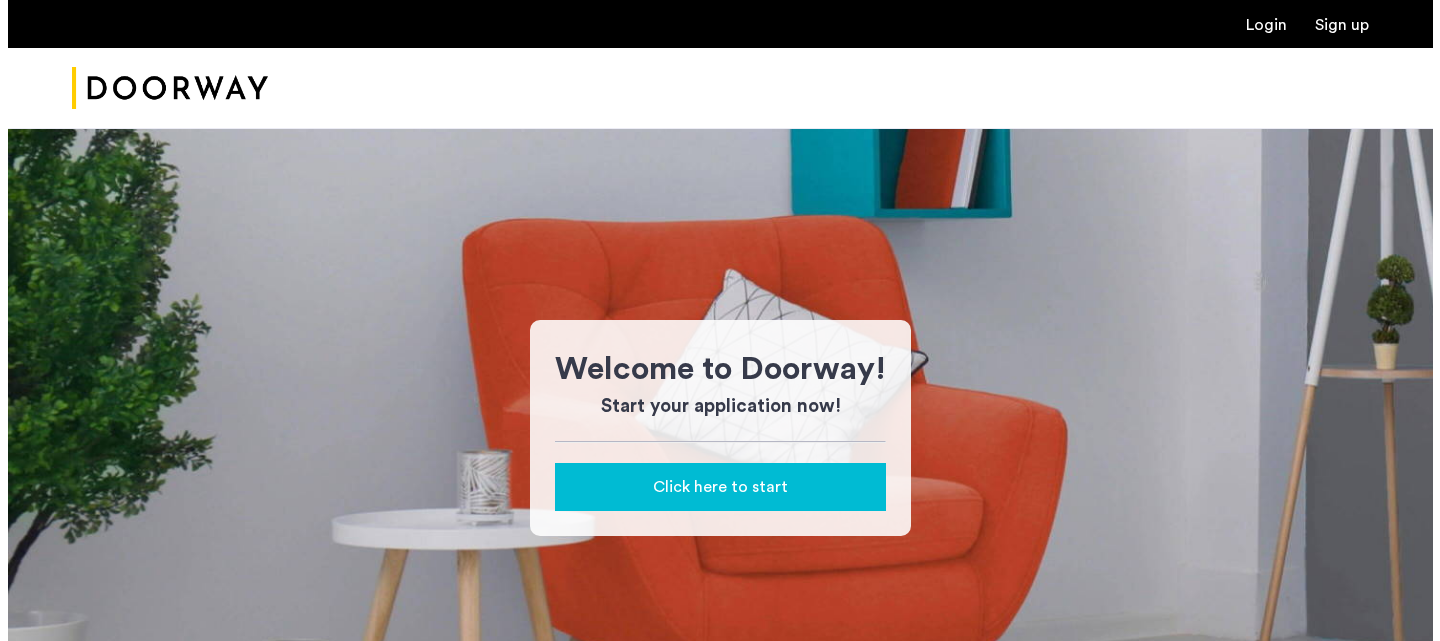 scroll, scrollTop: 0, scrollLeft: 0, axis: both 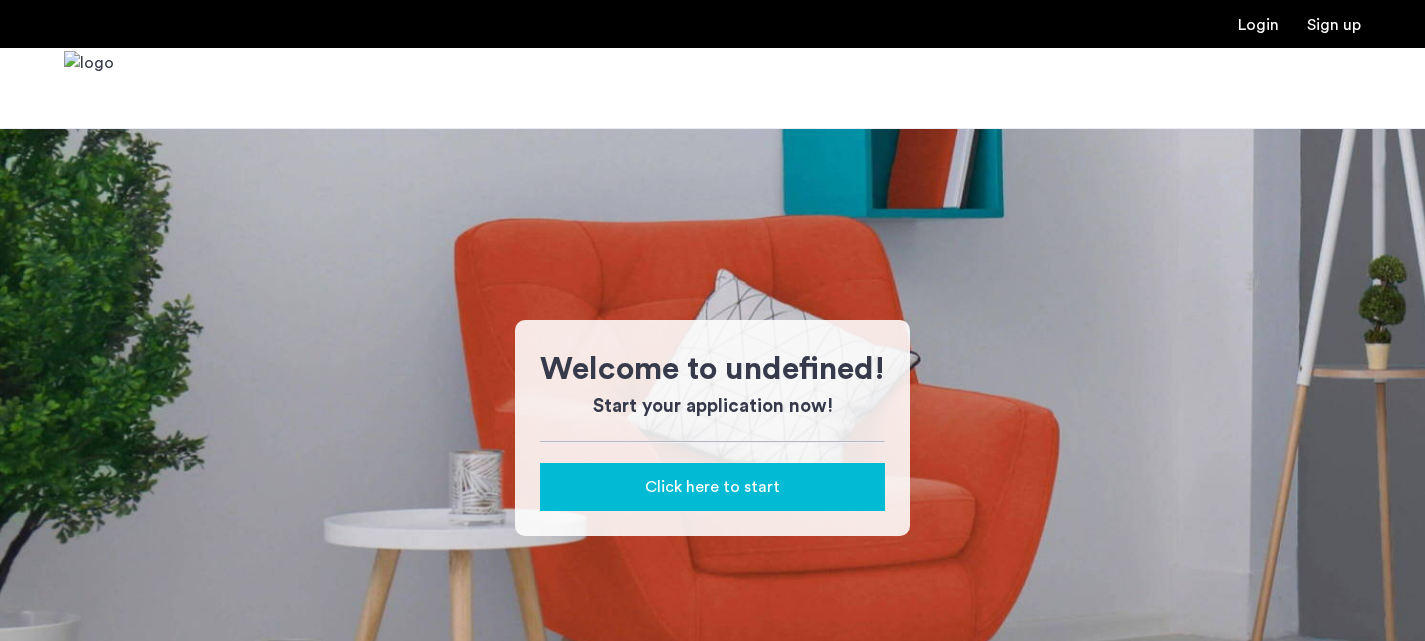 click on "Click here to start" 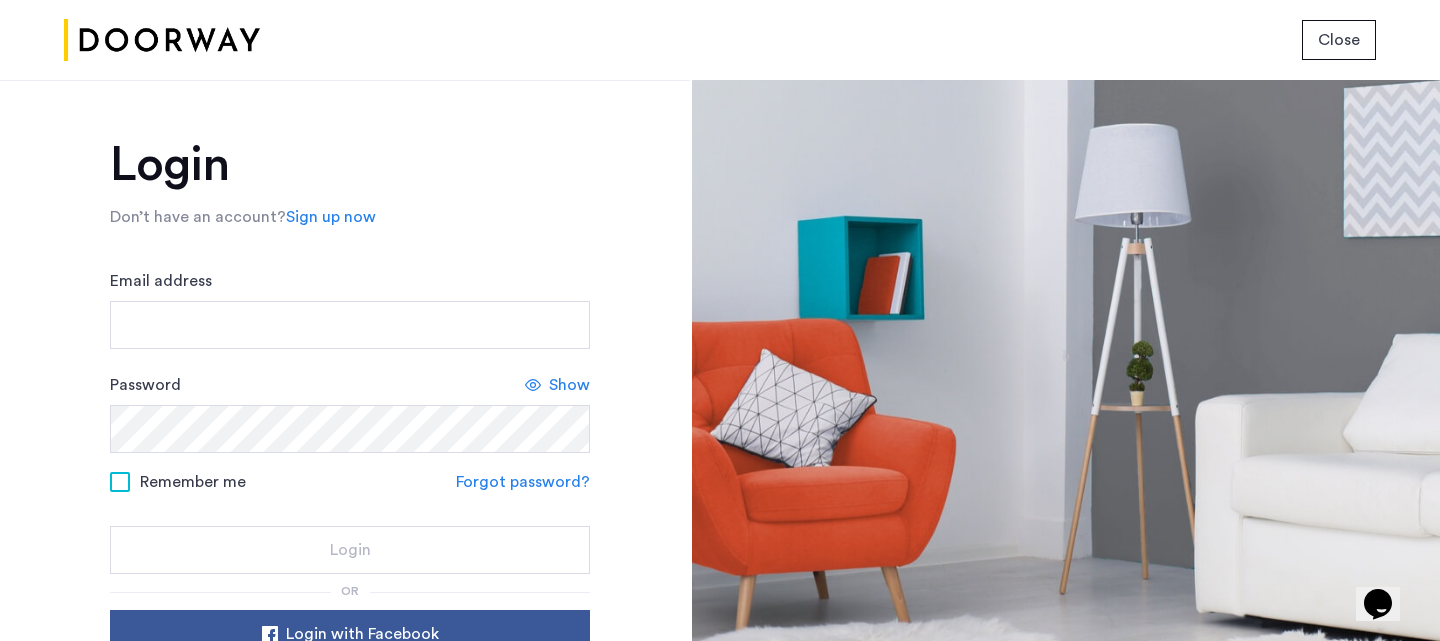 scroll, scrollTop: 0, scrollLeft: 0, axis: both 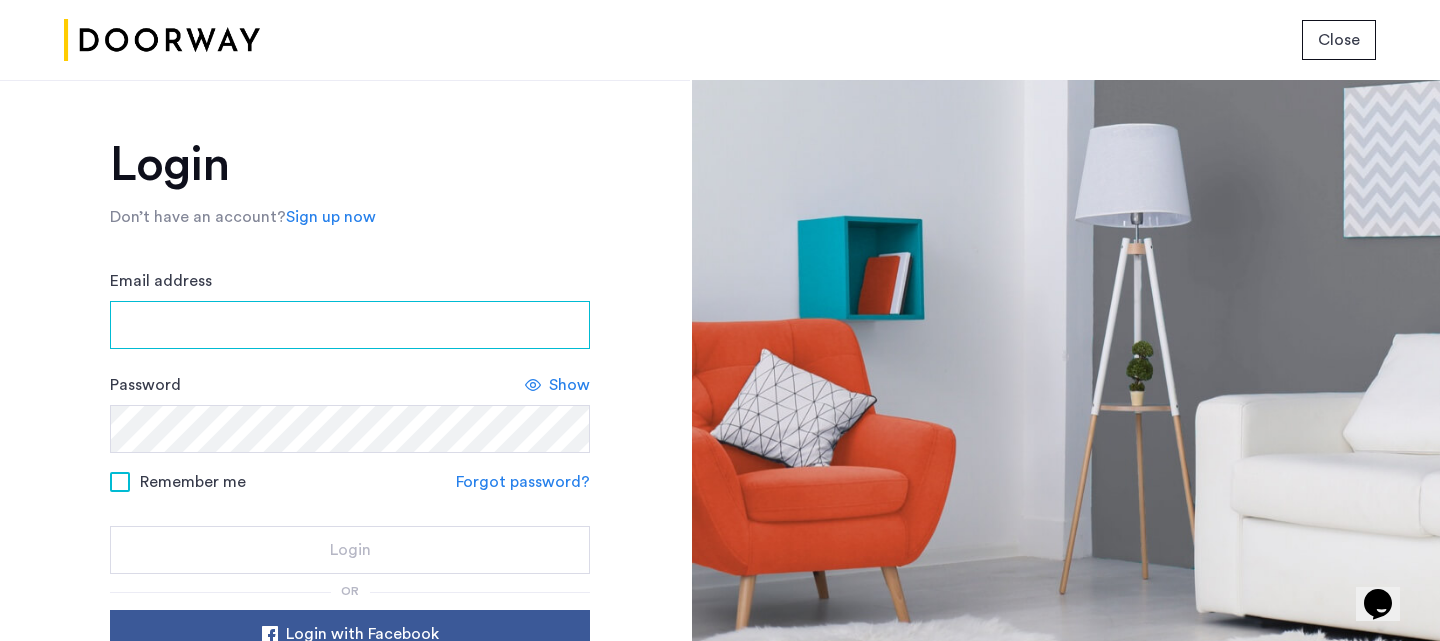 click on "Email address" at bounding box center [350, 325] 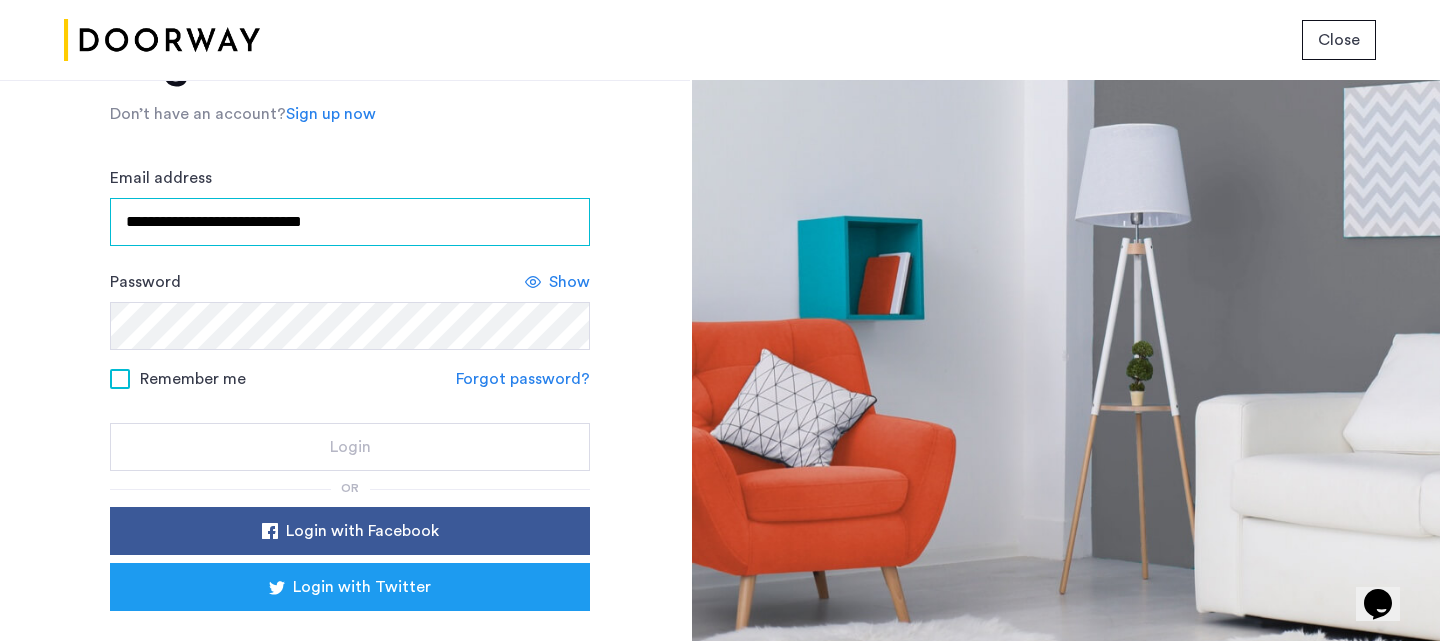 scroll, scrollTop: 142, scrollLeft: 0, axis: vertical 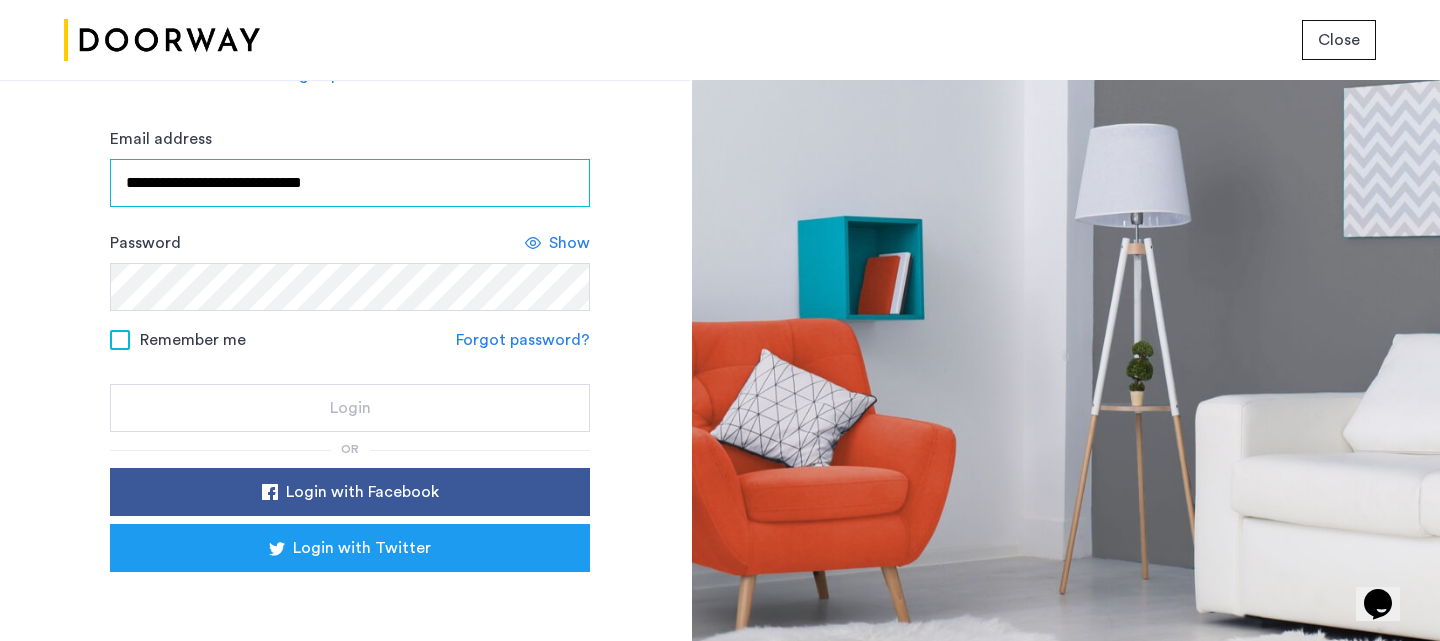type on "**********" 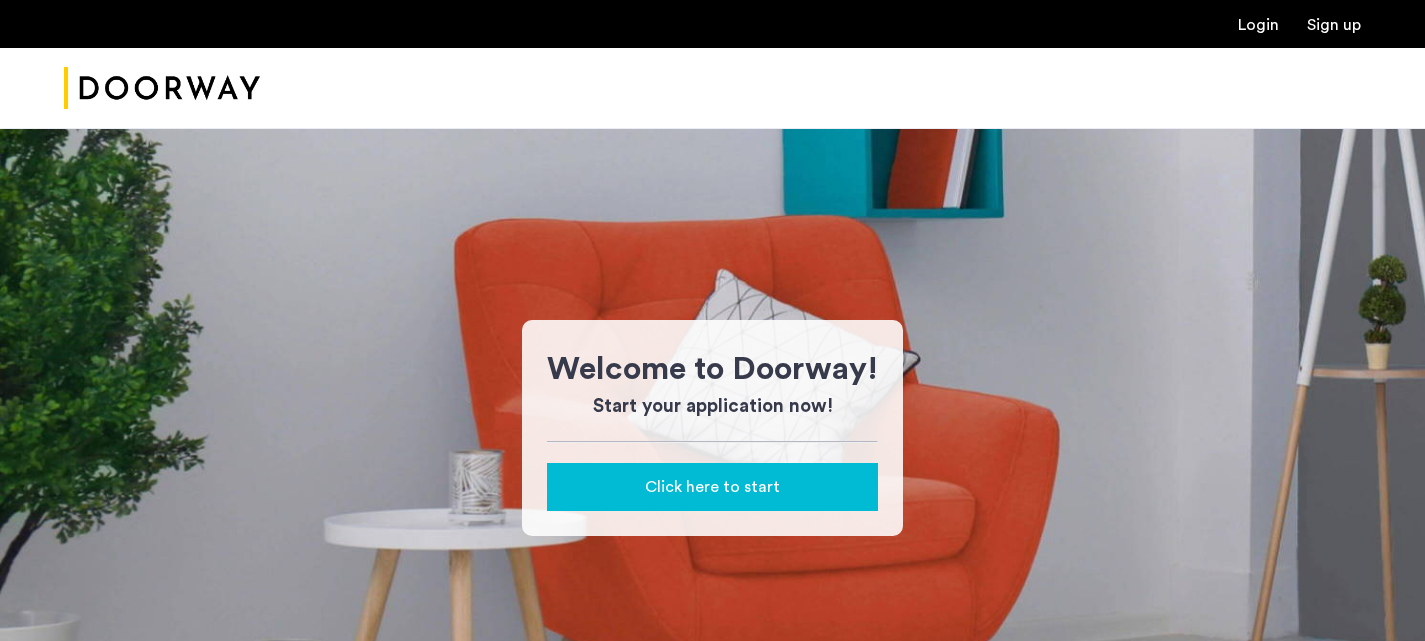 scroll, scrollTop: 0, scrollLeft: 0, axis: both 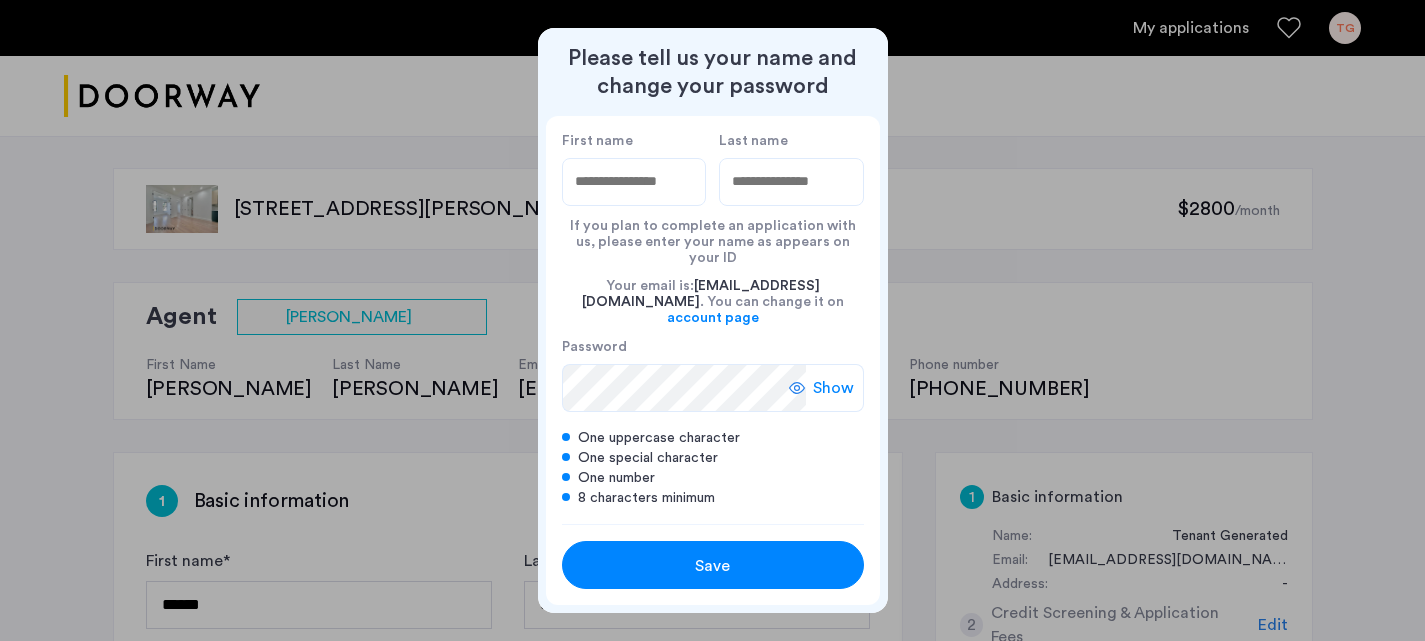 type on "*" 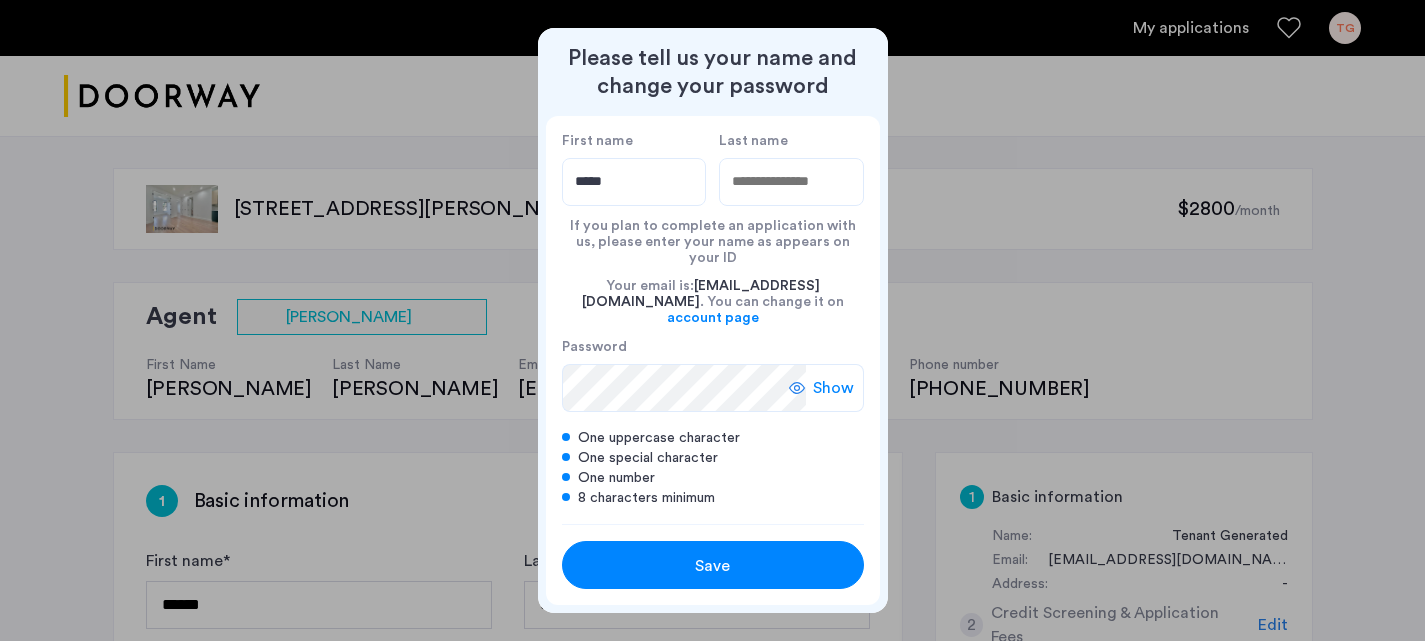 type on "*****" 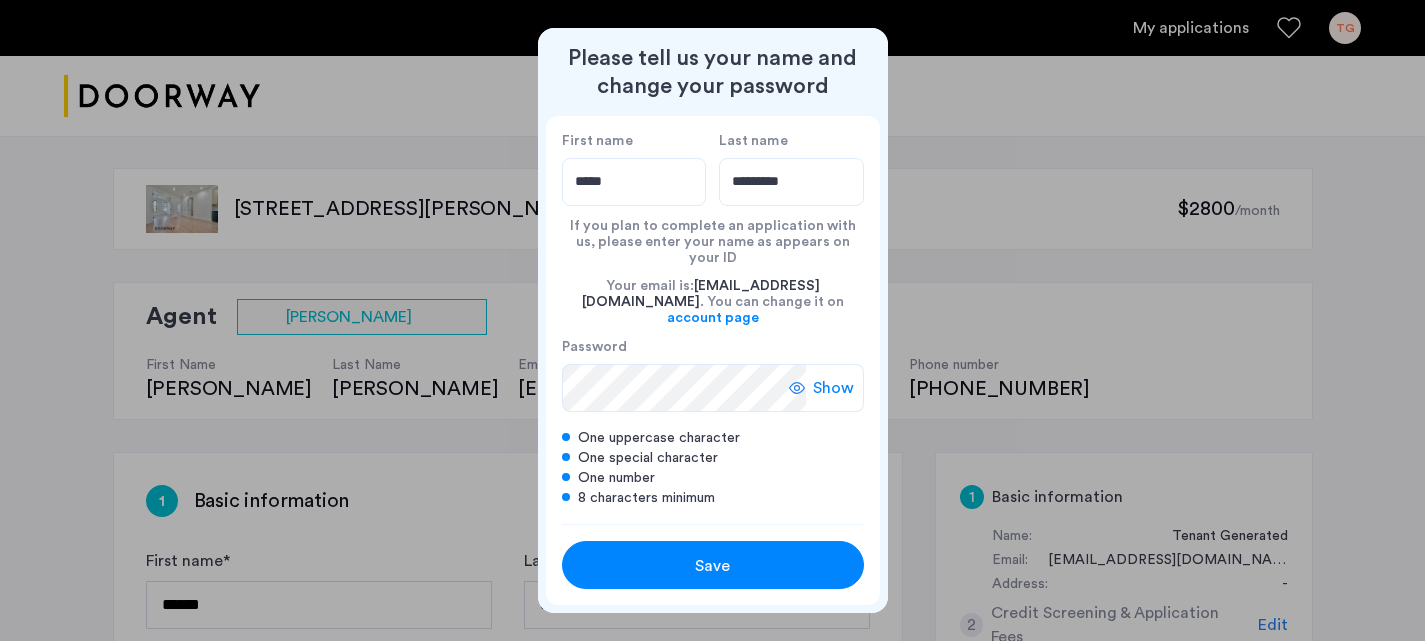 type on "********" 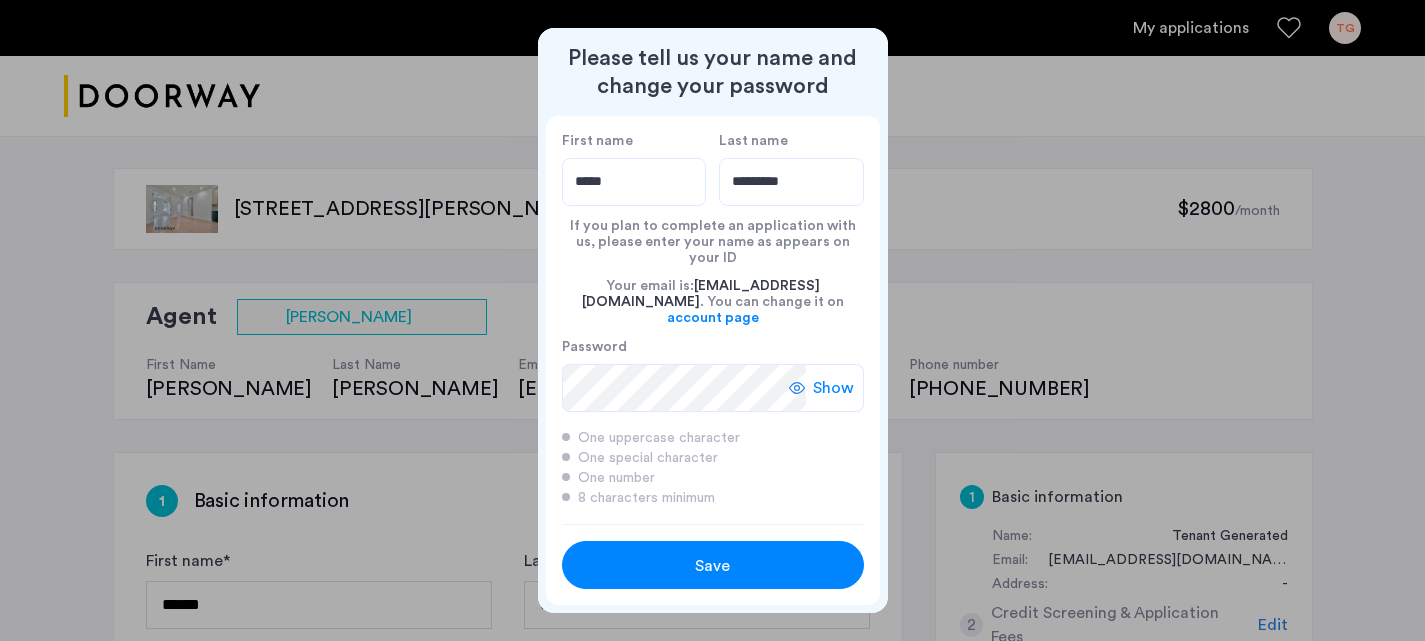 click on "Save" at bounding box center [712, 566] 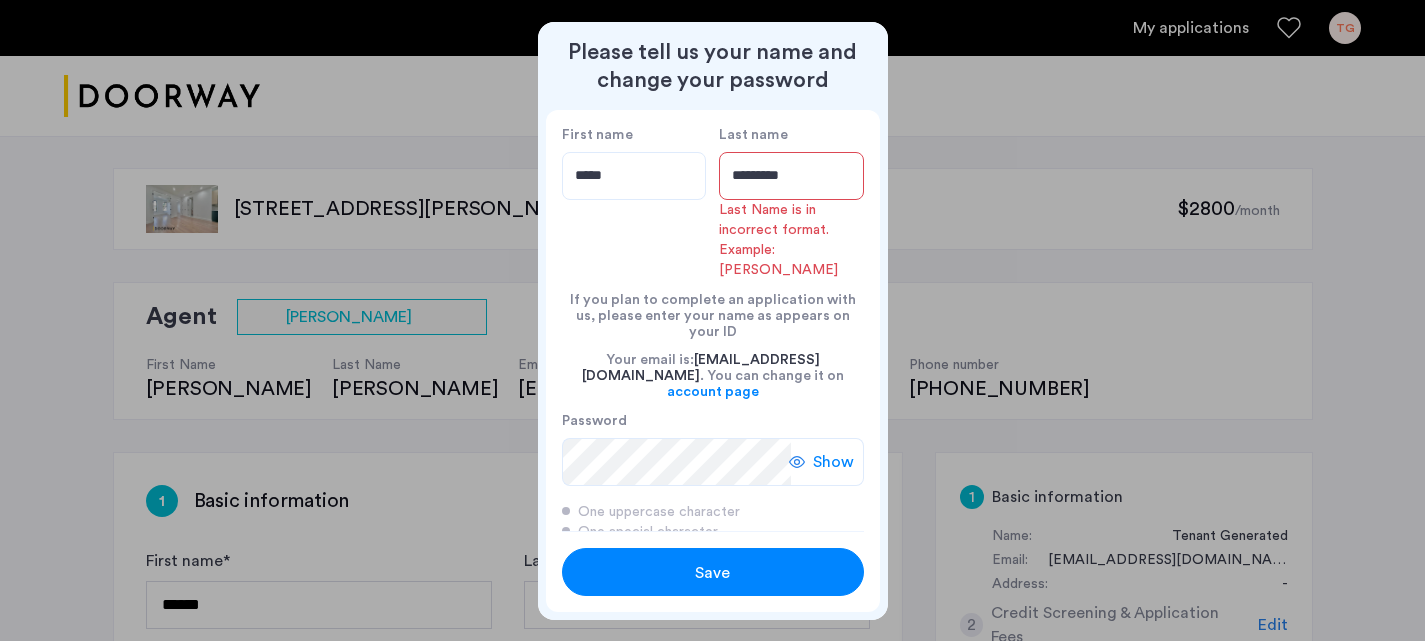 drag, startPoint x: 799, startPoint y: 179, endPoint x: 703, endPoint y: 178, distance: 96.00521 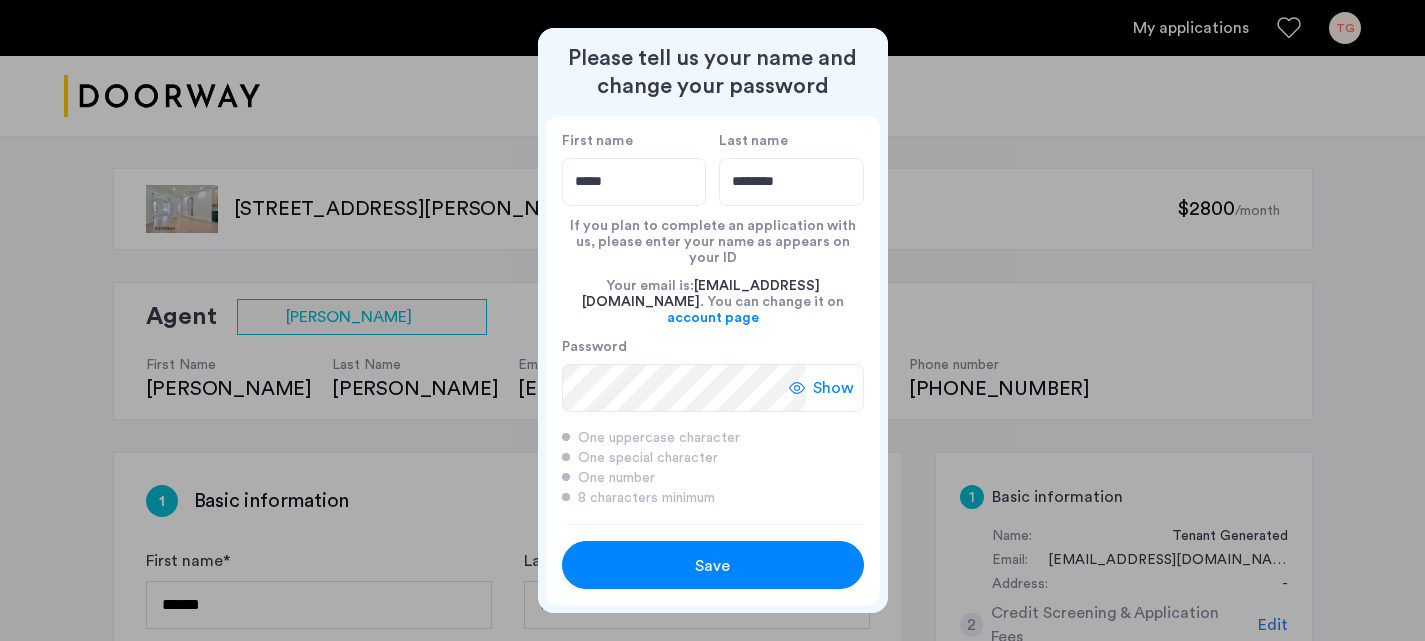 type on "********" 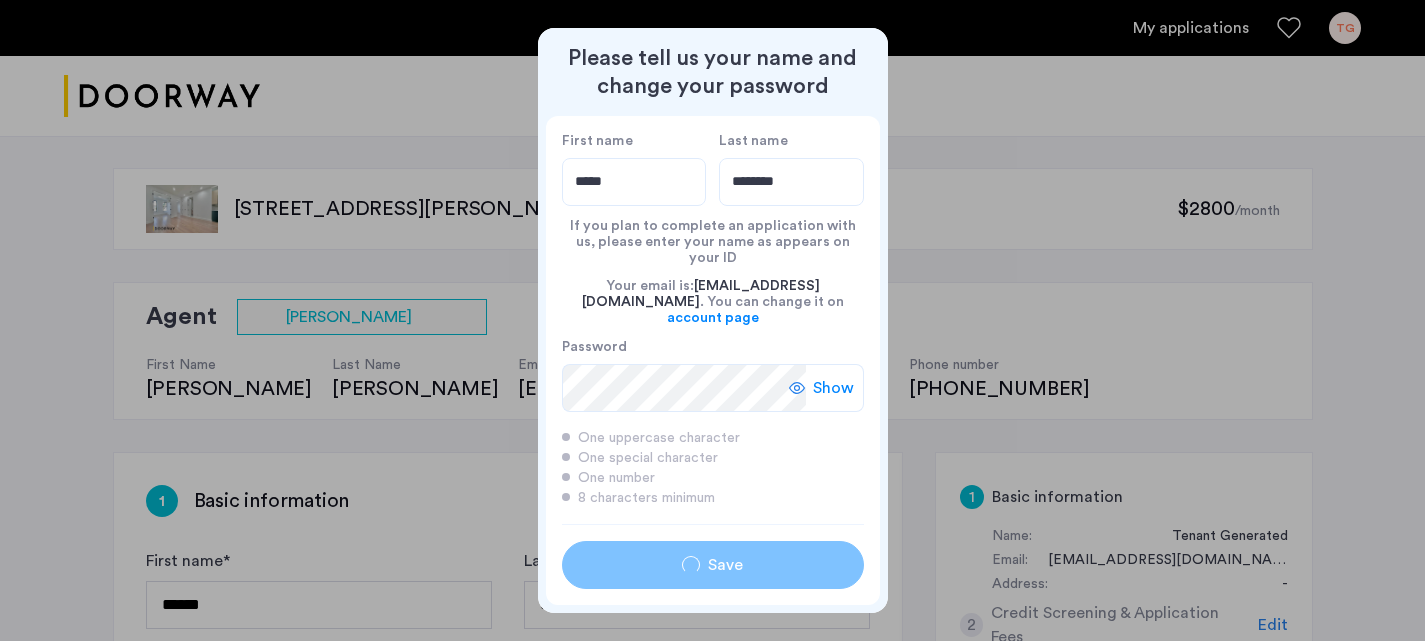 type on "*****" 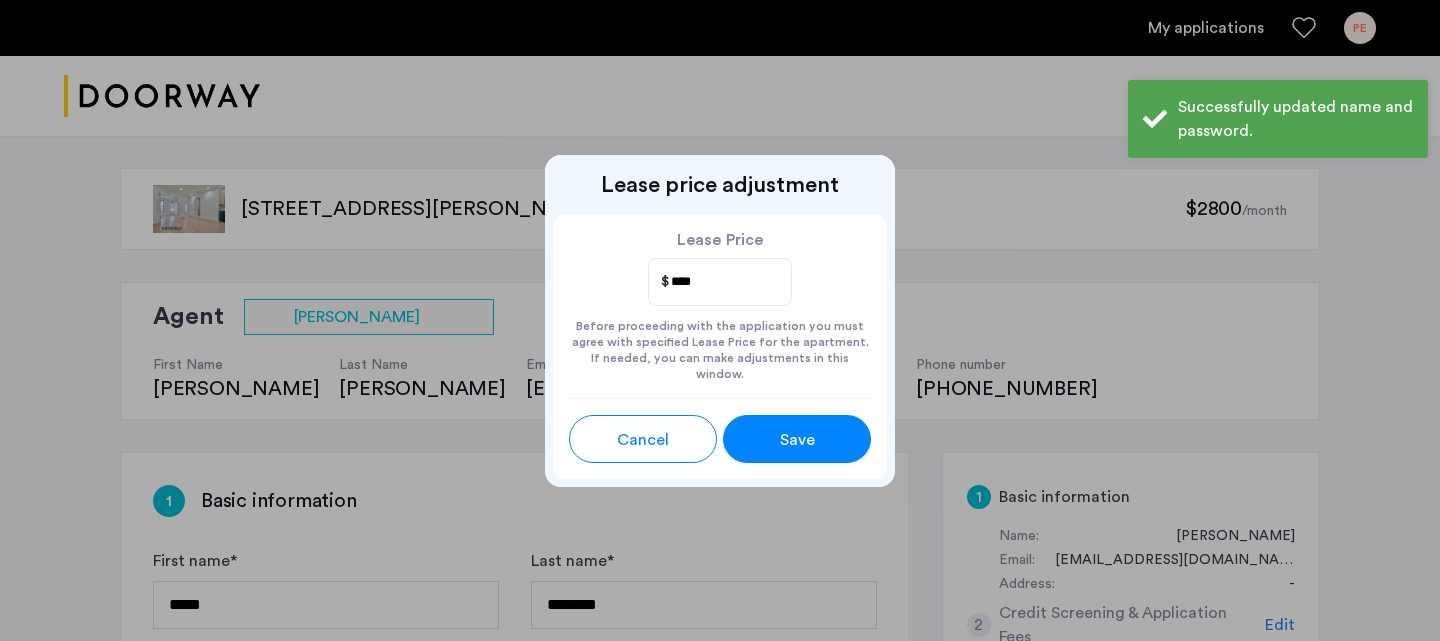 click on "Save" at bounding box center (797, 440) 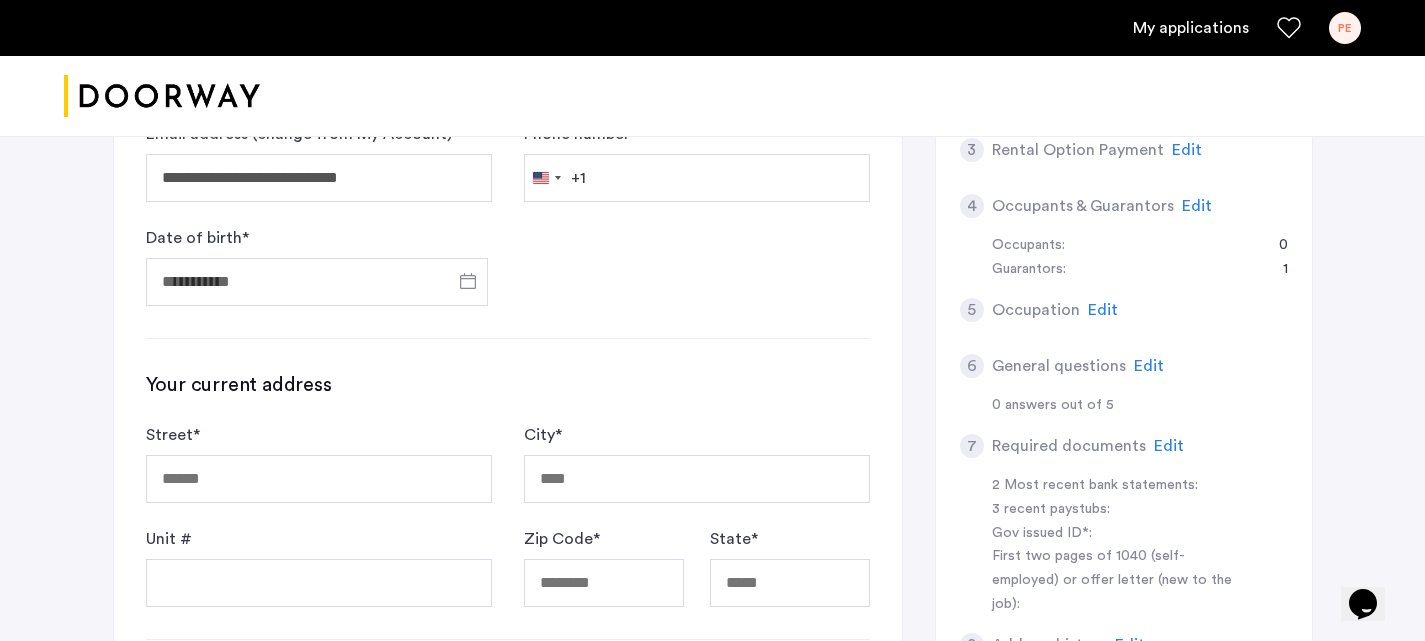scroll, scrollTop: 535, scrollLeft: 0, axis: vertical 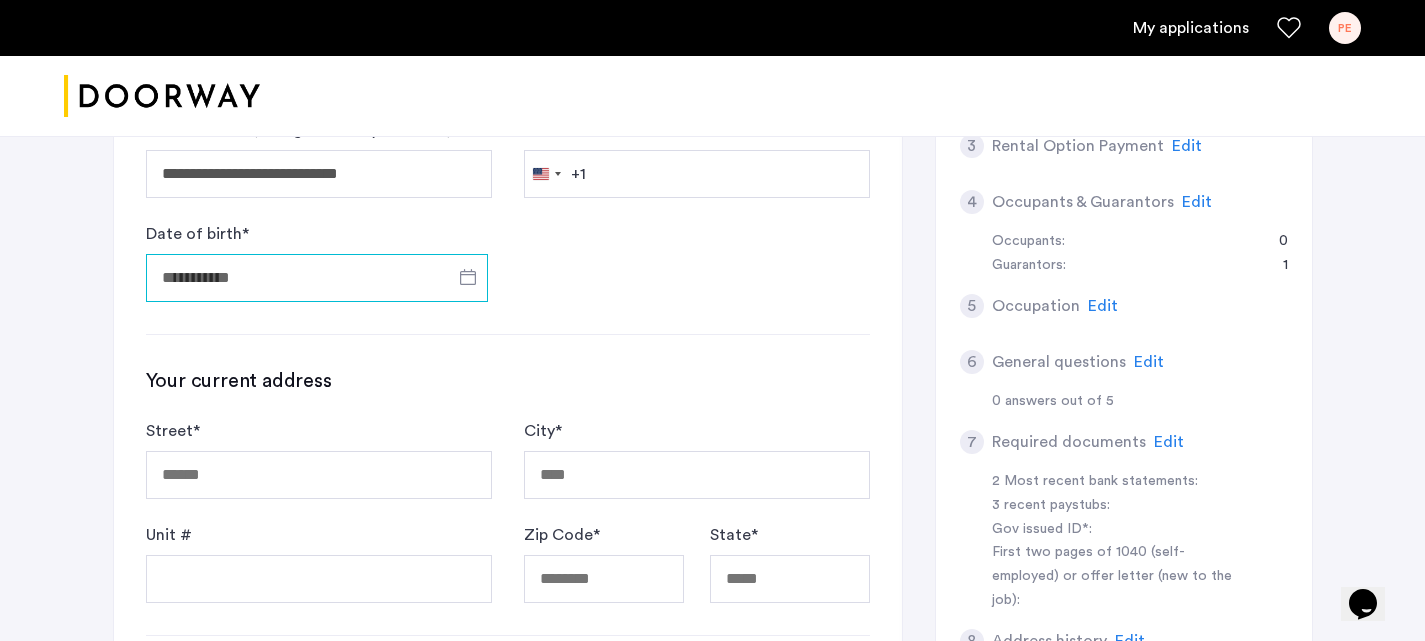 click on "Date of birth  *" at bounding box center (317, 278) 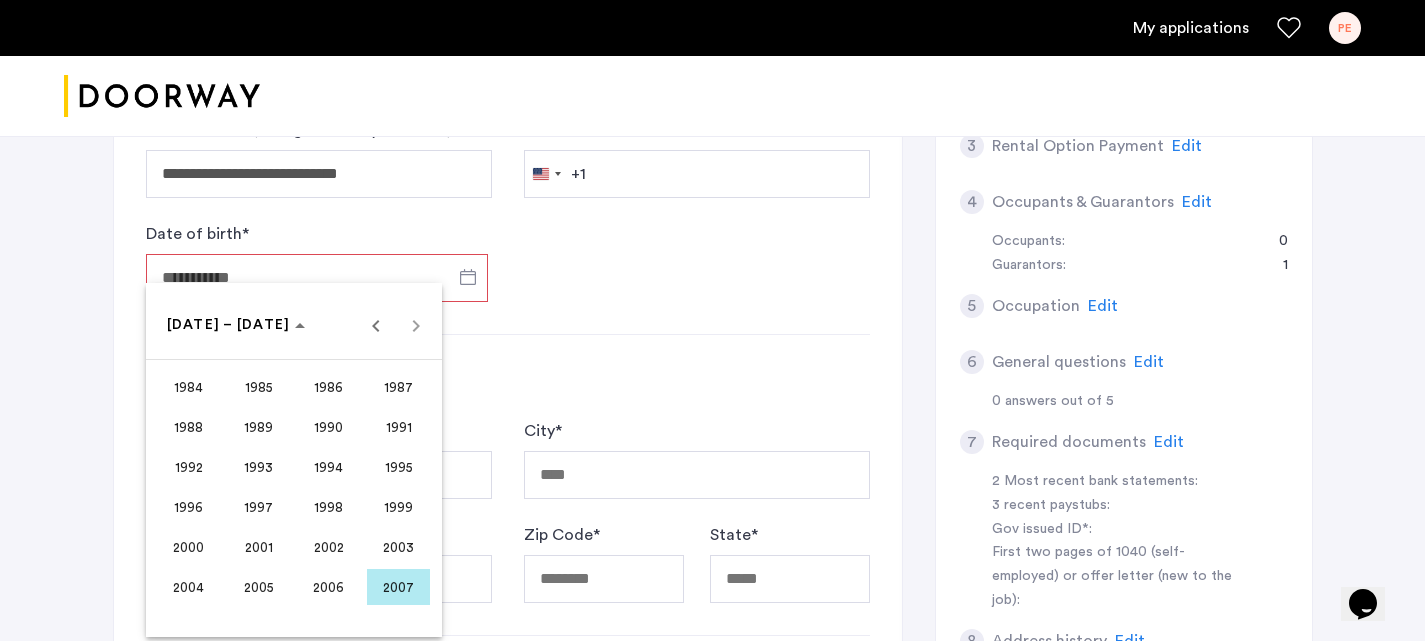 click on "1995" at bounding box center (398, 467) 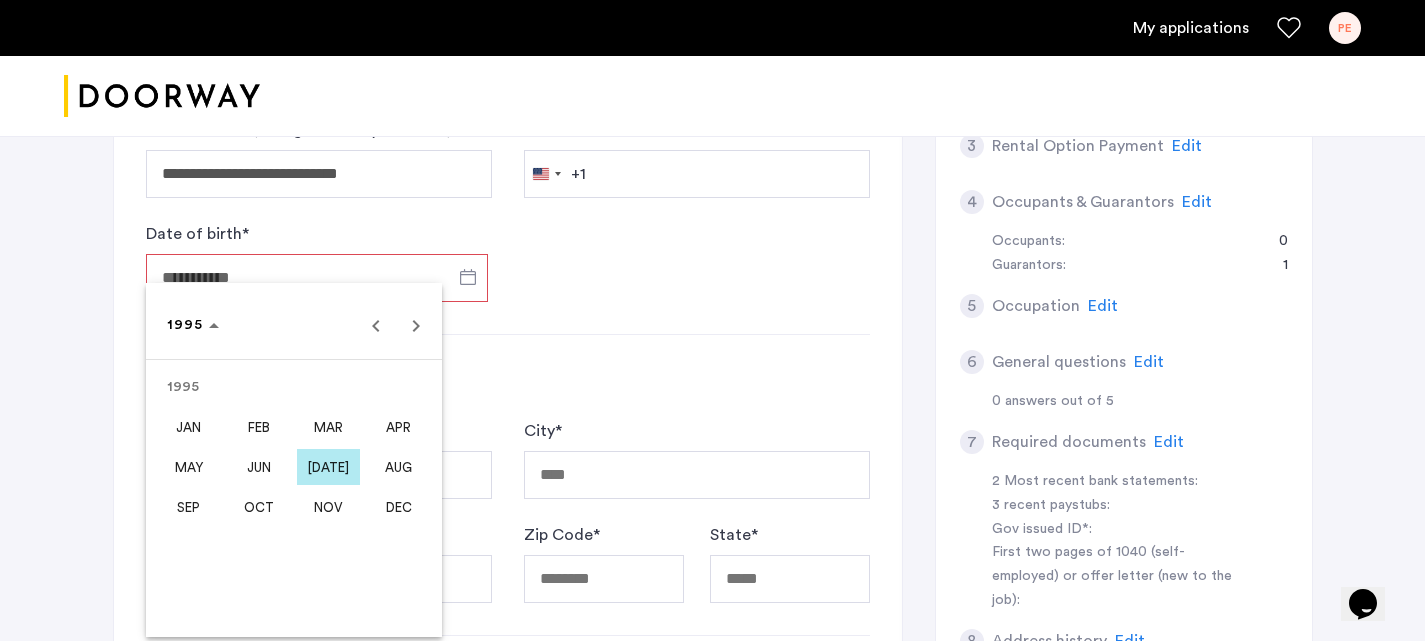 click on "AUG" at bounding box center (398, 467) 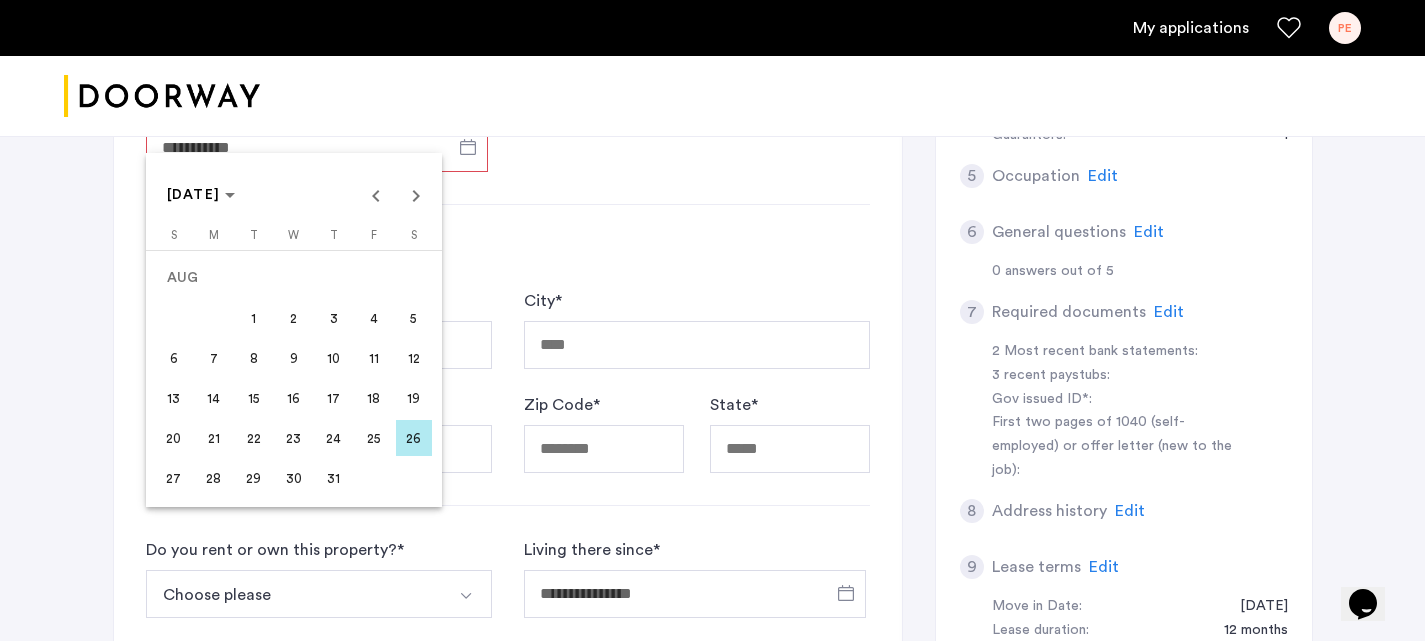 scroll, scrollTop: 666, scrollLeft: 0, axis: vertical 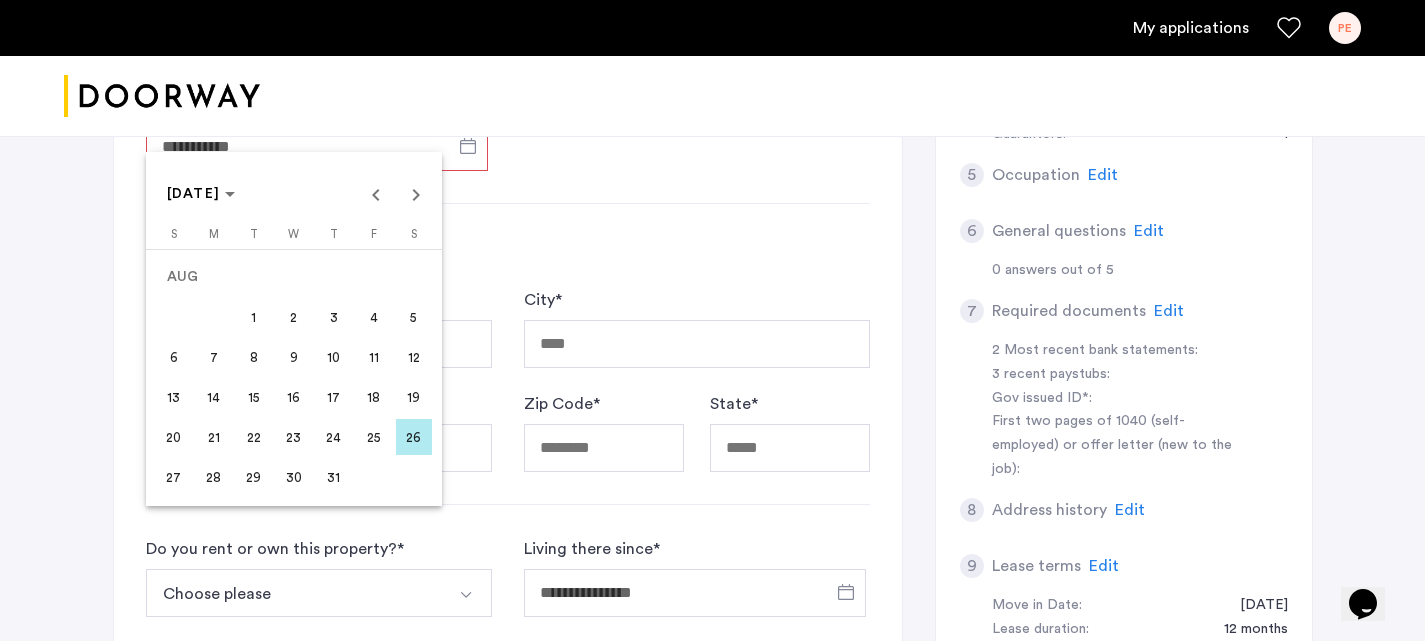 click on "22" at bounding box center [254, 437] 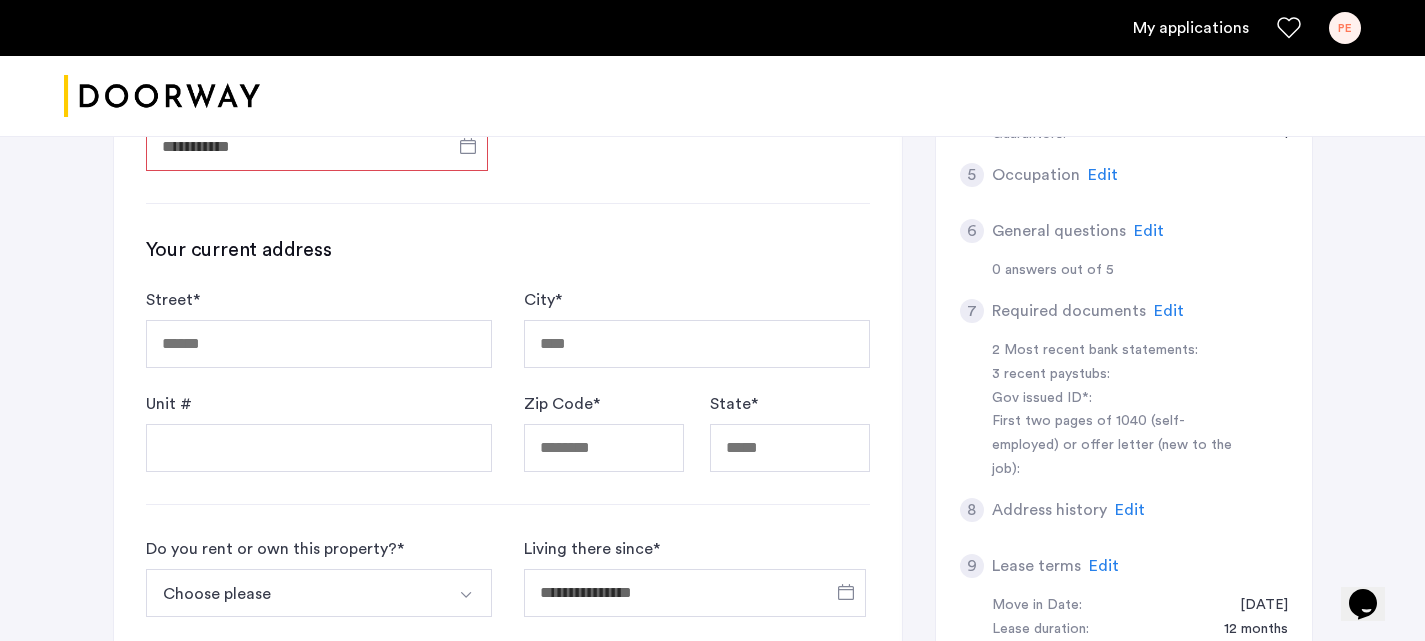 type on "**********" 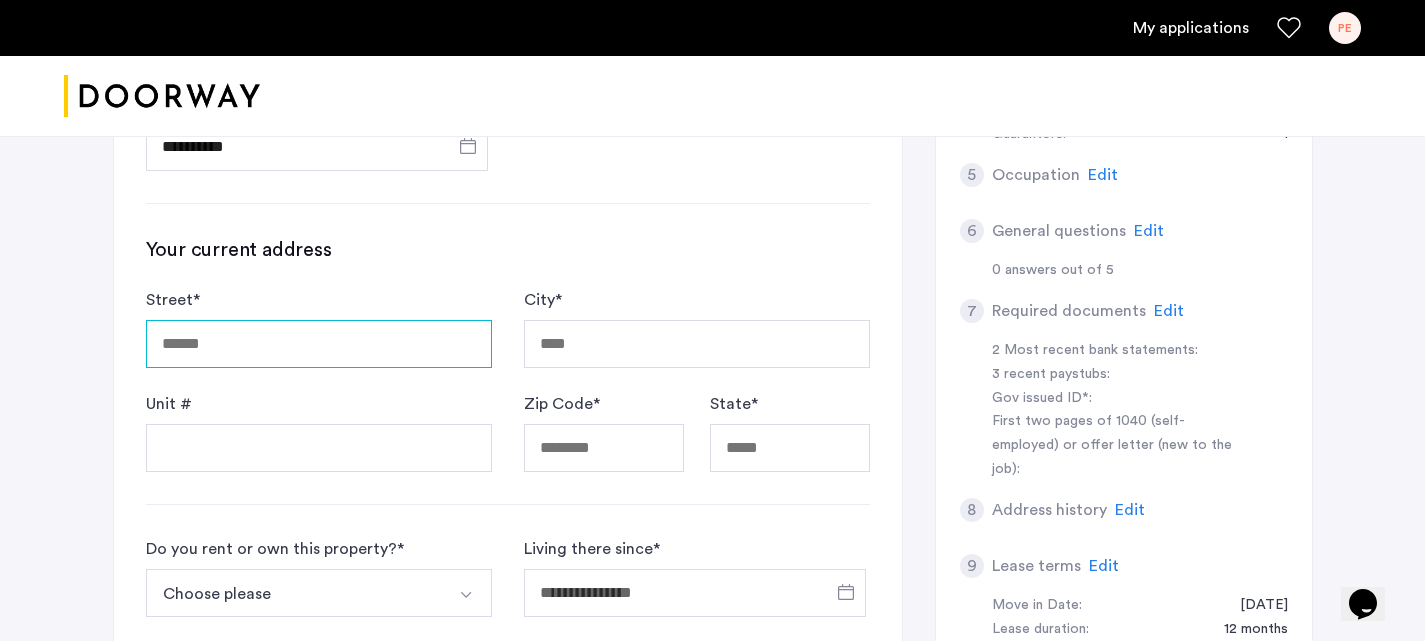 click on "Street  *" at bounding box center [319, 344] 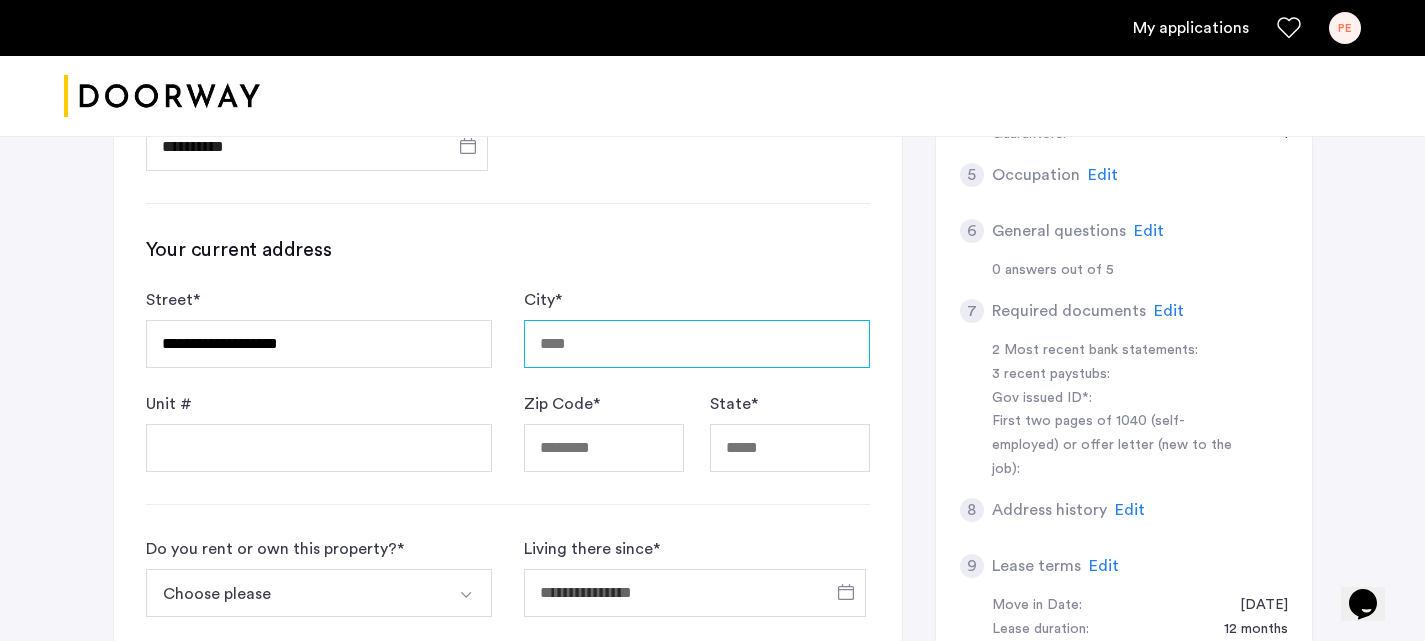 type on "********" 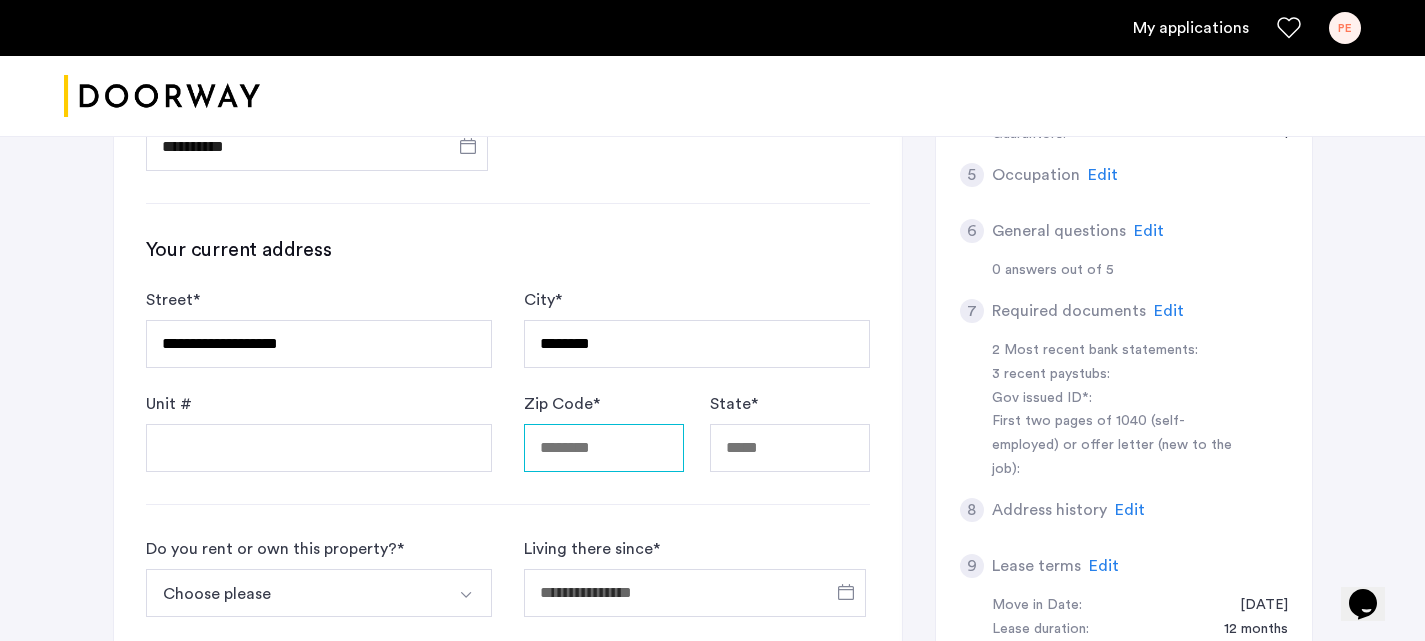 type on "*****" 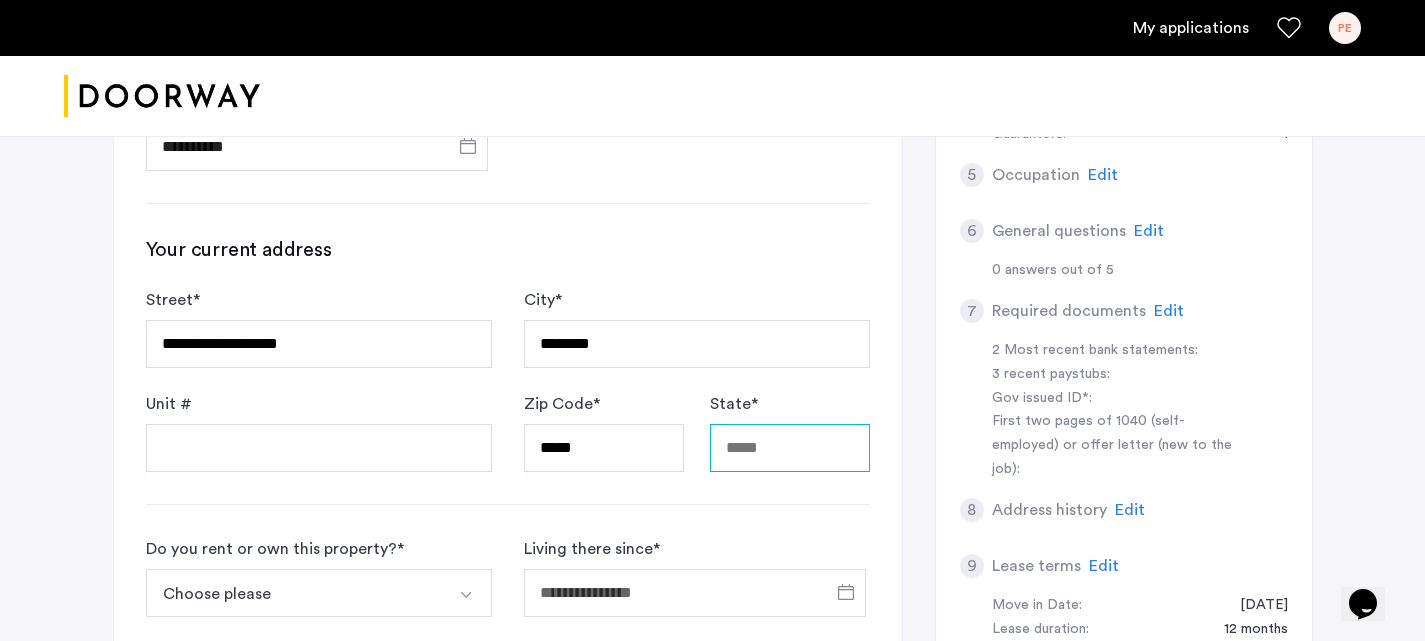 type on "**" 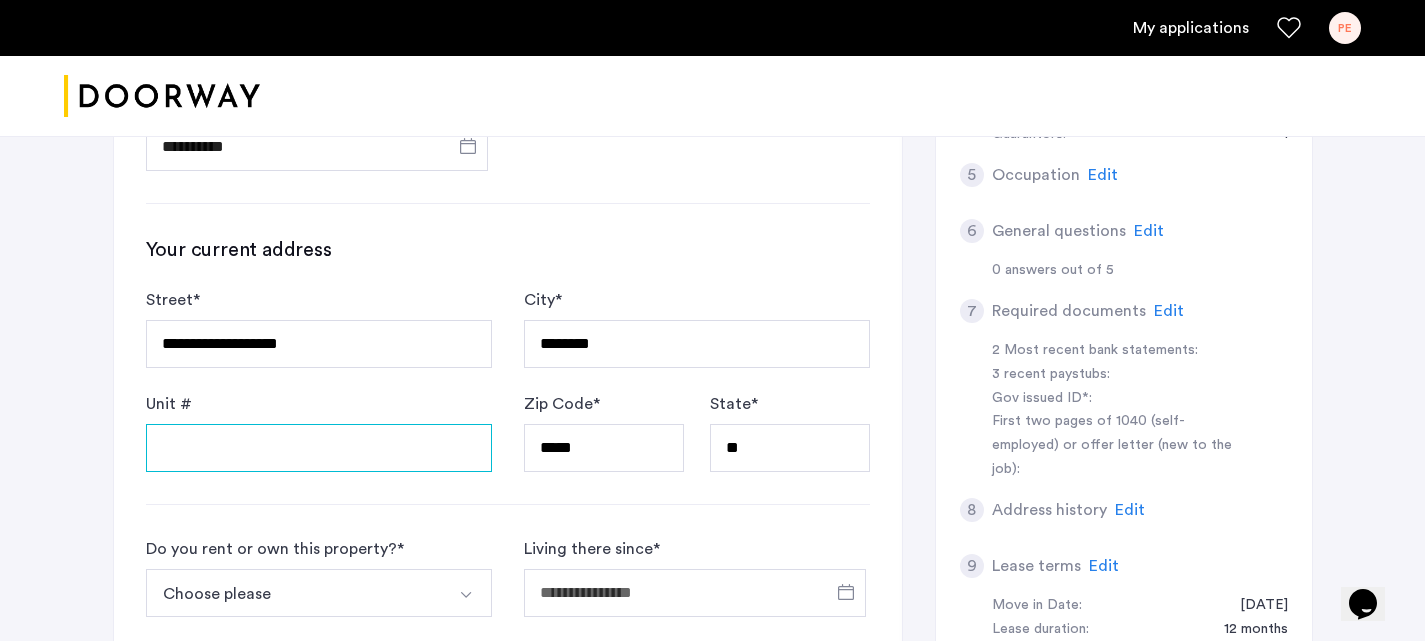 click on "Unit #" at bounding box center (319, 448) 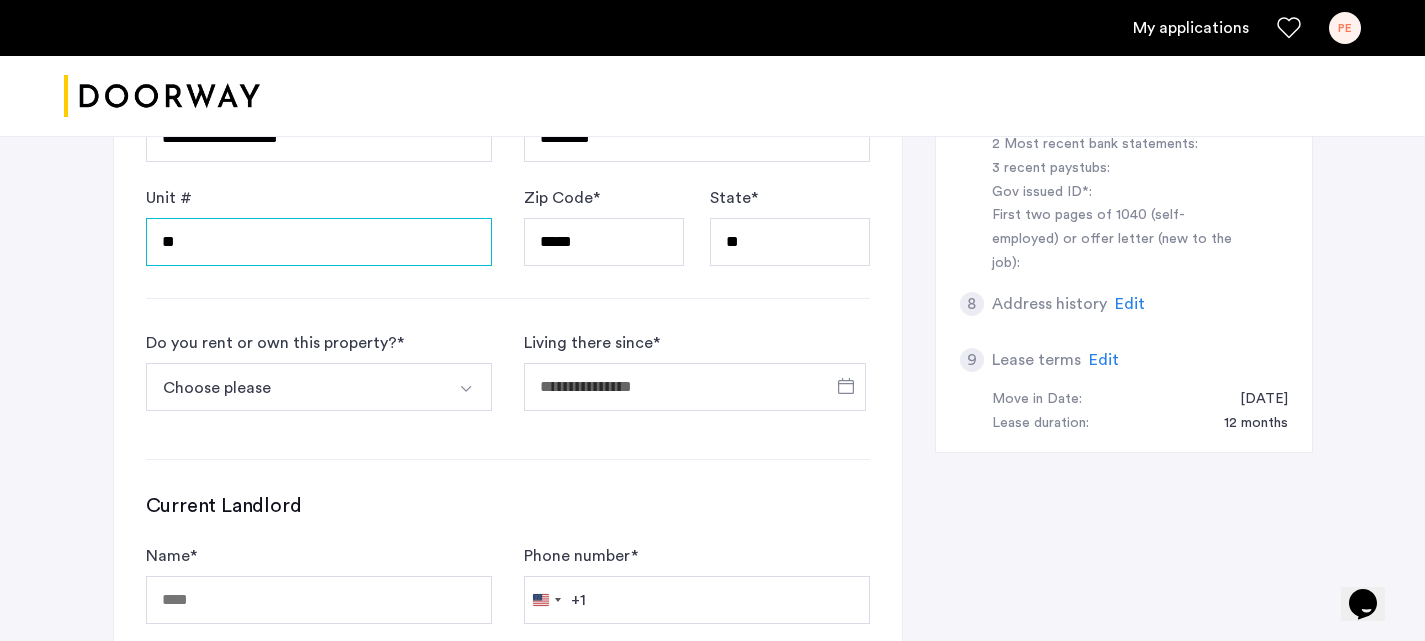 scroll, scrollTop: 876, scrollLeft: 0, axis: vertical 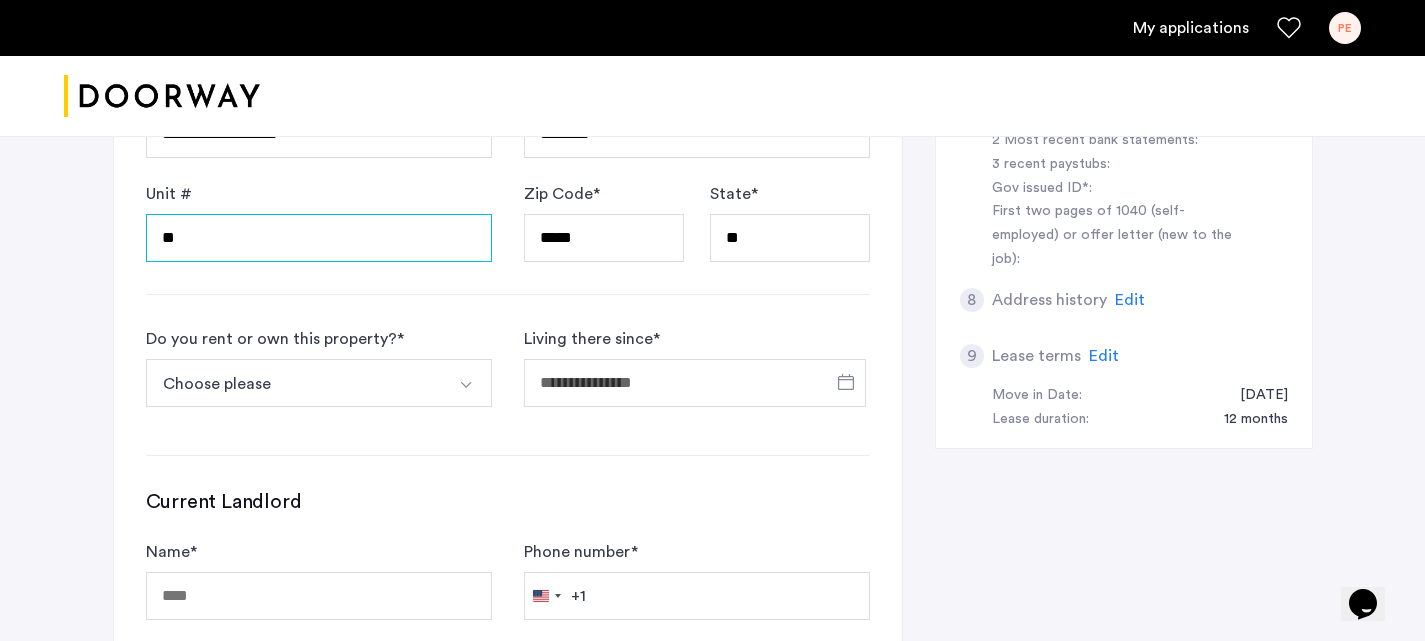 type on "**" 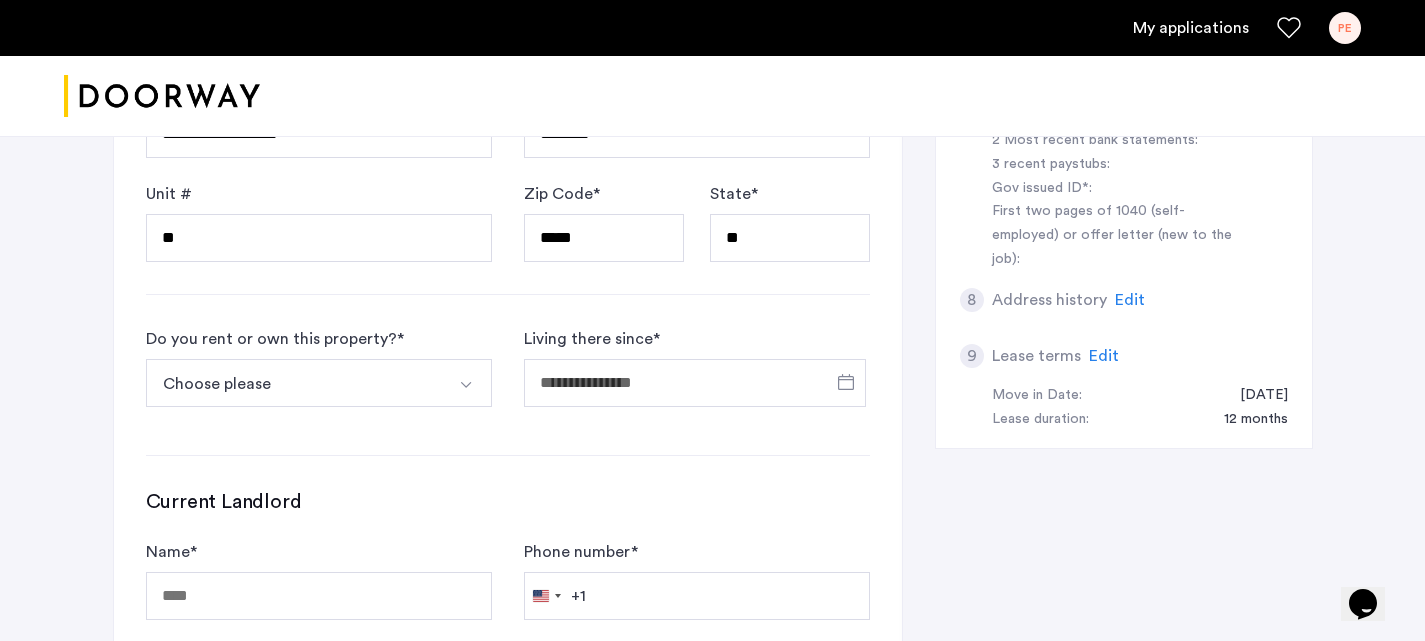 click on "Choose please" at bounding box center [295, 383] 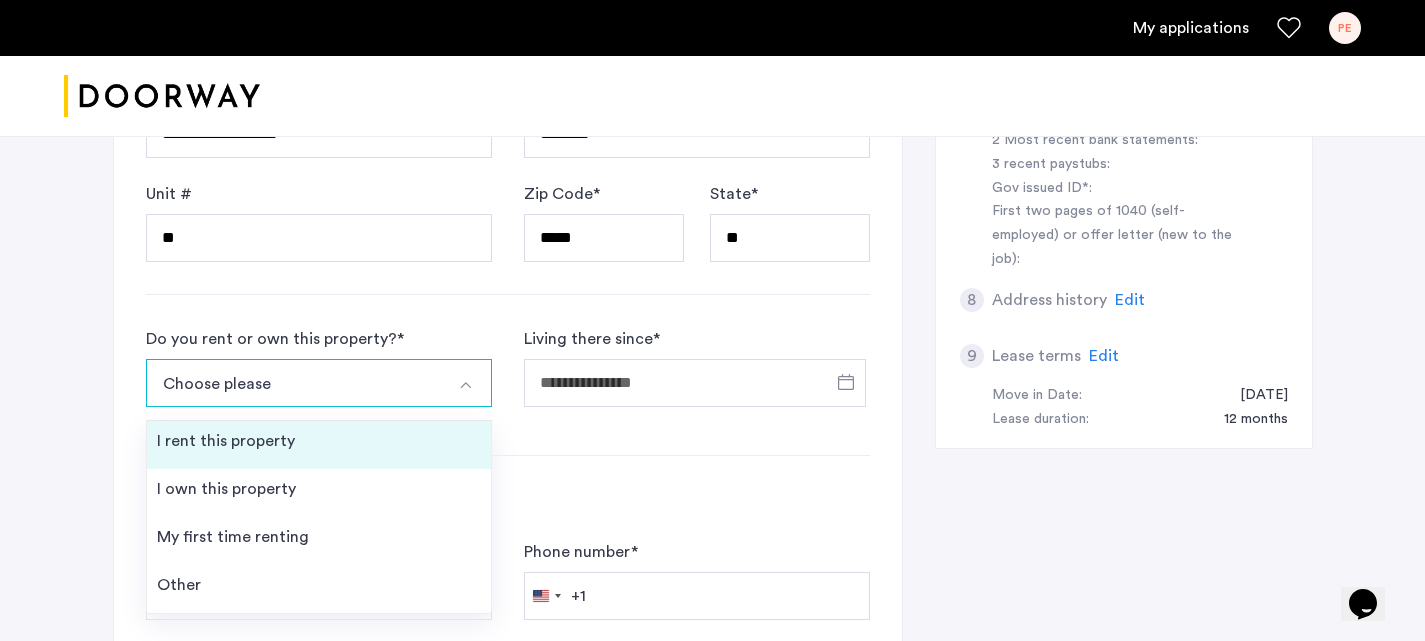 click on "I rent this property" at bounding box center (319, 445) 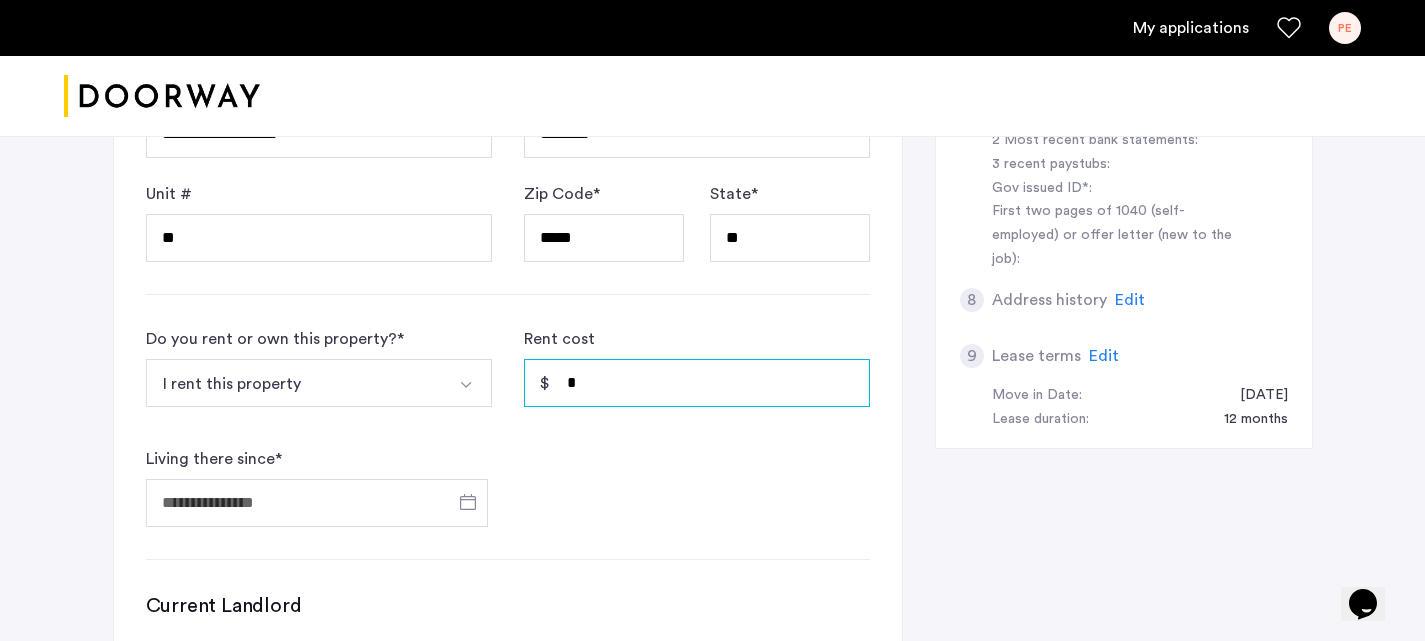 click on "*" at bounding box center (697, 383) 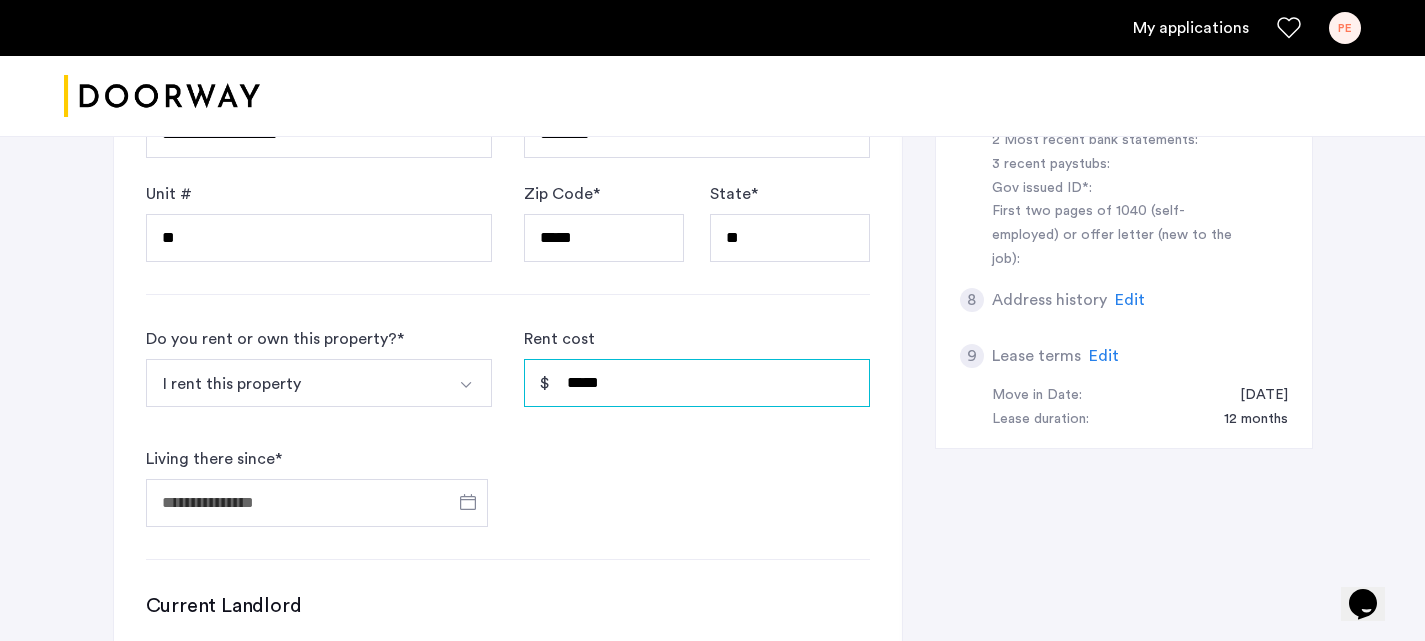 type on "*****" 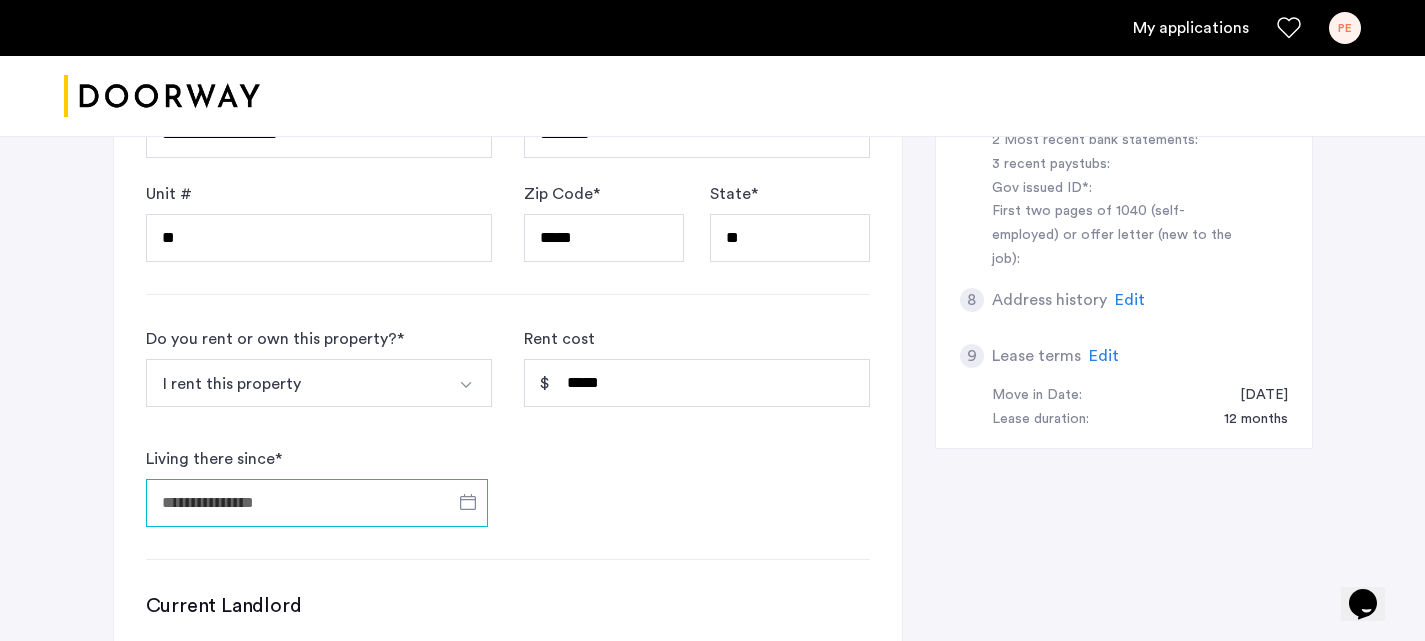 click on "Living there since  *" at bounding box center [317, 503] 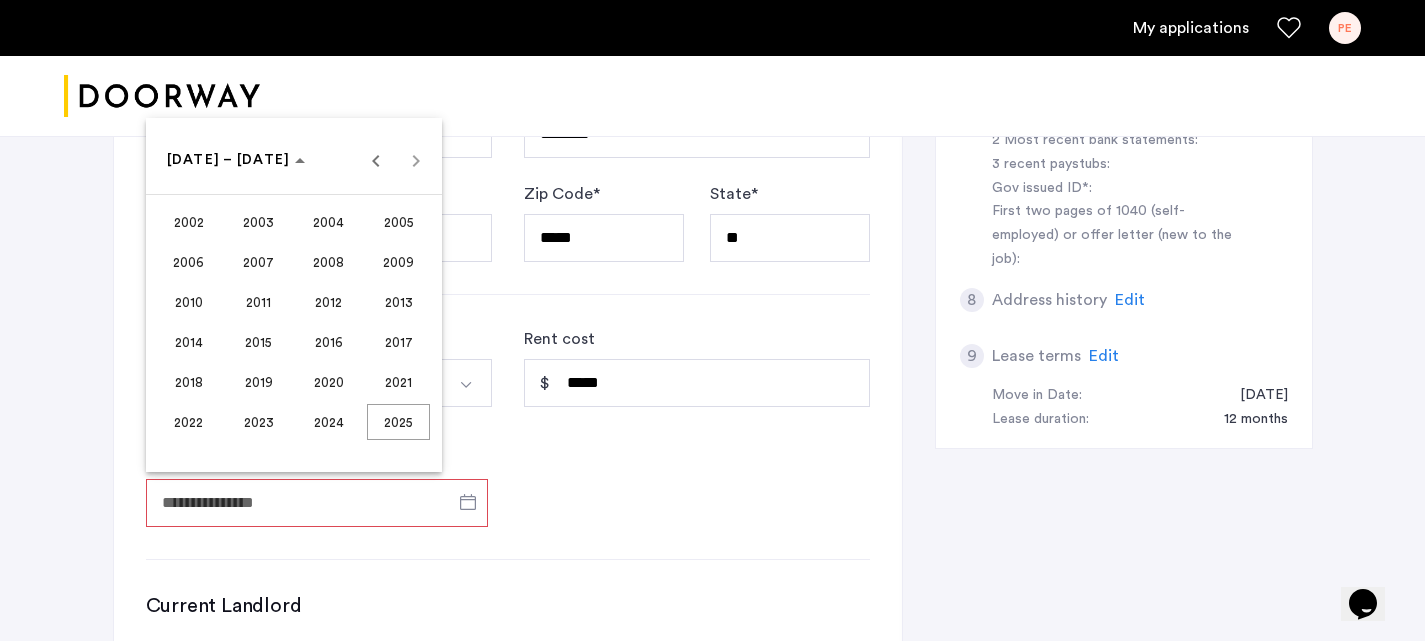 click on "2022" at bounding box center (188, 422) 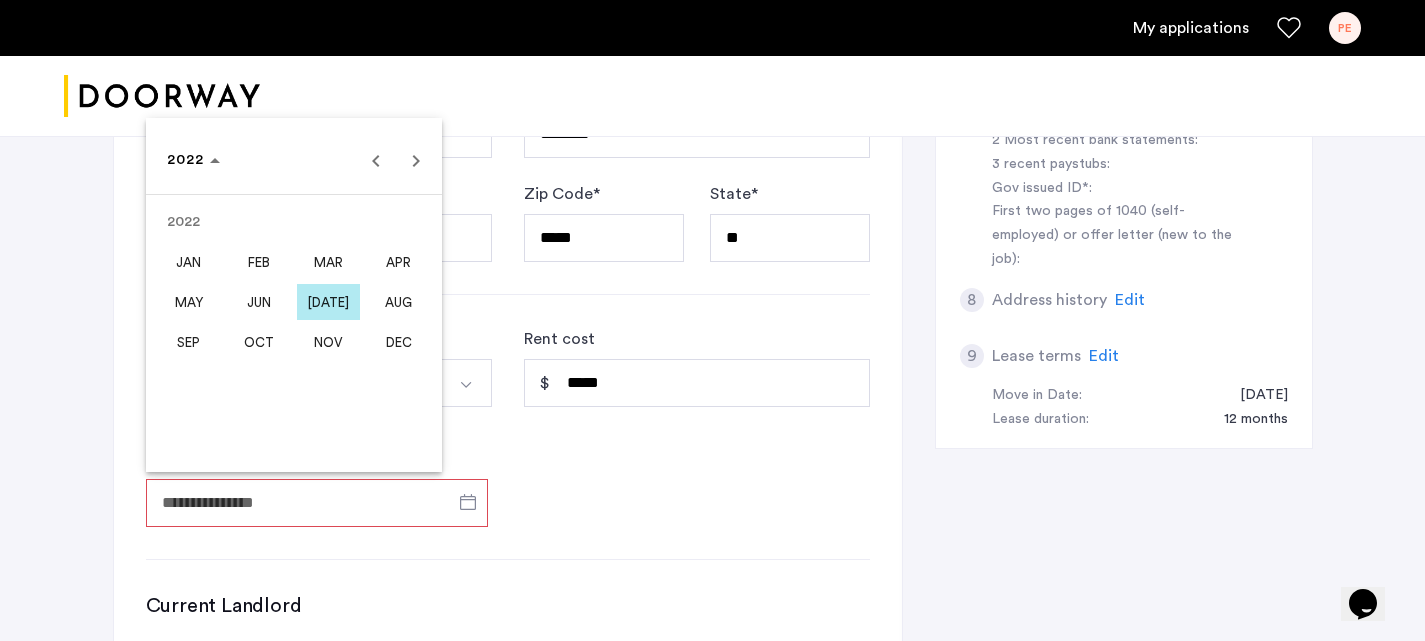 click on "[DATE]" at bounding box center [328, 302] 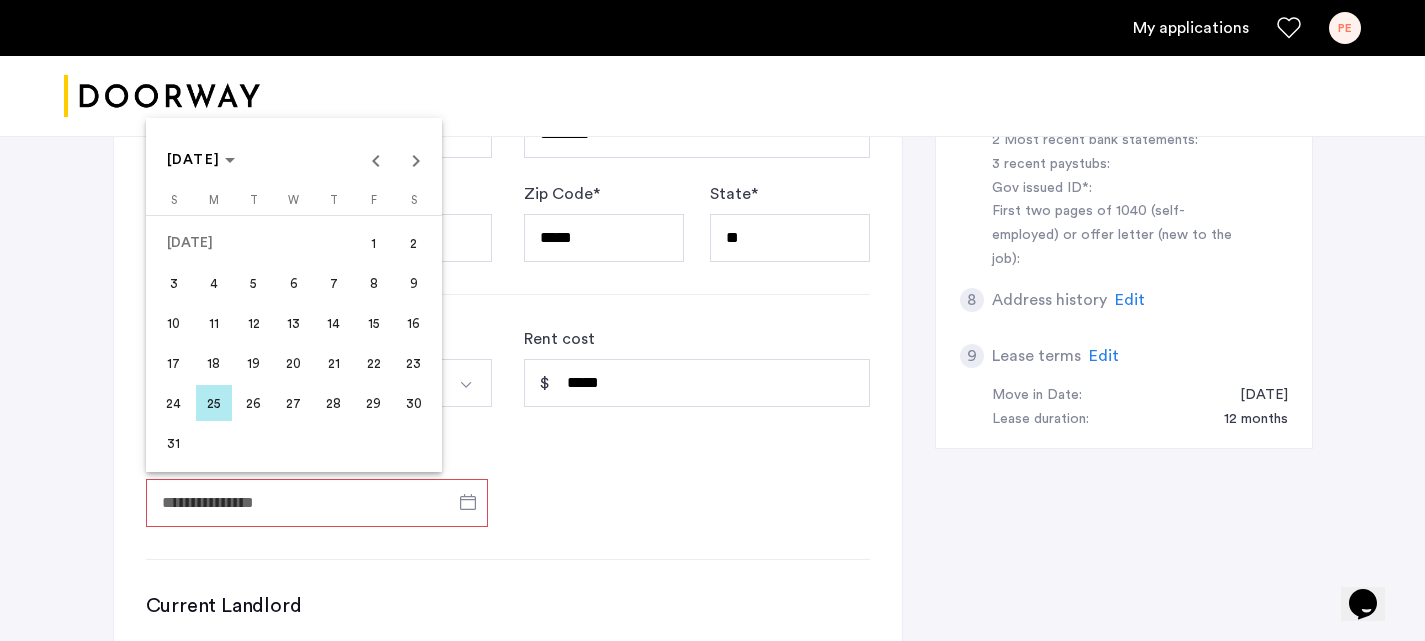 click on "1" at bounding box center [374, 243] 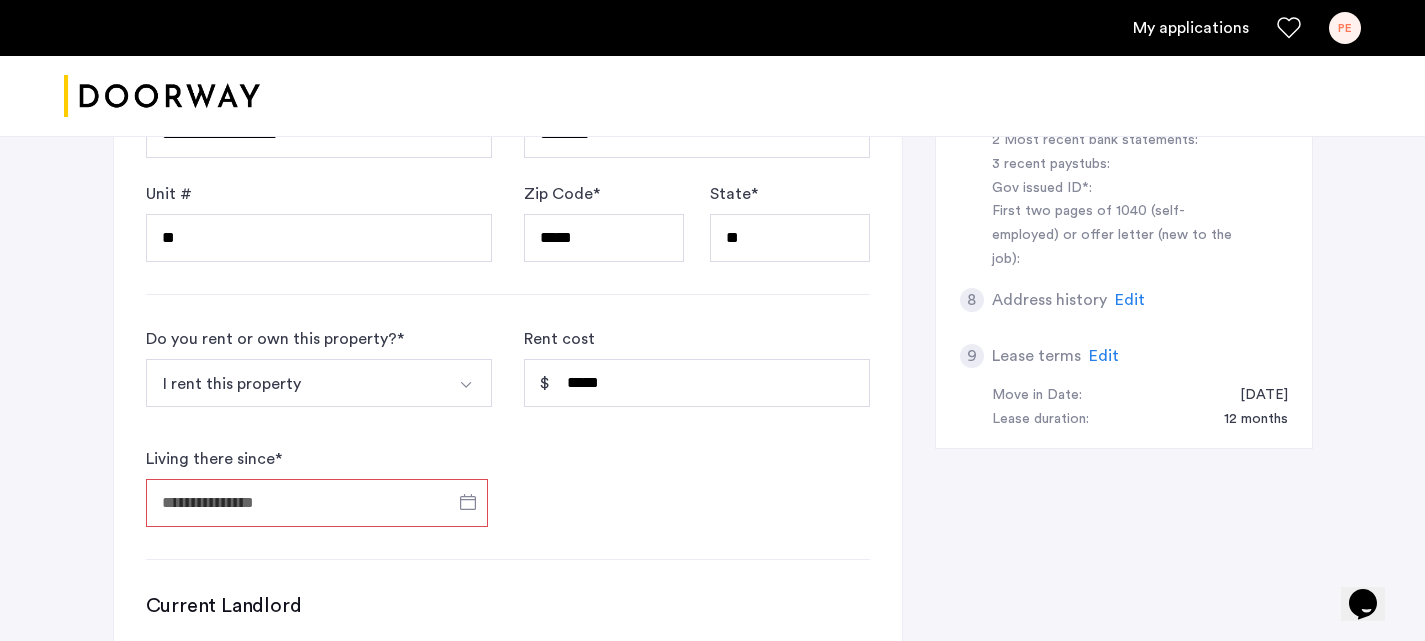 type on "**********" 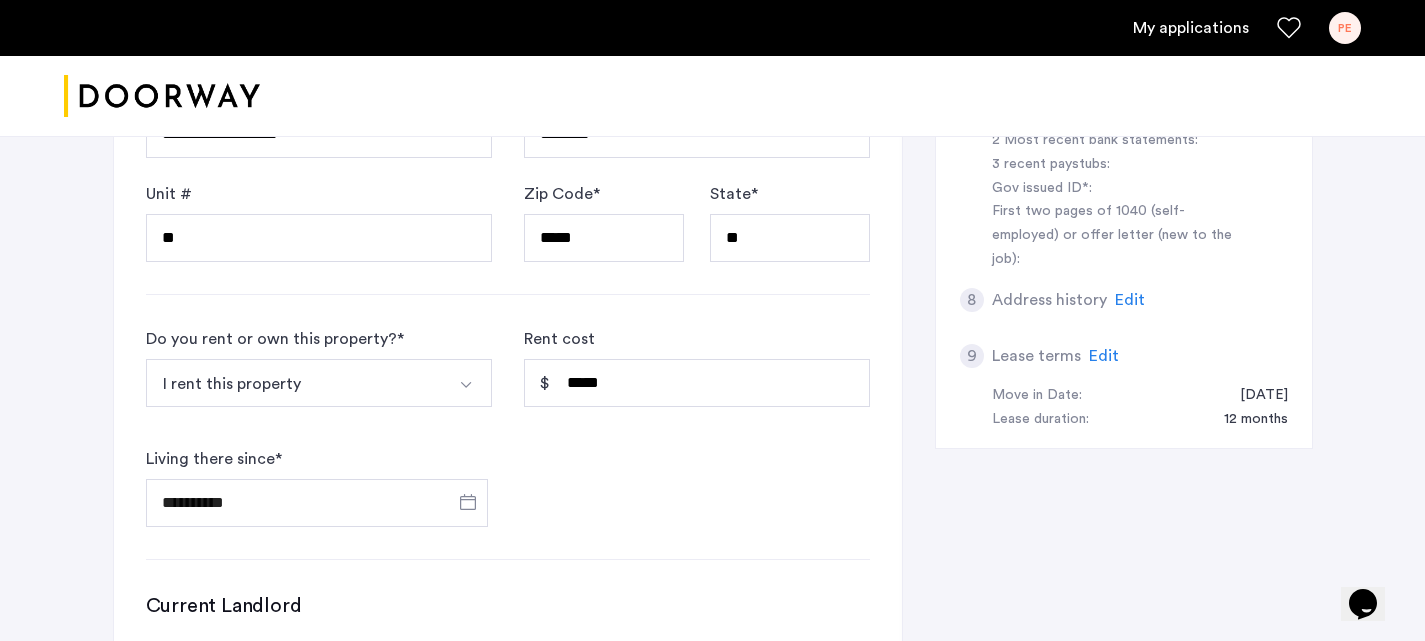 click on "**********" 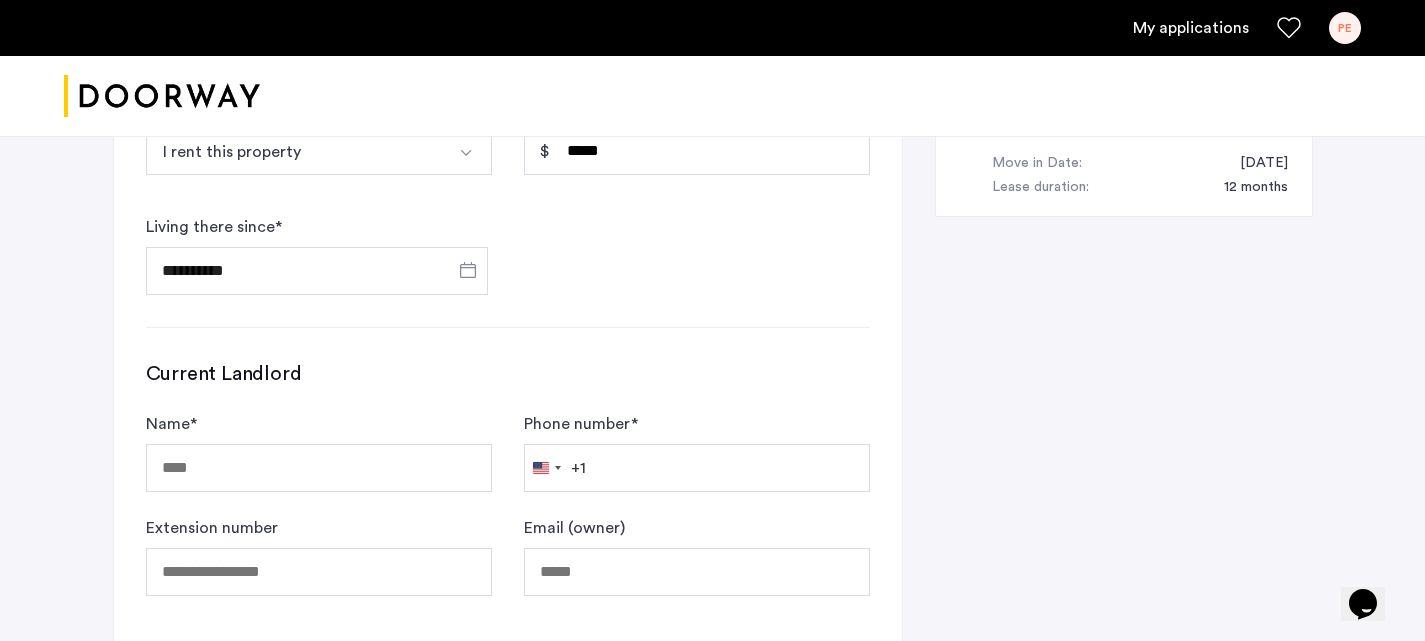 scroll, scrollTop: 1121, scrollLeft: 0, axis: vertical 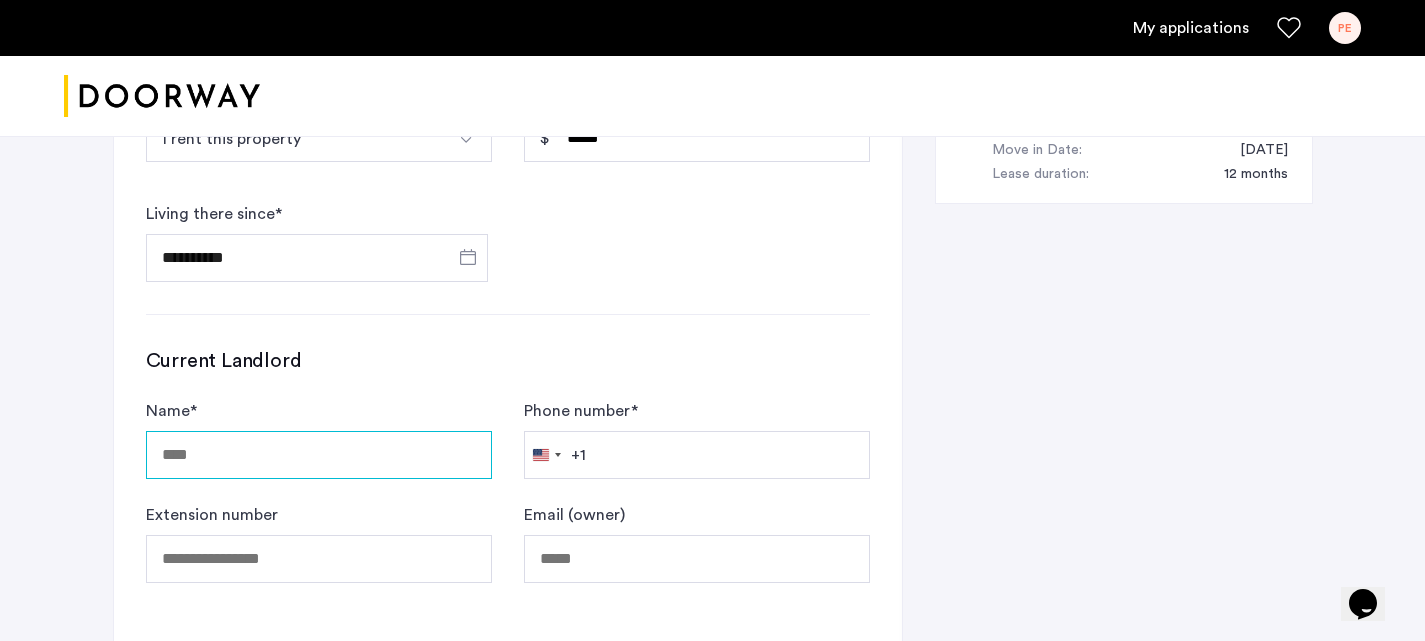 click on "Name  *" at bounding box center [319, 455] 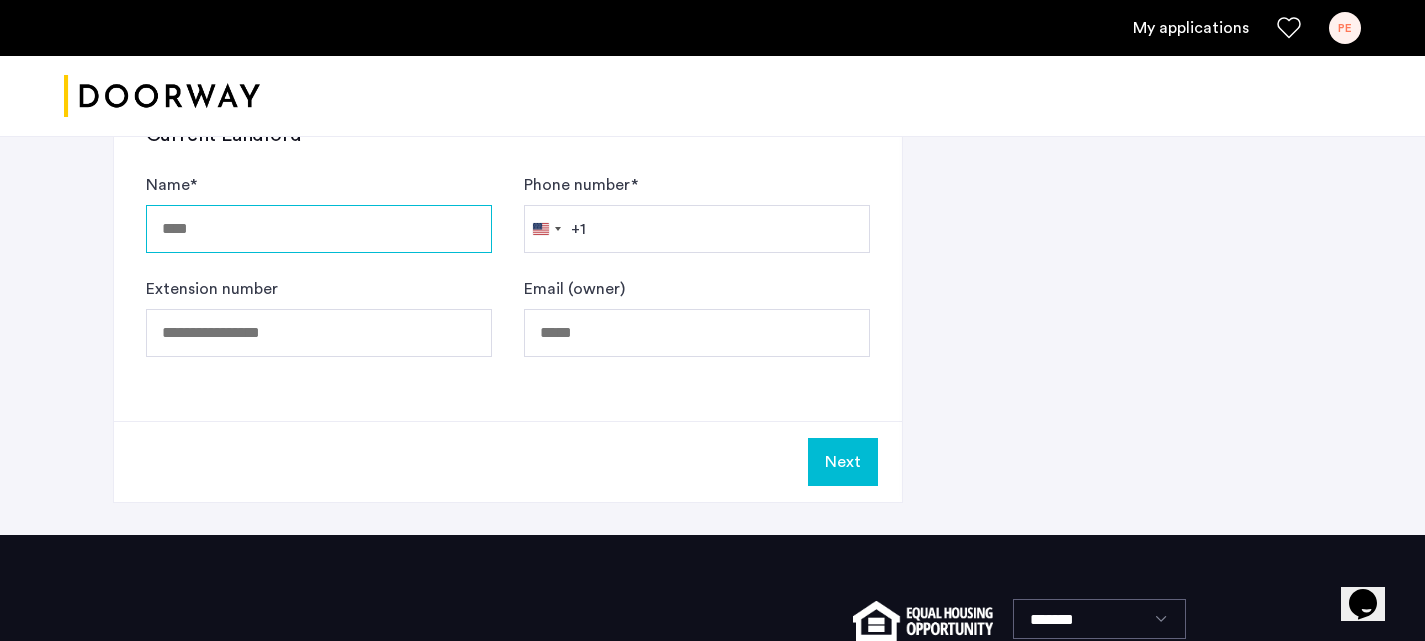 scroll, scrollTop: 1337, scrollLeft: 0, axis: vertical 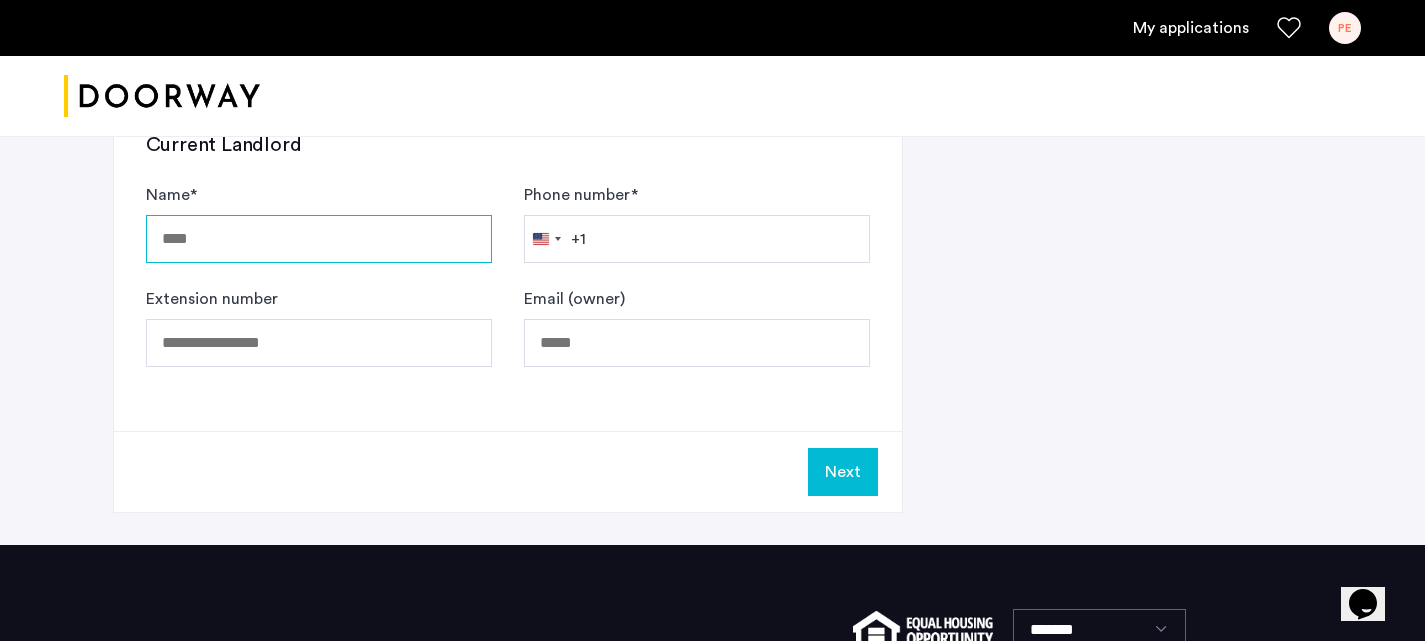 click on "Name  *" at bounding box center (319, 239) 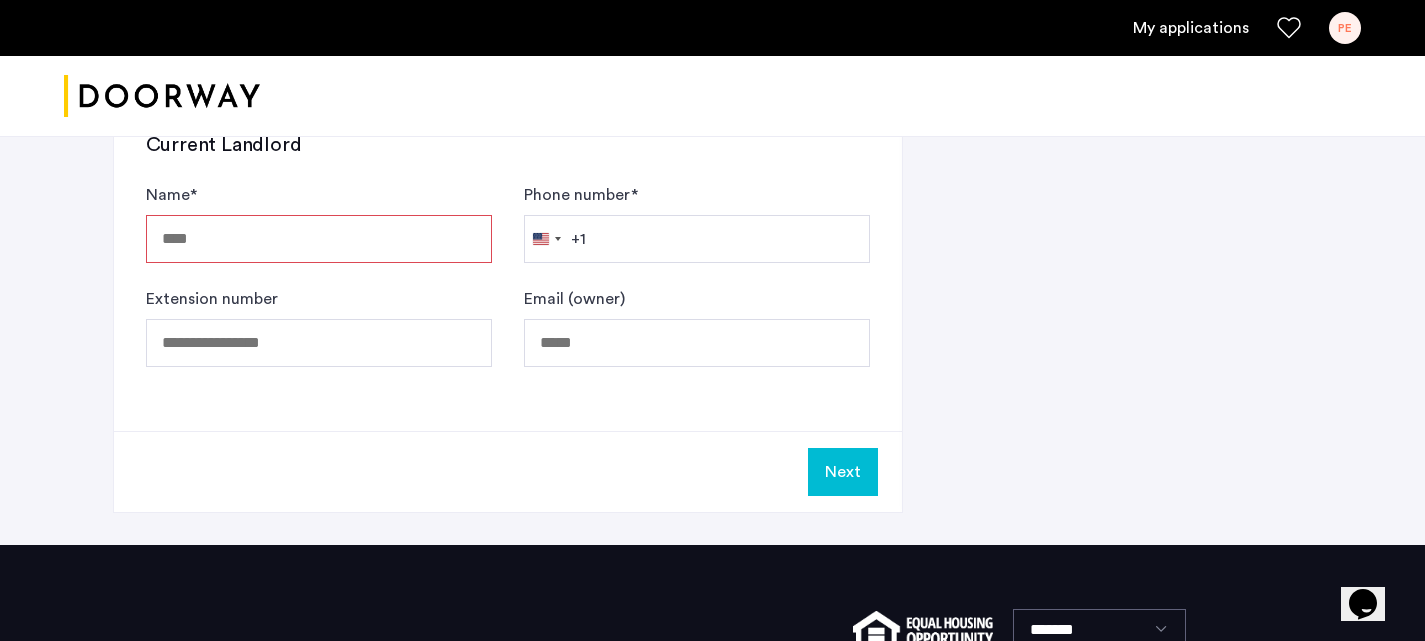click on "Name  *" at bounding box center (319, 239) 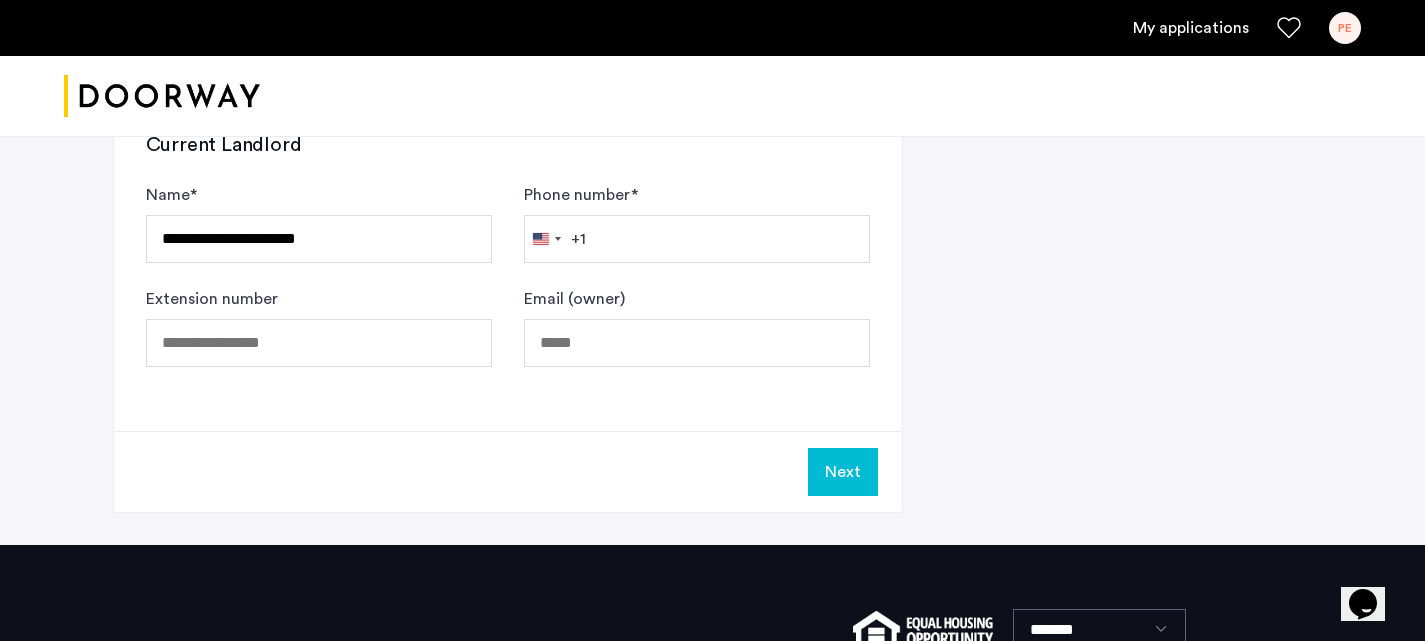 click on "Next" 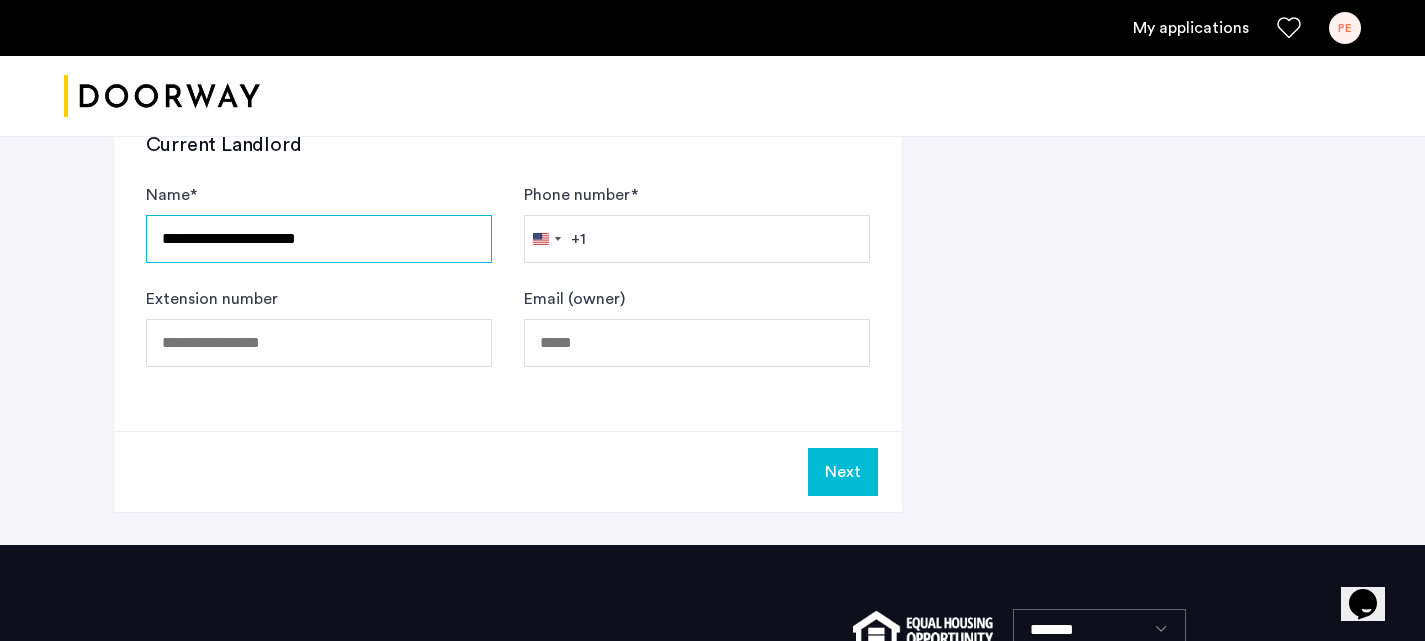 click on "**********" at bounding box center (319, 239) 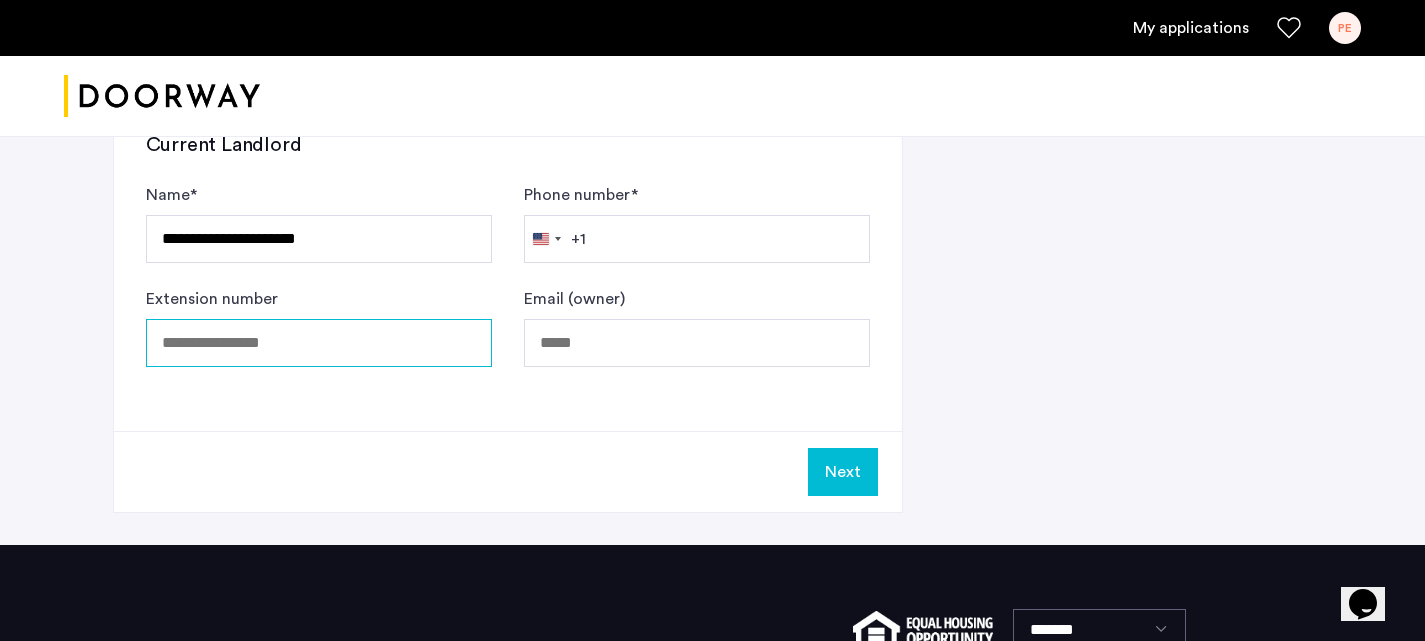 click on "Extension number" at bounding box center [319, 343] 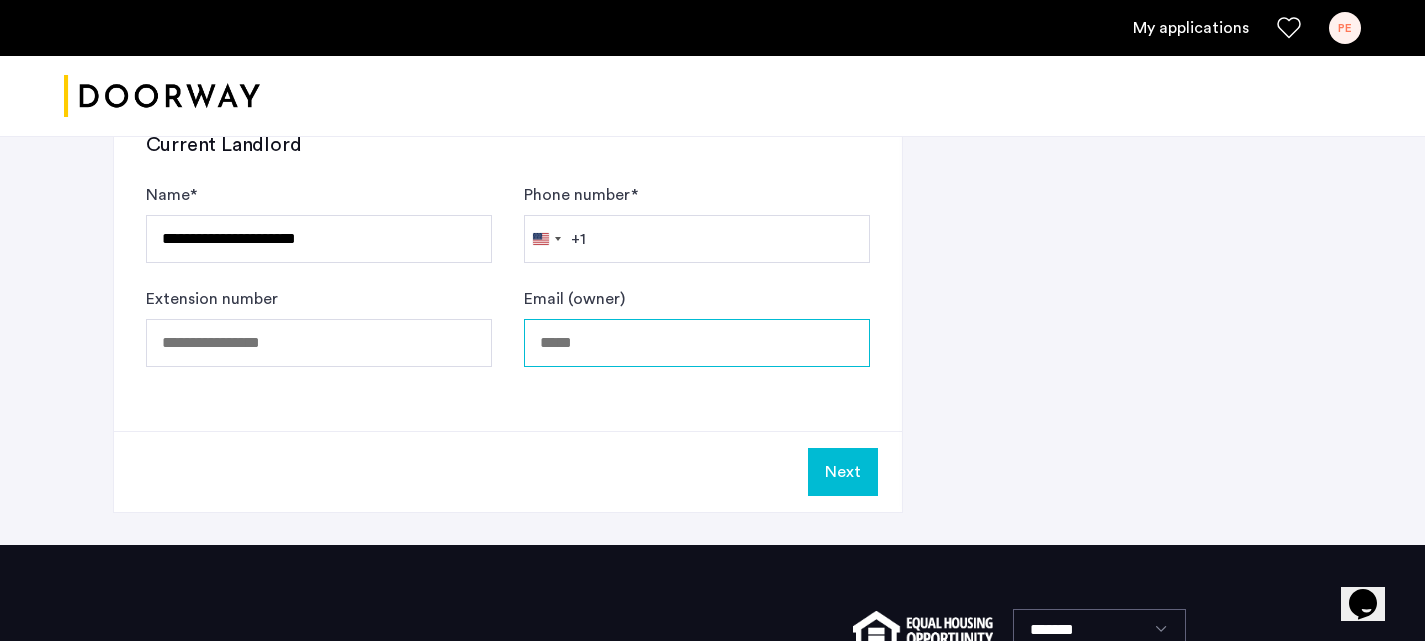 click on "Email (owner)" at bounding box center (697, 343) 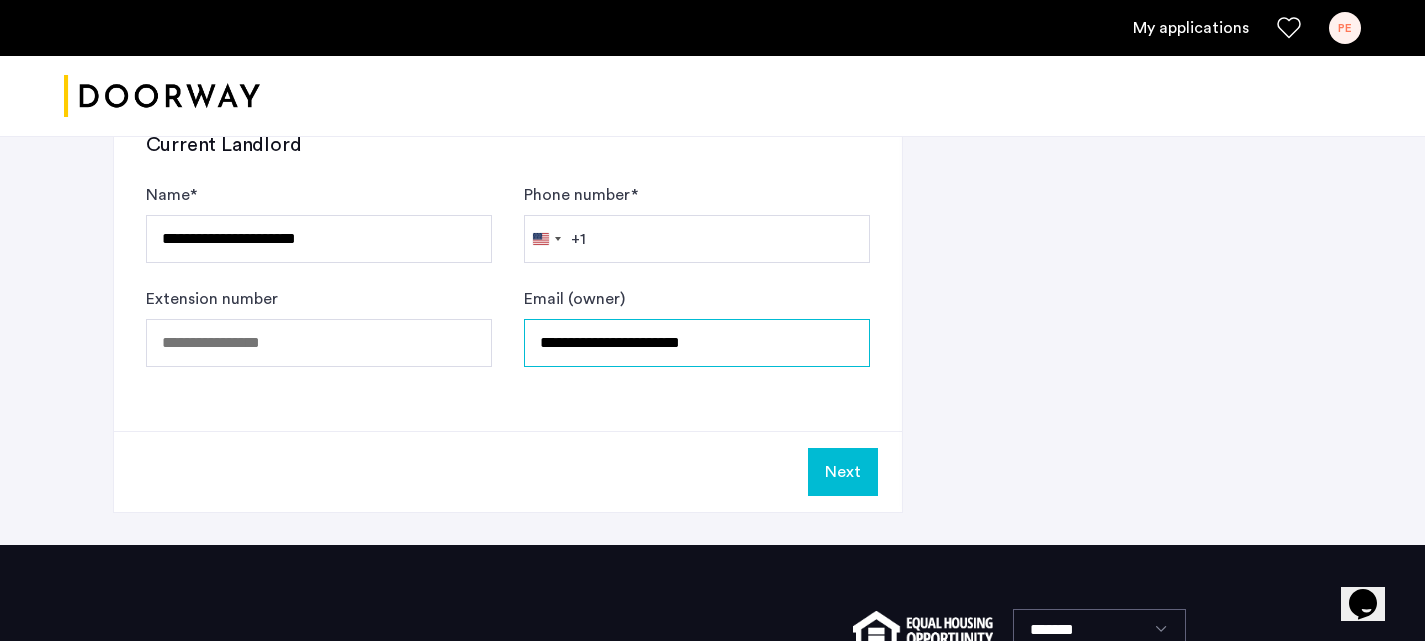 type on "**********" 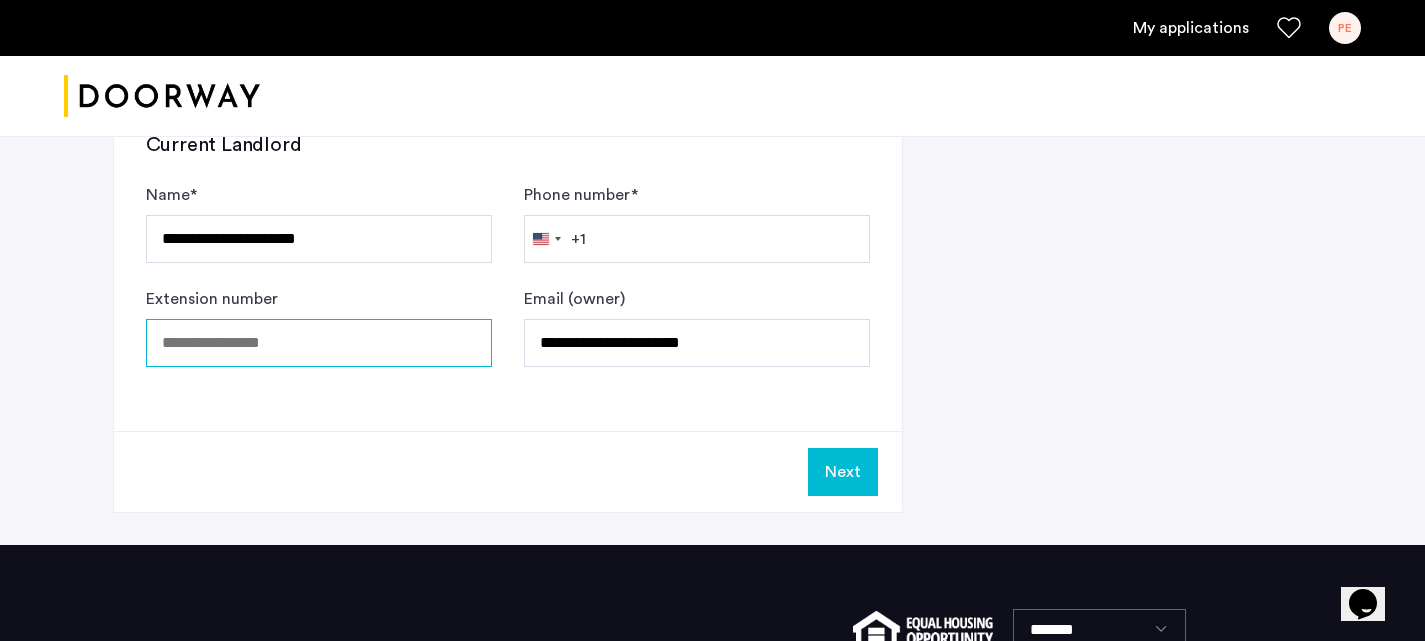 click on "Extension number" at bounding box center [319, 343] 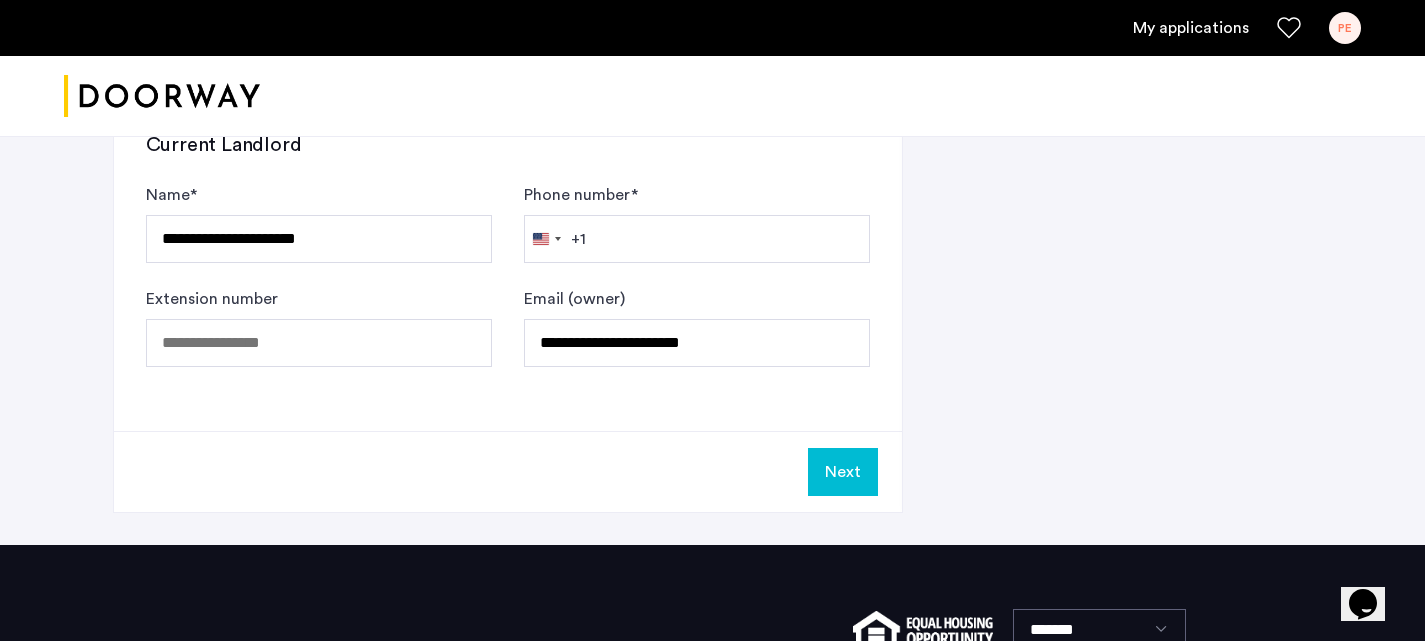 click on "**********" 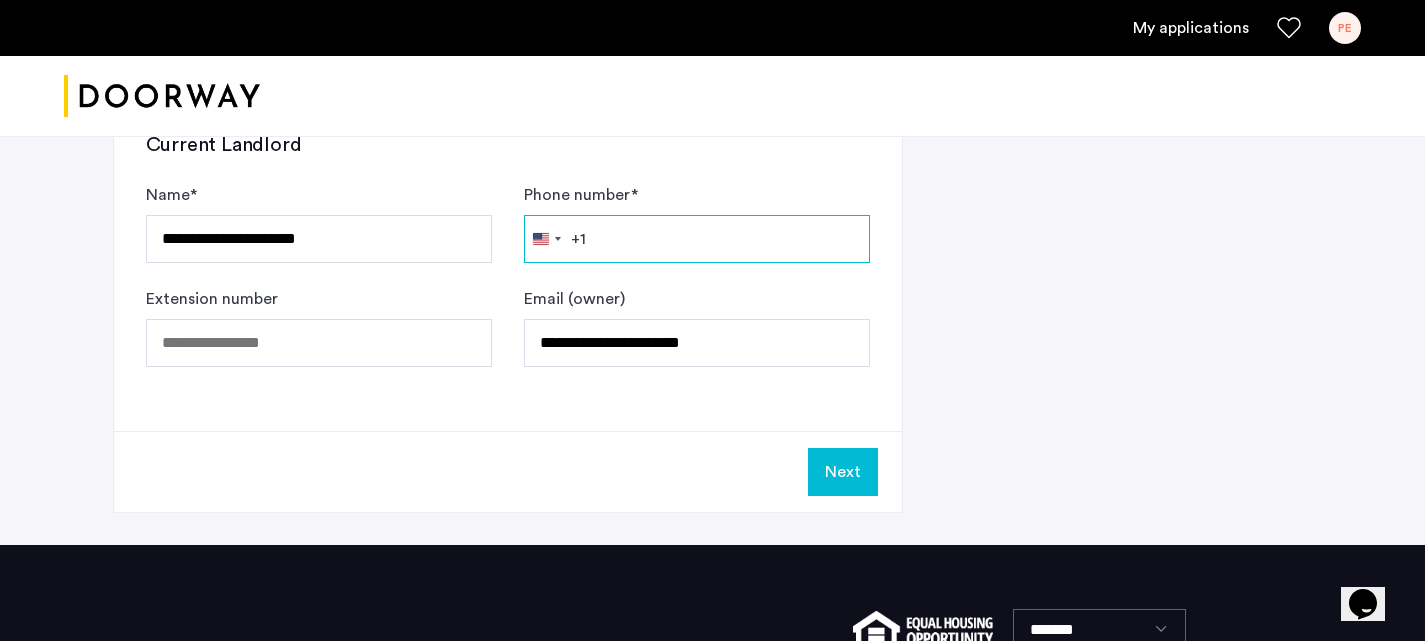 click on "Phone number  *" at bounding box center [697, 239] 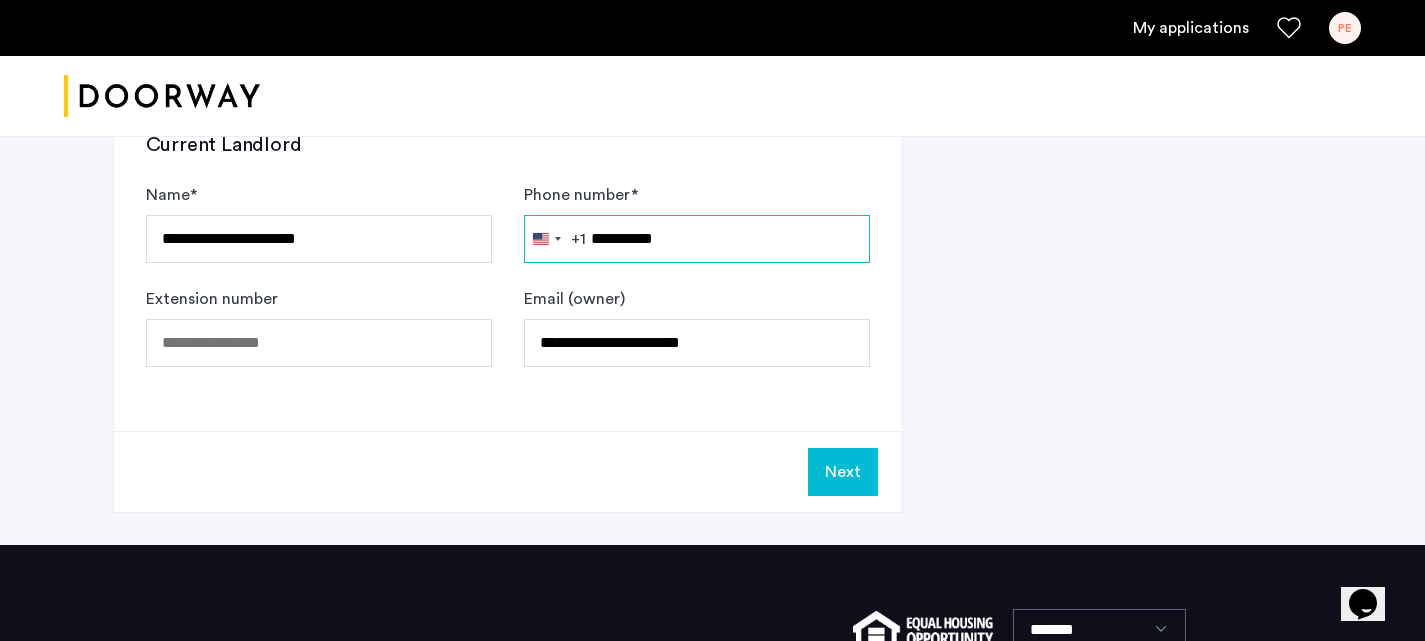 type on "**********" 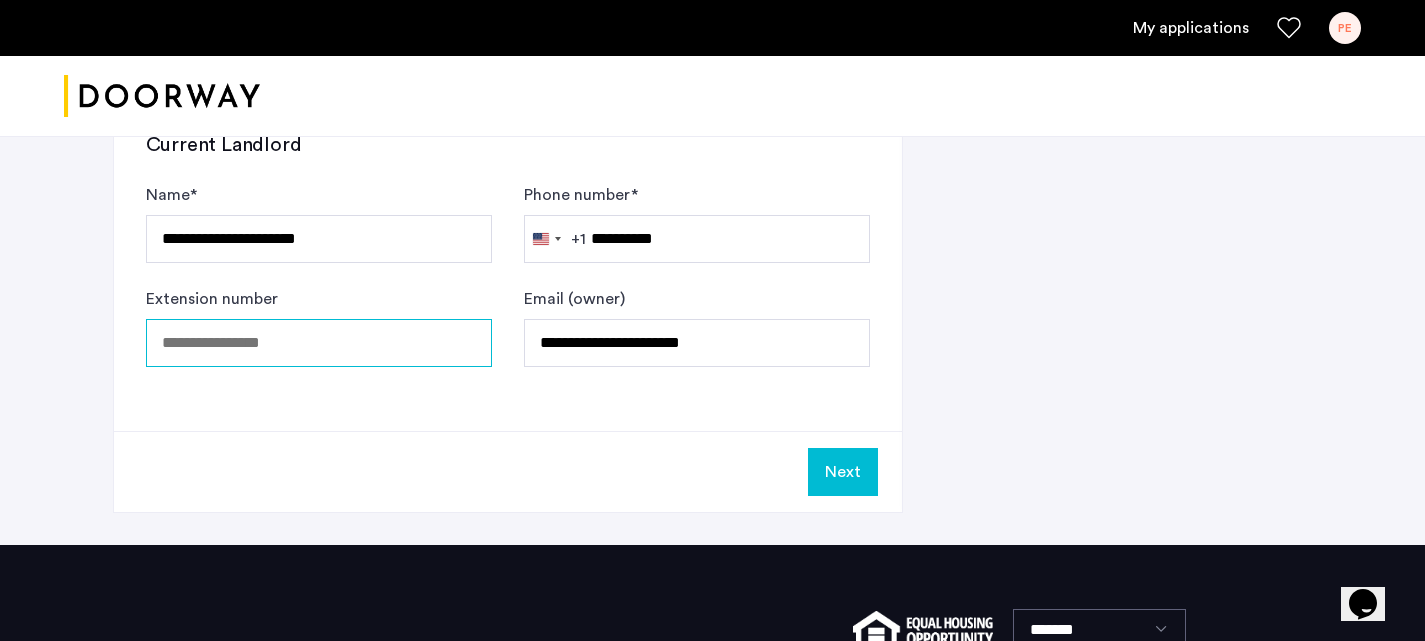 click on "Extension number" at bounding box center (319, 343) 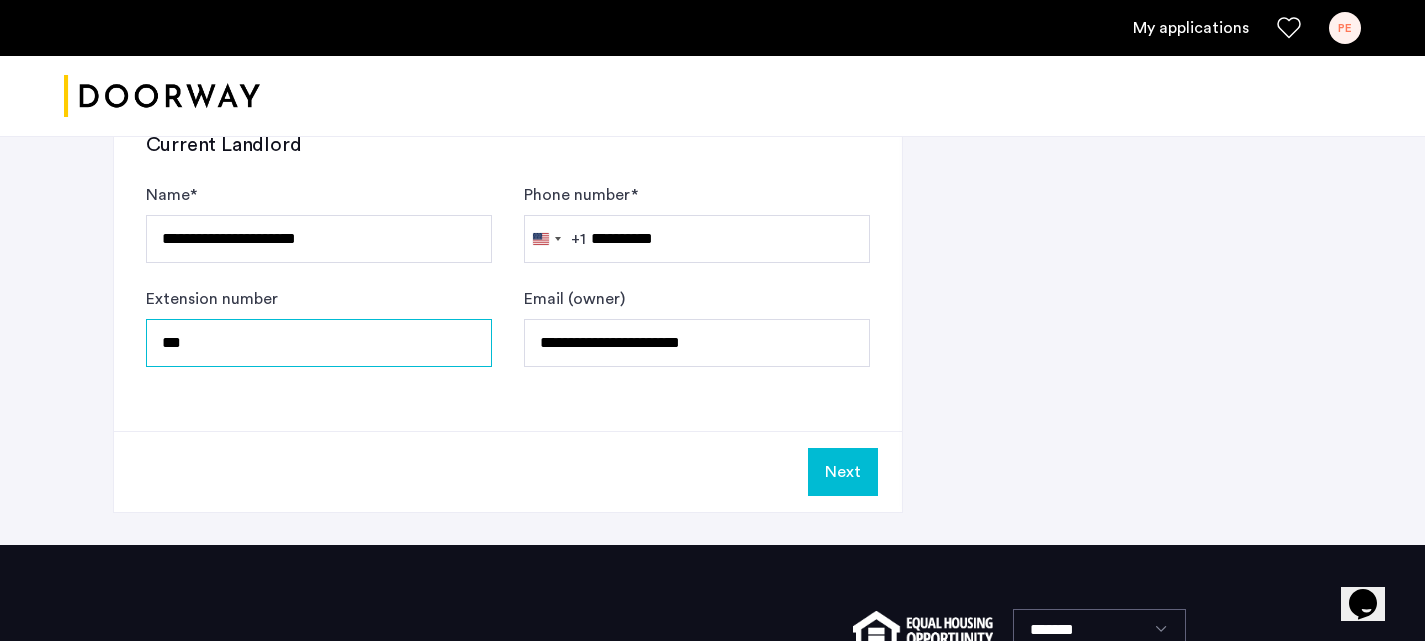 type on "***" 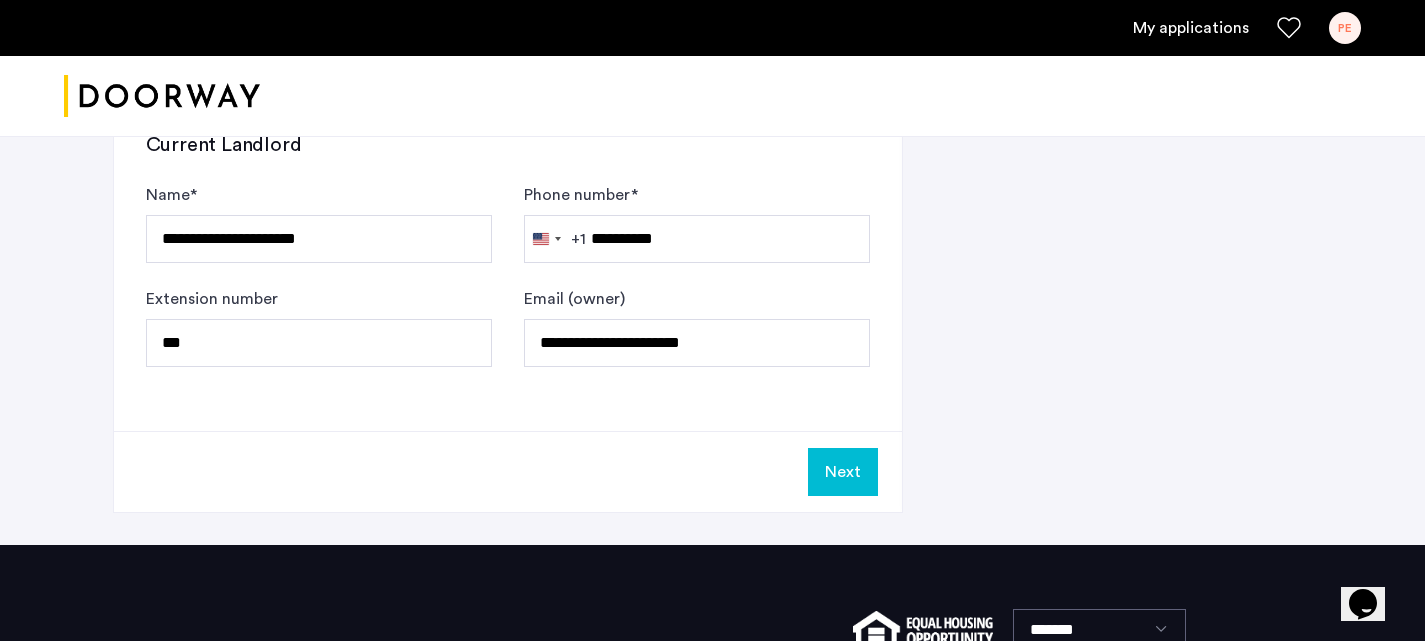 click on "Next" 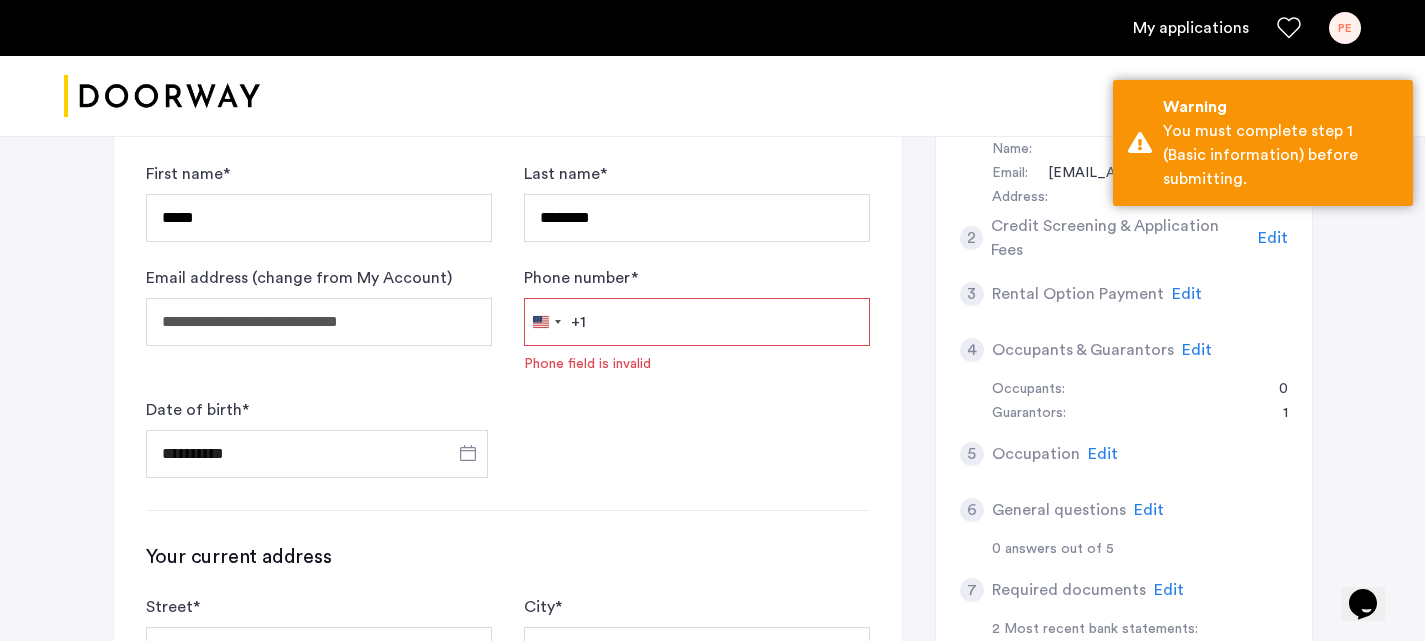 scroll, scrollTop: 385, scrollLeft: 0, axis: vertical 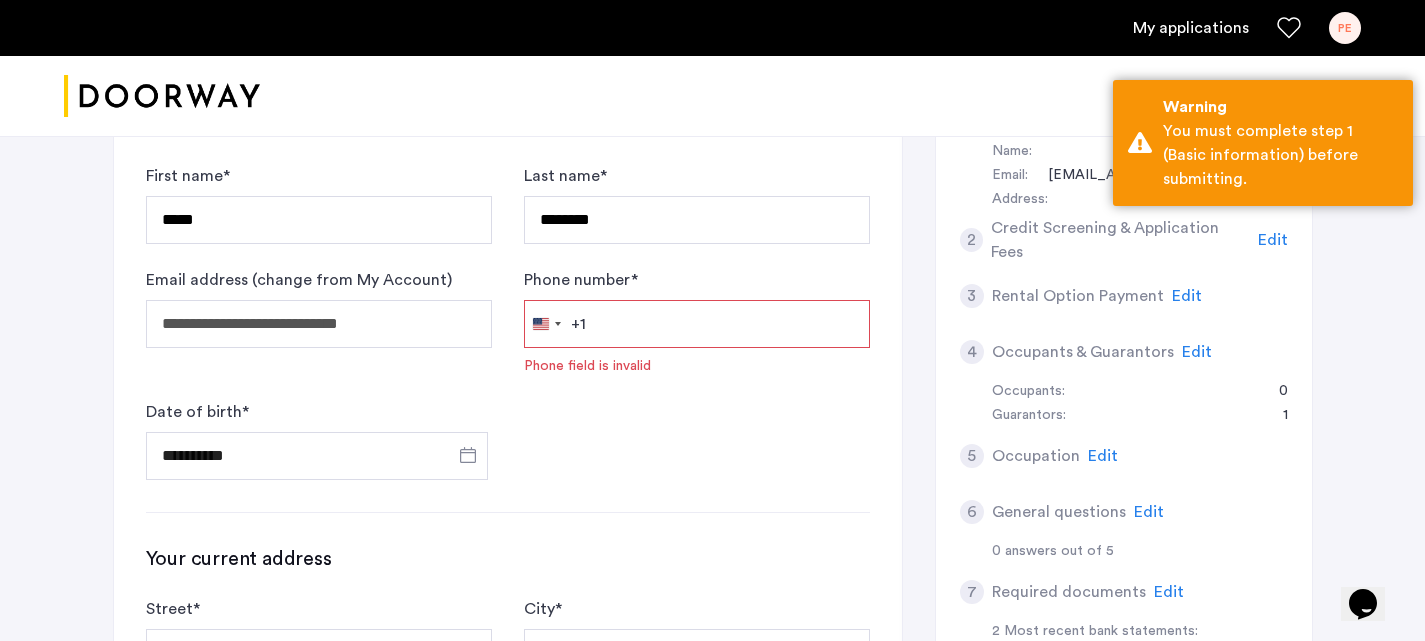 click on "Phone number  *" at bounding box center [697, 324] 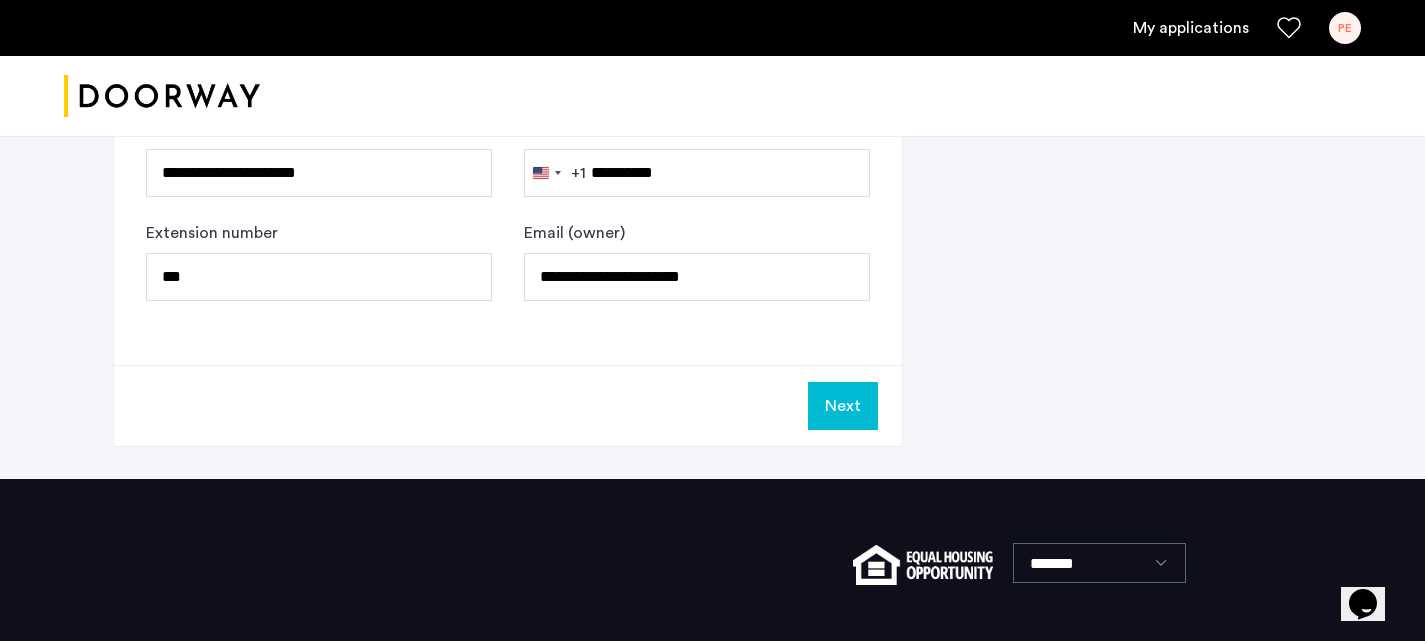 scroll, scrollTop: 1404, scrollLeft: 0, axis: vertical 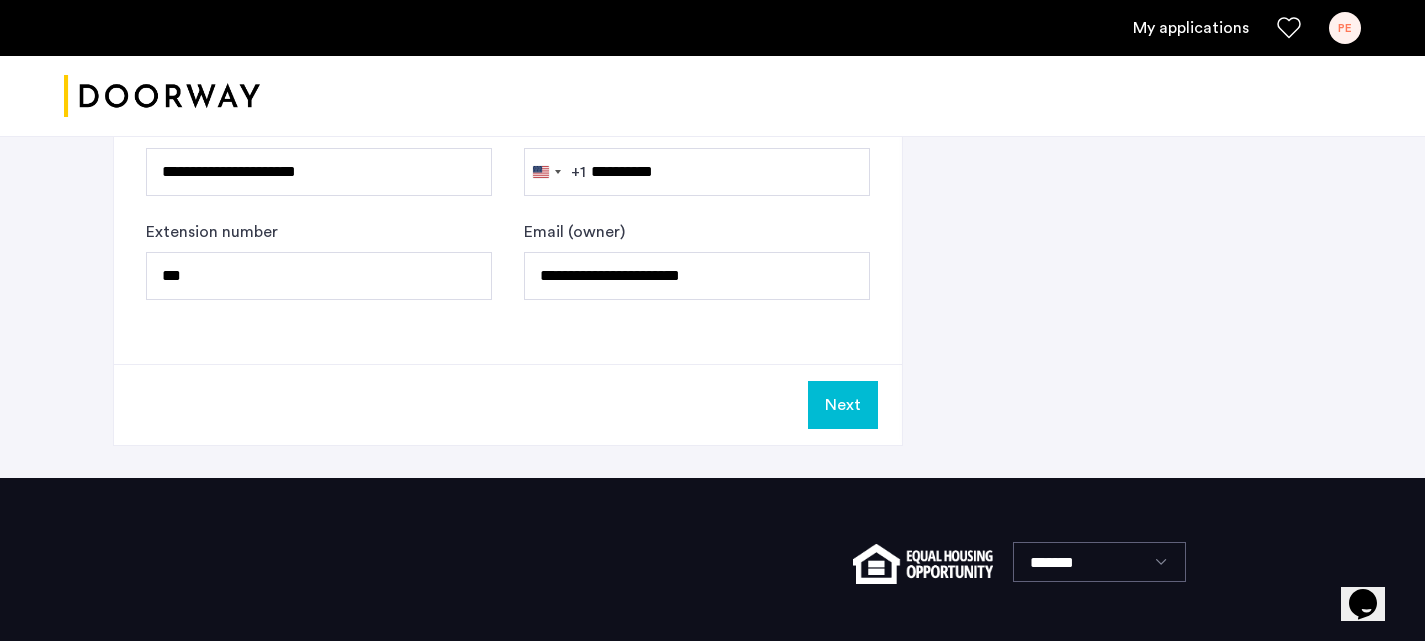 type on "**********" 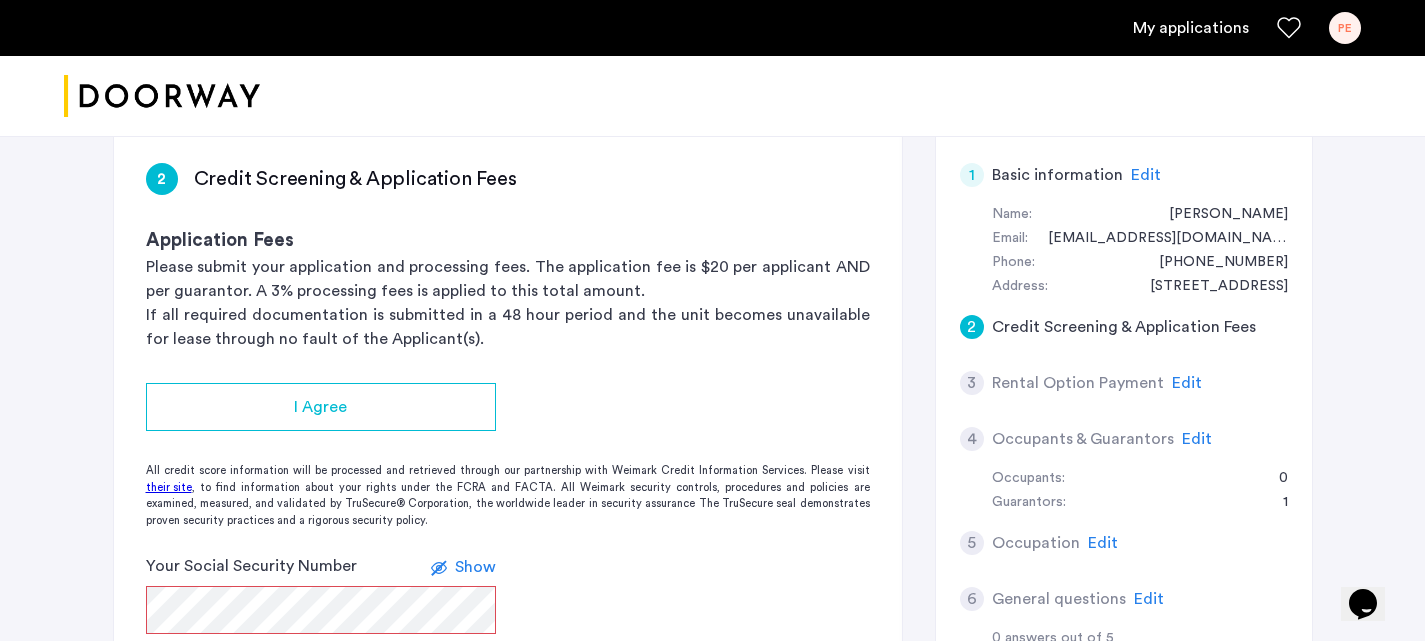 scroll, scrollTop: 523, scrollLeft: 0, axis: vertical 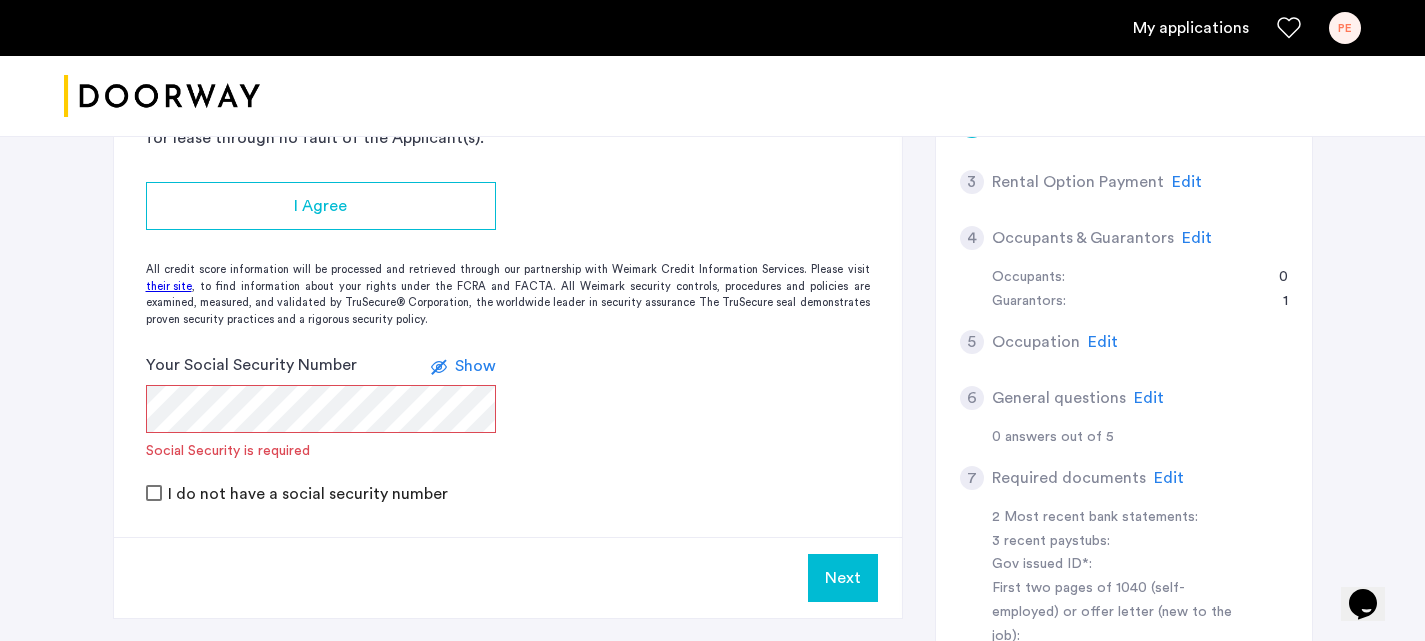 click on "2 Credit Screening & Application Fees Application Fees Please submit your application and processing fees. The application fee is $20 per applicant AND per guarantor. A 3% processing fees is applied to this total amount. If all required documentation is submitted in a 48 hour period and the unit becomes unavailable for lease through no fault of the Applicant(s). I Agree All credit score information will be processed and retrieved through our partnership with Weimark Credit Information Services. Please visit  their site , to find information about your rights under the FCRA and FACTA. All Weimark security controls, procedures and policies are examined, measured, and validated by TruSecure® Corporation, the worldwide leader in security assurance The TruSecure seal demonstrates proven security practices and a rigorous security policy. Your Social Security Number Show  Social Security is required  I do not have a social security number Next" 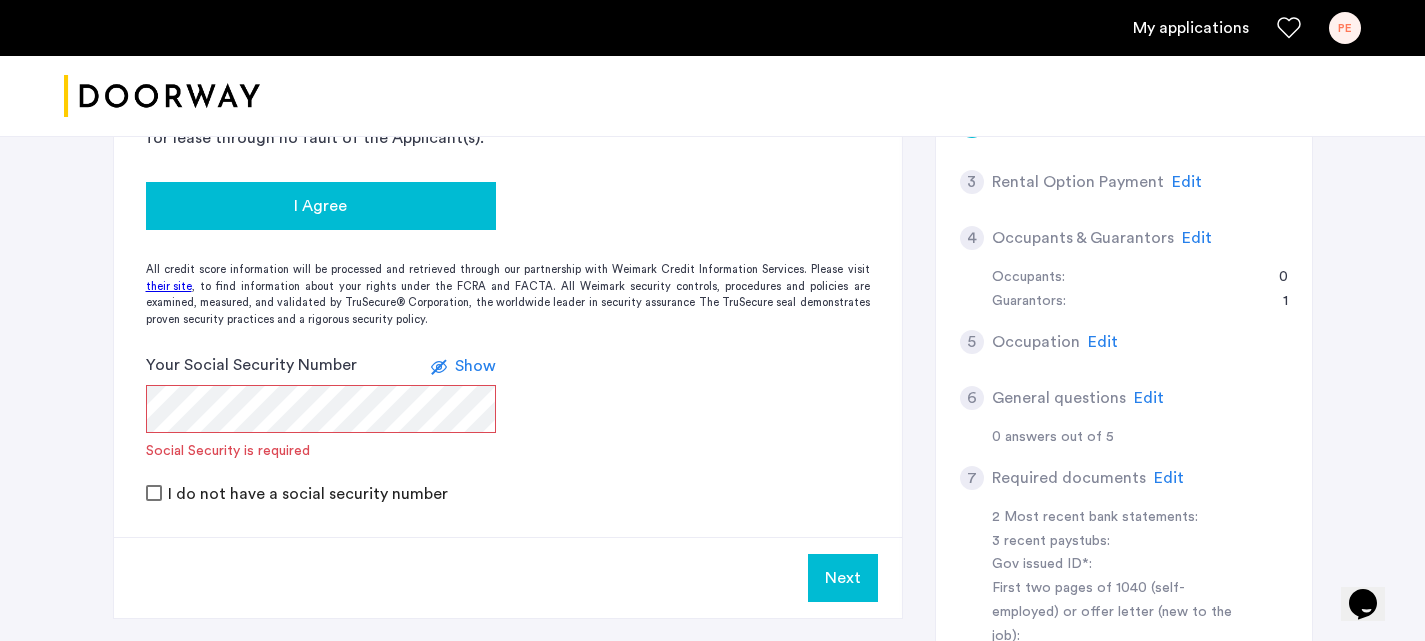 click on "I Agree" 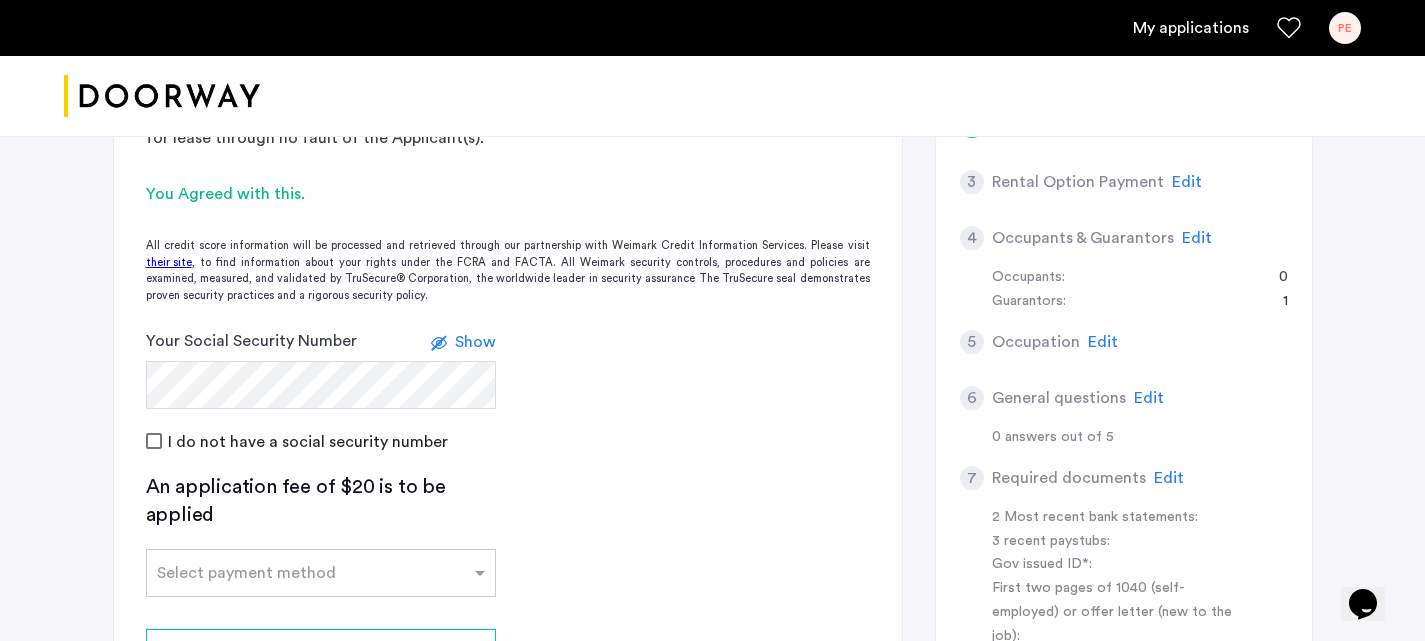 click on "2 Credit Screening & Application Fees Application Fees Please submit your application and processing fees. The application fee is $20 per applicant AND per guarantor. A 3% processing fees is applied to this total amount. If all required documentation is submitted in a 48 hour period and the unit becomes unavailable for lease through no fault of the Applicant(s).  You Agreed with this.  All credit score information will be processed and retrieved through our partnership with Weimark Credit Information Services. Please visit  their site , to find information about your rights under the FCRA and FACTA. All Weimark security controls, procedures and policies are examined, measured, and validated by TruSecure® Corporation, the worldwide leader in security assurance The TruSecure seal demonstrates proven security practices and a rigorous security policy. Your Social Security Number Show I do not have a social security number An application fee of $20 is to be applied Select payment method Pay Application fee Next" 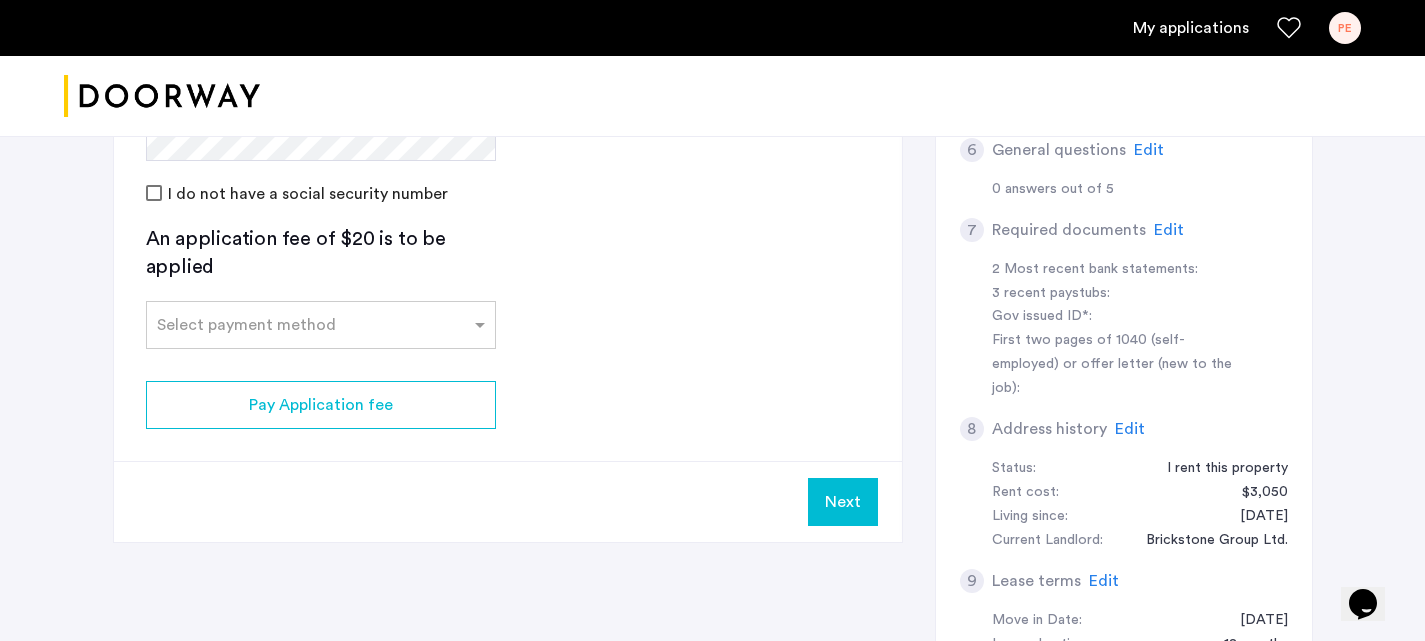 scroll, scrollTop: 773, scrollLeft: 0, axis: vertical 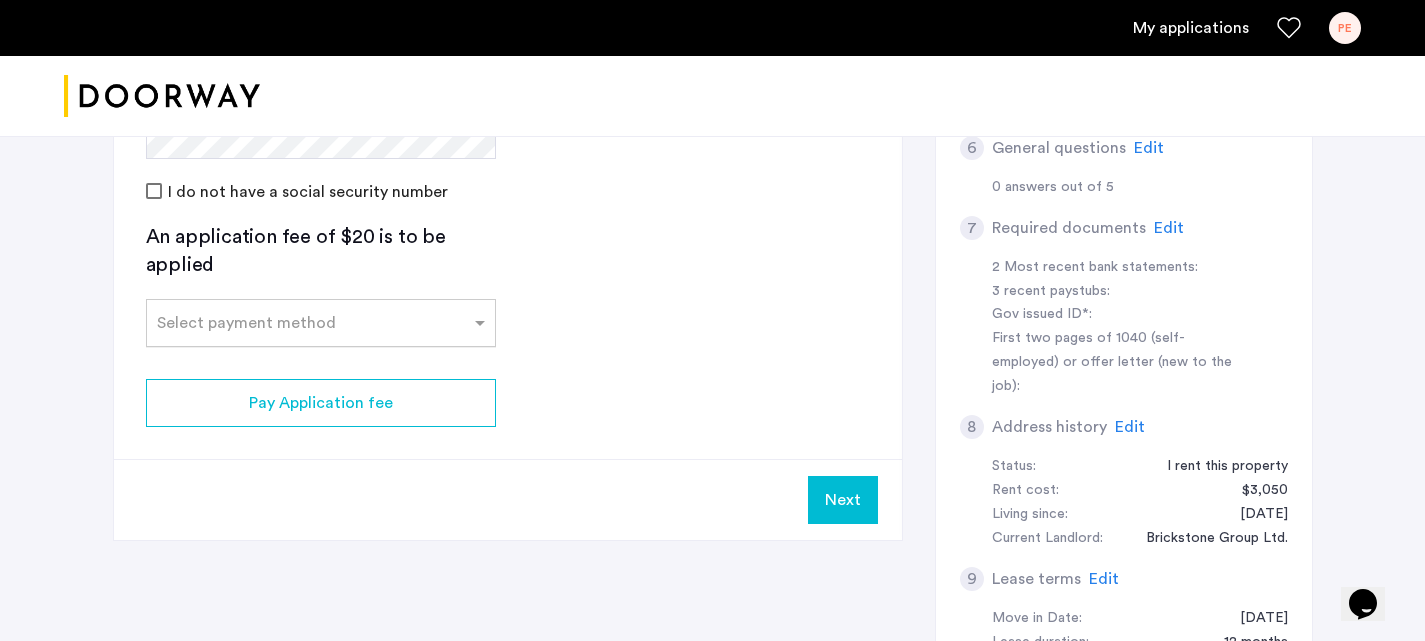 click 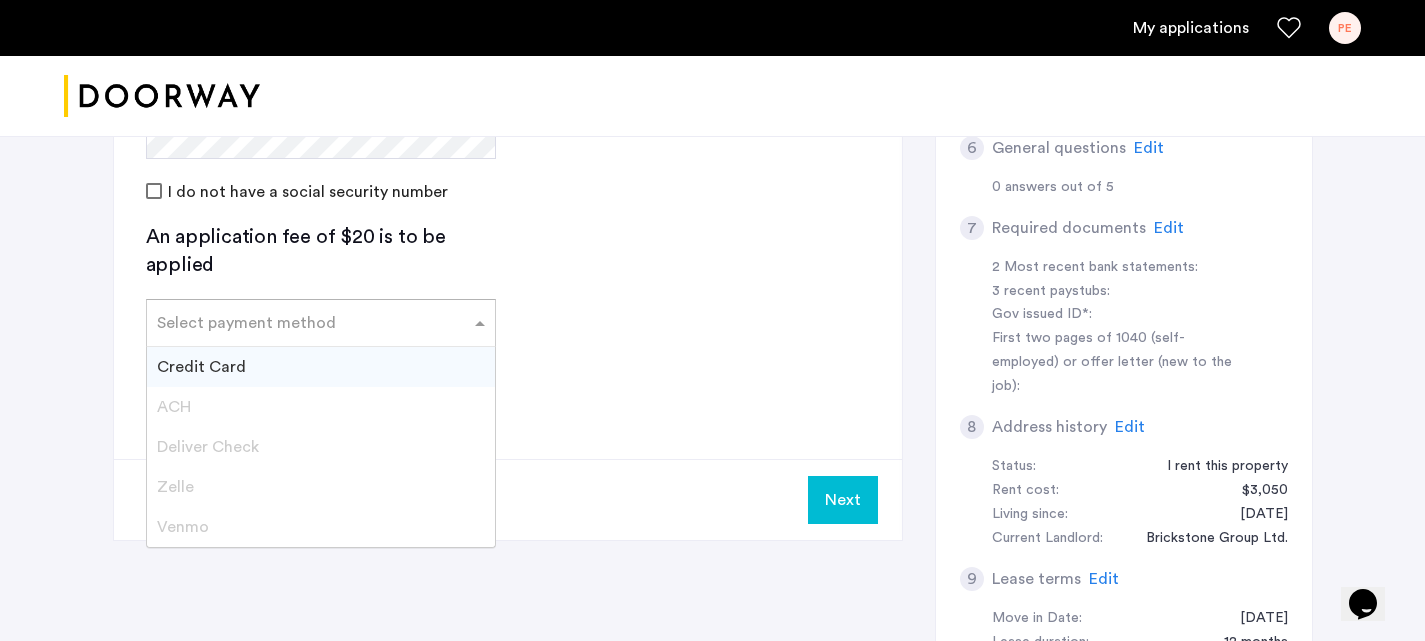 click on "Credit Card" at bounding box center [321, 367] 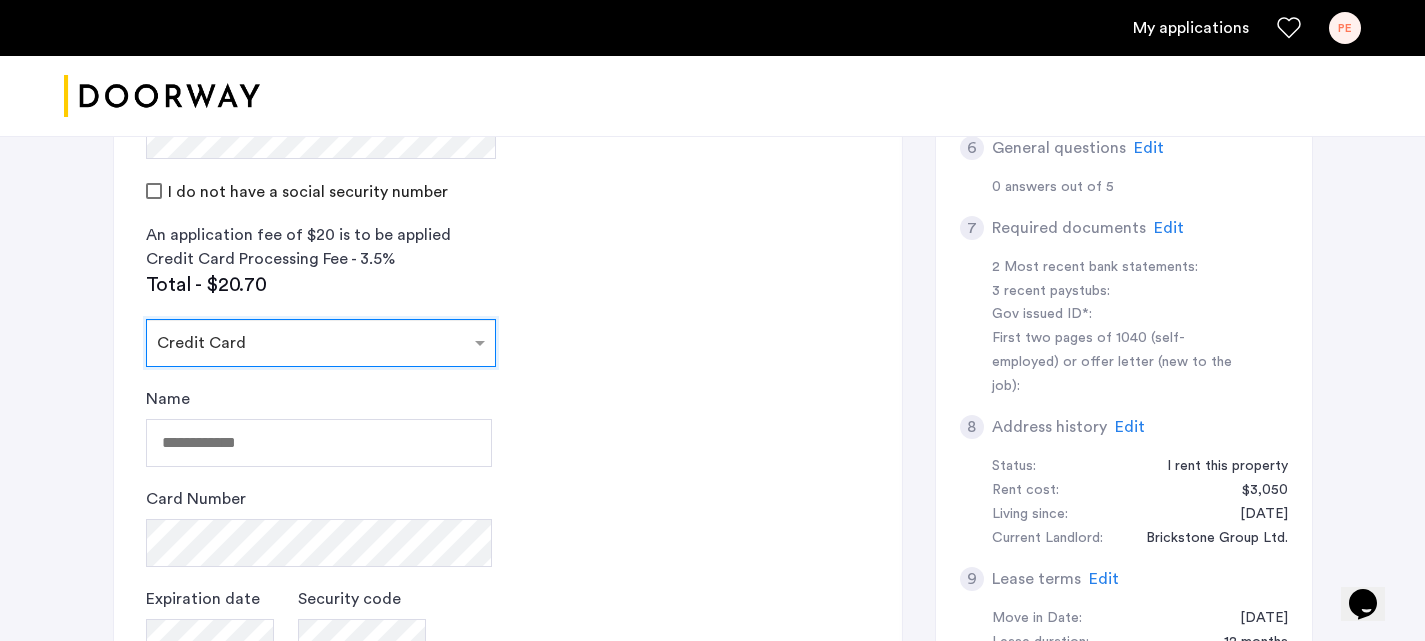click on "Name" 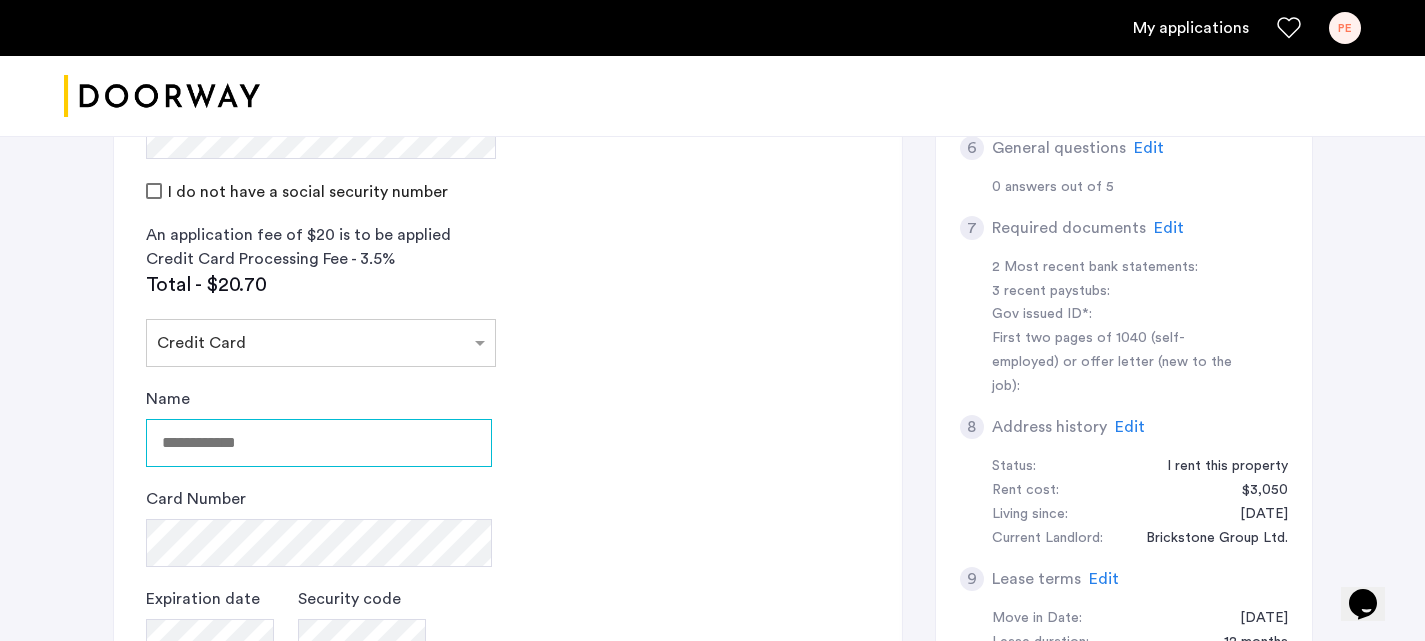 click on "Name" at bounding box center [319, 443] 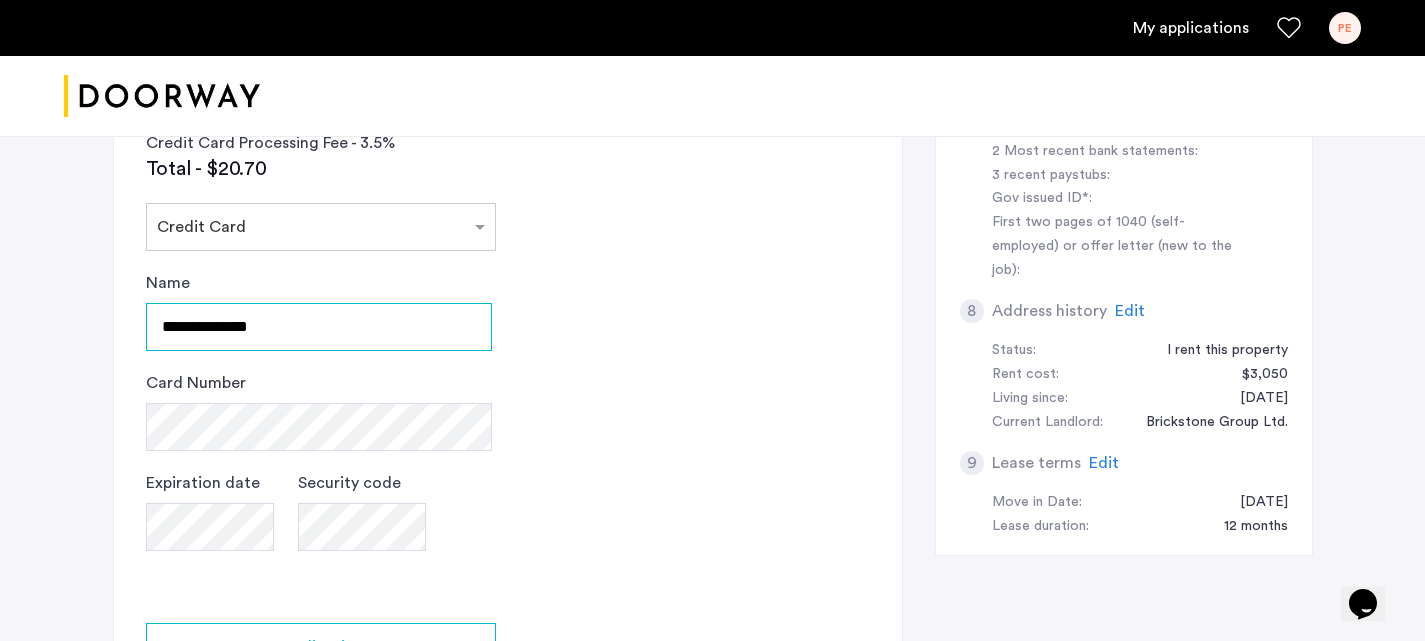 scroll, scrollTop: 892, scrollLeft: 0, axis: vertical 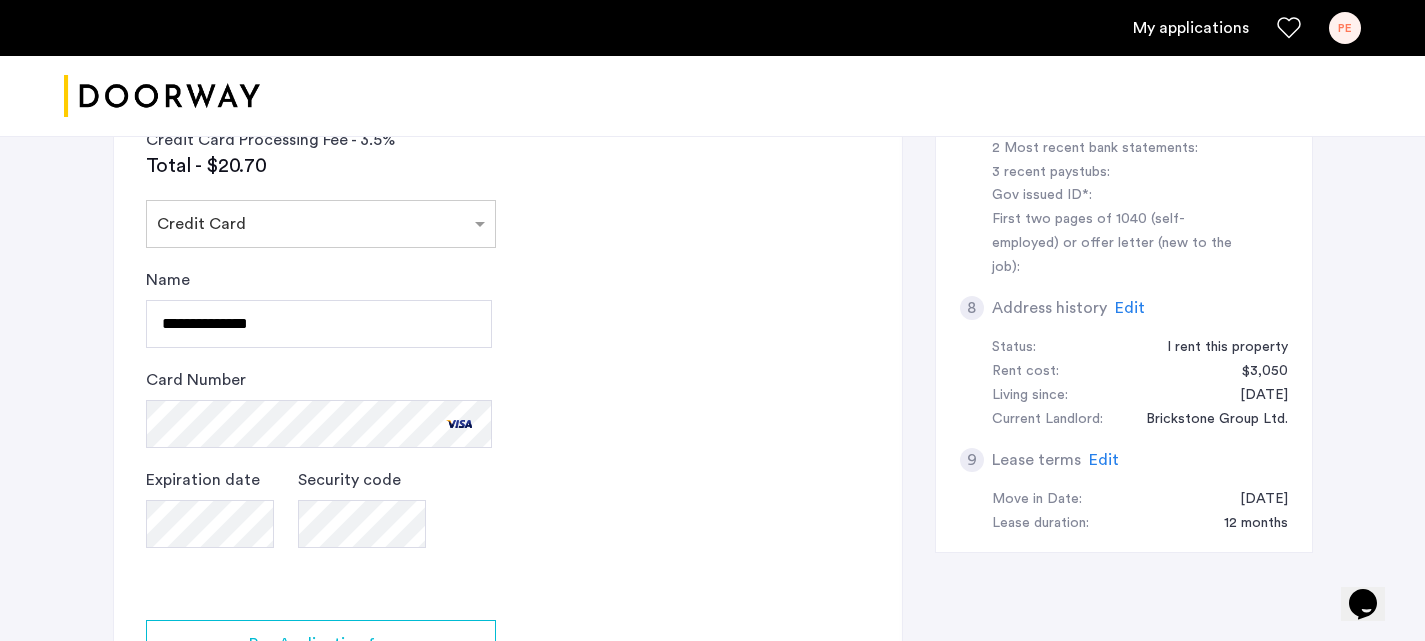 click on "2 Credit Screening & Application Fees Application Fees Please submit your application and processing fees. The application fee is $20 per applicant AND per guarantor. A 3% processing fees is applied to this total amount. If all required documentation is submitted in a 48 hour period and the unit becomes unavailable for lease through no fault of the Applicant(s).  You Agreed with this.  All credit score information will be processed and retrieved through our partnership with Weimark Credit Information Services. Please visit  their site , to find information about your rights under the FCRA and FACTA. All Weimark security controls, procedures and policies are examined, measured, and validated by TruSecure® Corporation, the worldwide leader in security assurance The TruSecure seal demonstrates proven security practices and a rigorous security policy. Your Social Security Number Show I do not have a social security number An application fee of $20 is to be applied Credit Card Processing Fee - 3.5% Total - $20.70" 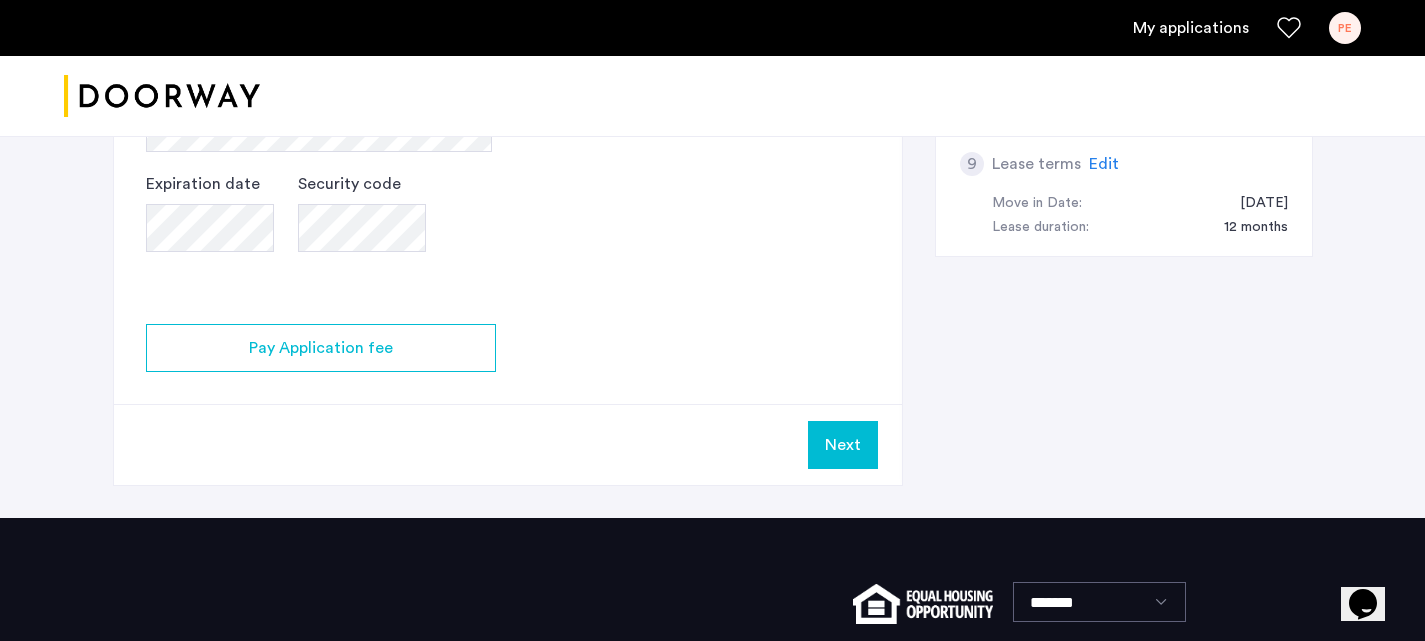 scroll, scrollTop: 1193, scrollLeft: 0, axis: vertical 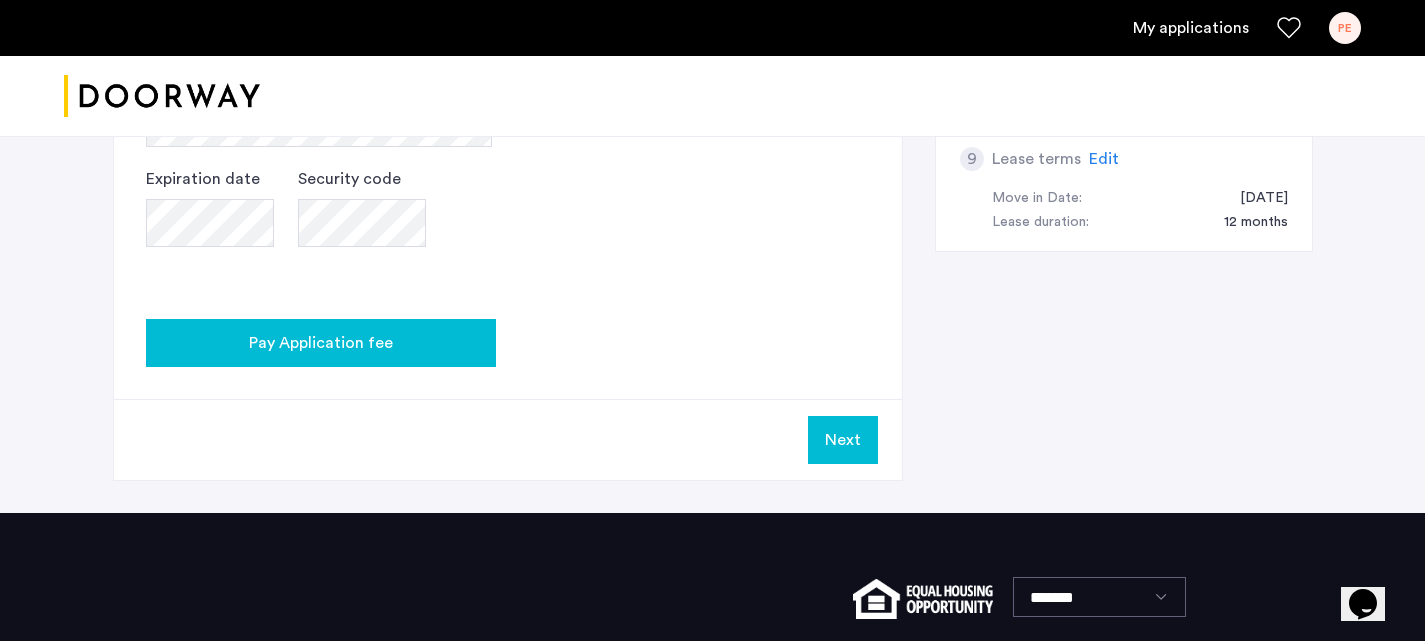 click on "Pay Application fee" 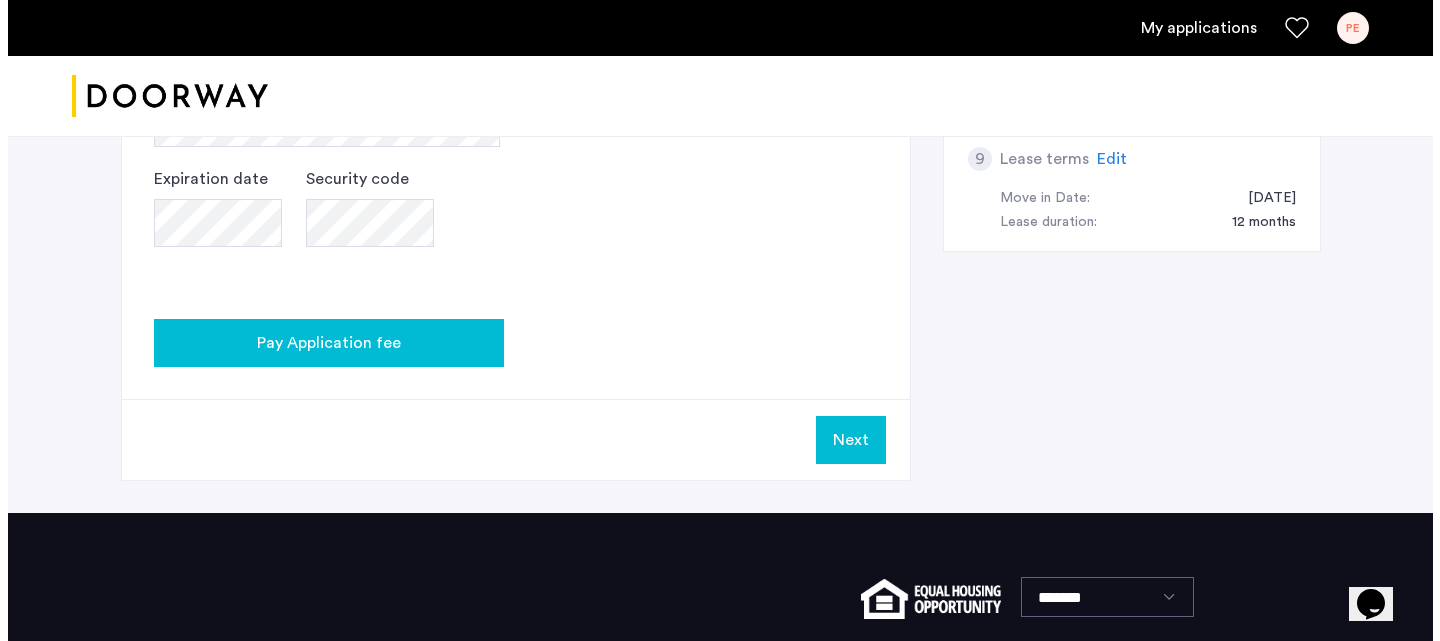 scroll, scrollTop: 0, scrollLeft: 0, axis: both 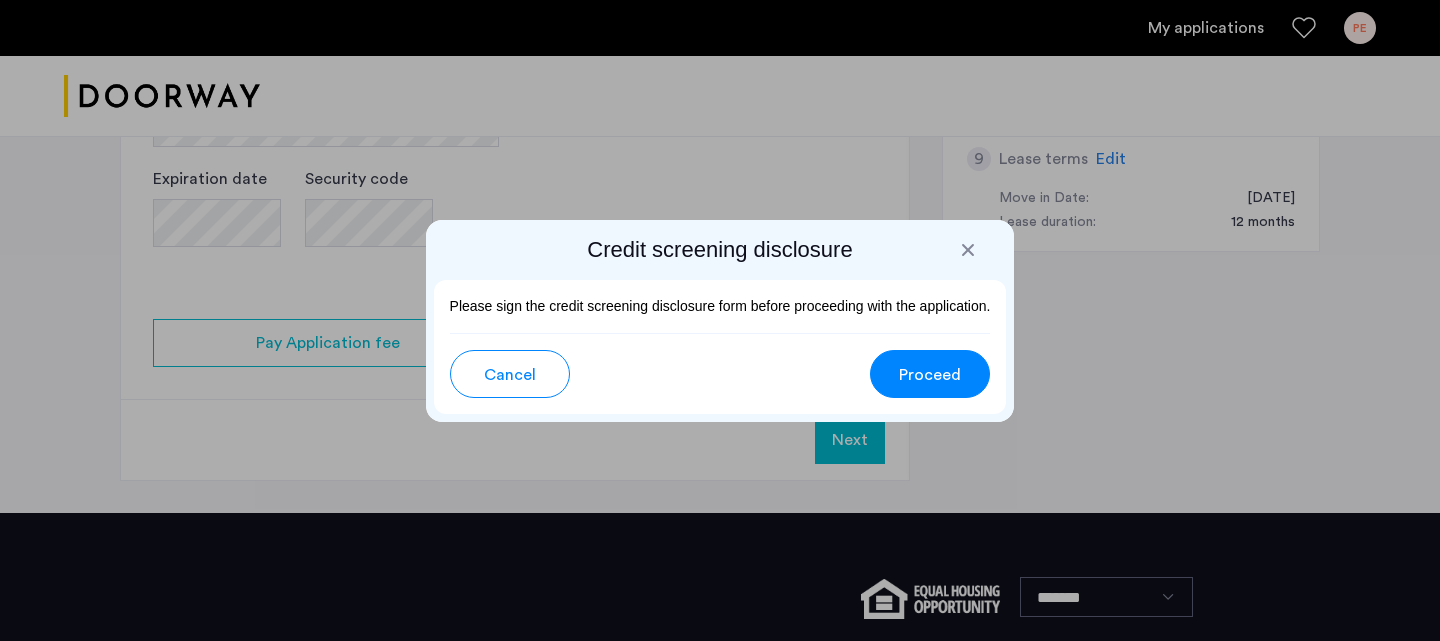 click on "Proceed" at bounding box center [930, 375] 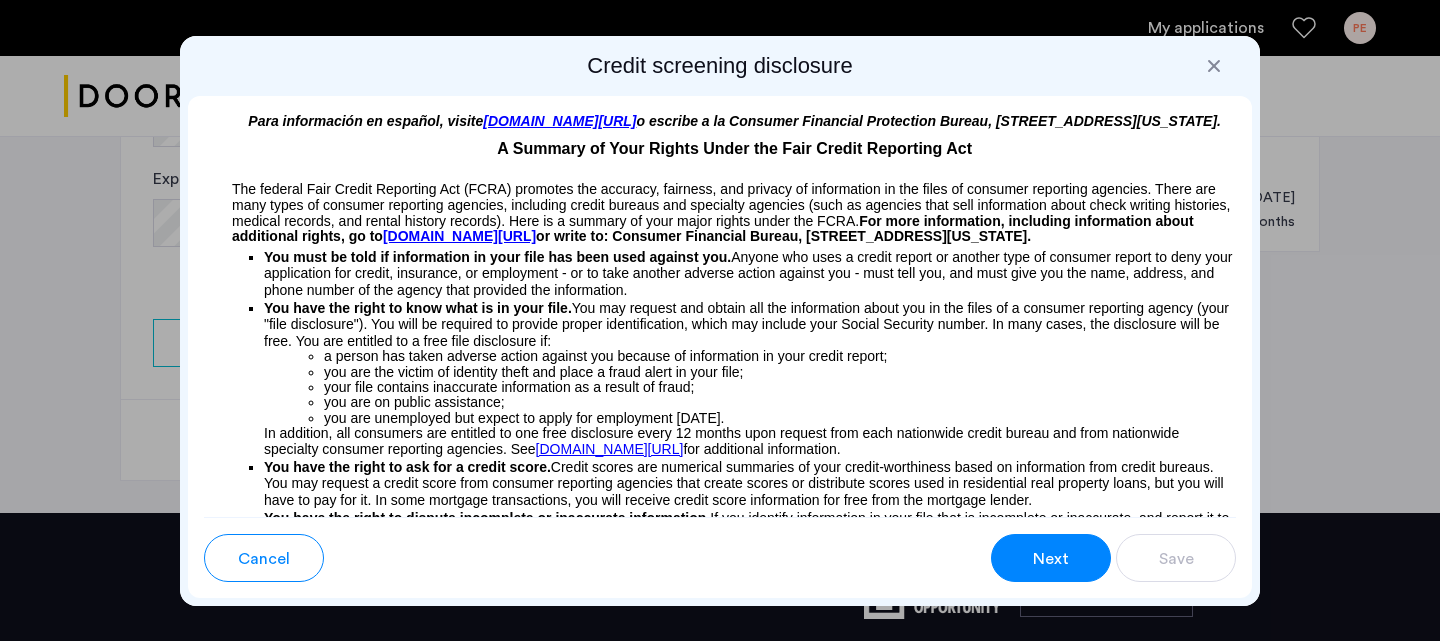 click on "Next" at bounding box center (1051, 559) 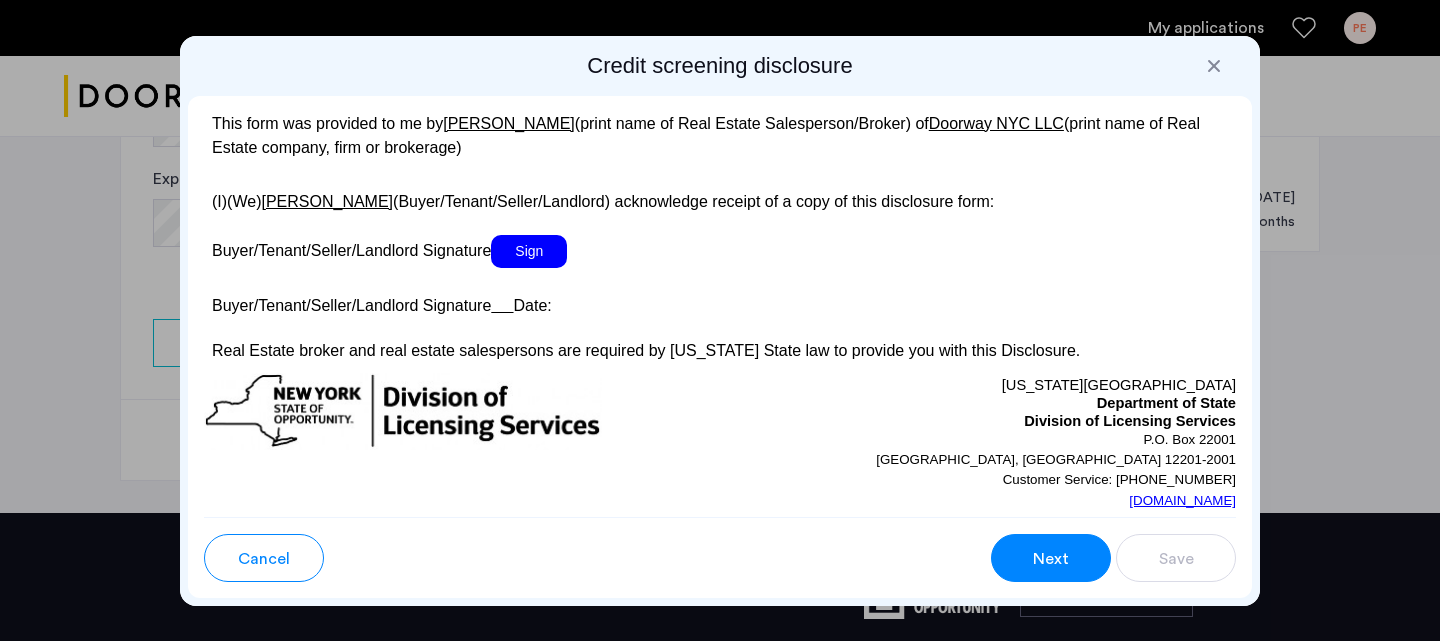 scroll, scrollTop: 3763, scrollLeft: 0, axis: vertical 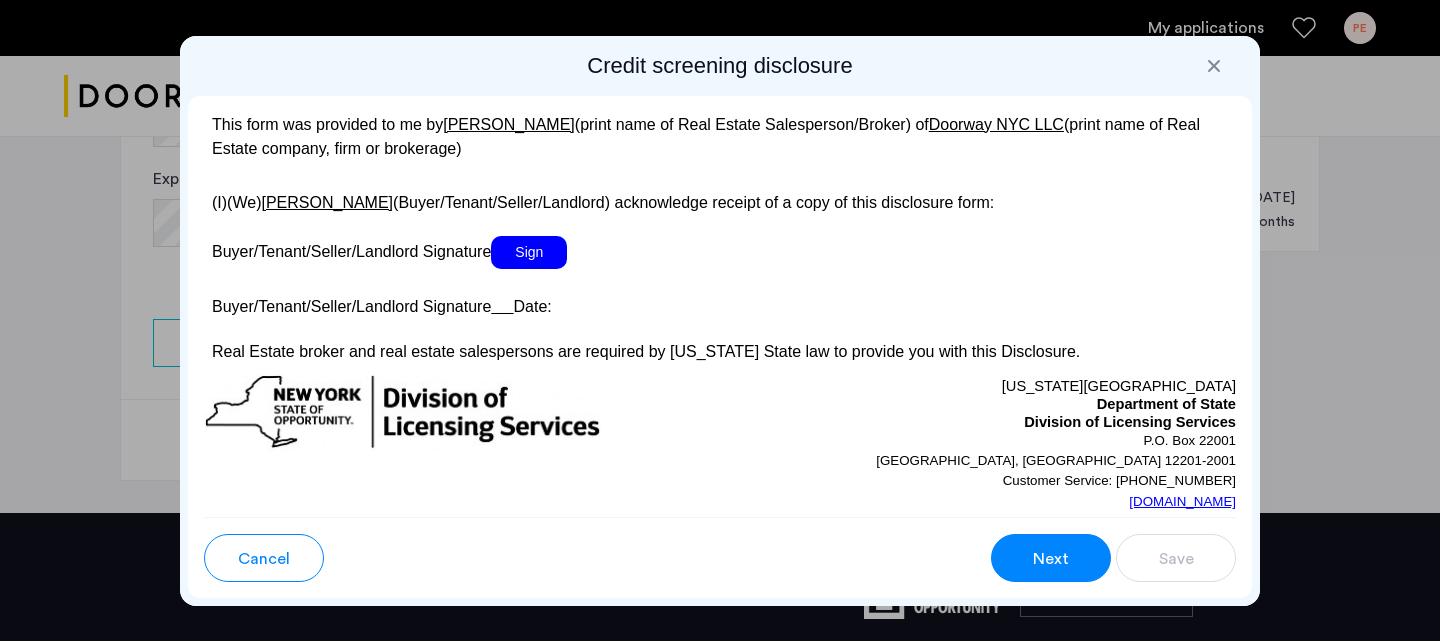 click on "Sign" at bounding box center (529, 252) 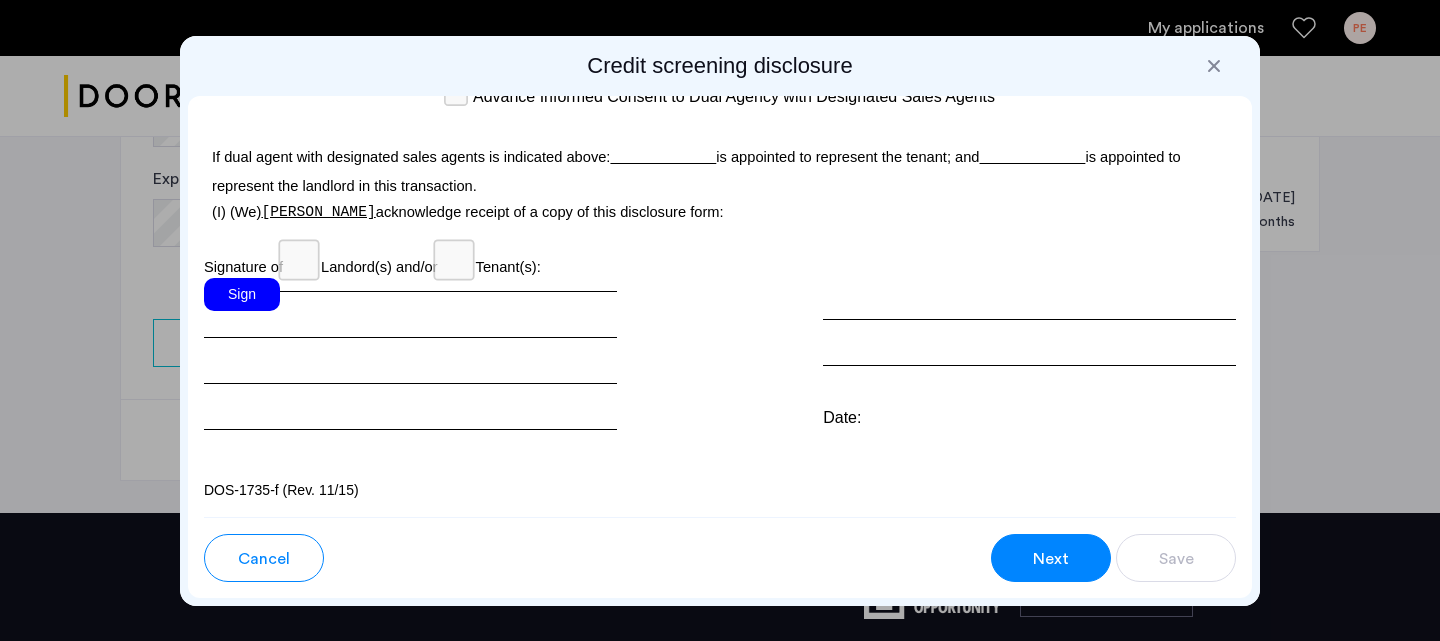 scroll, scrollTop: 6105, scrollLeft: 0, axis: vertical 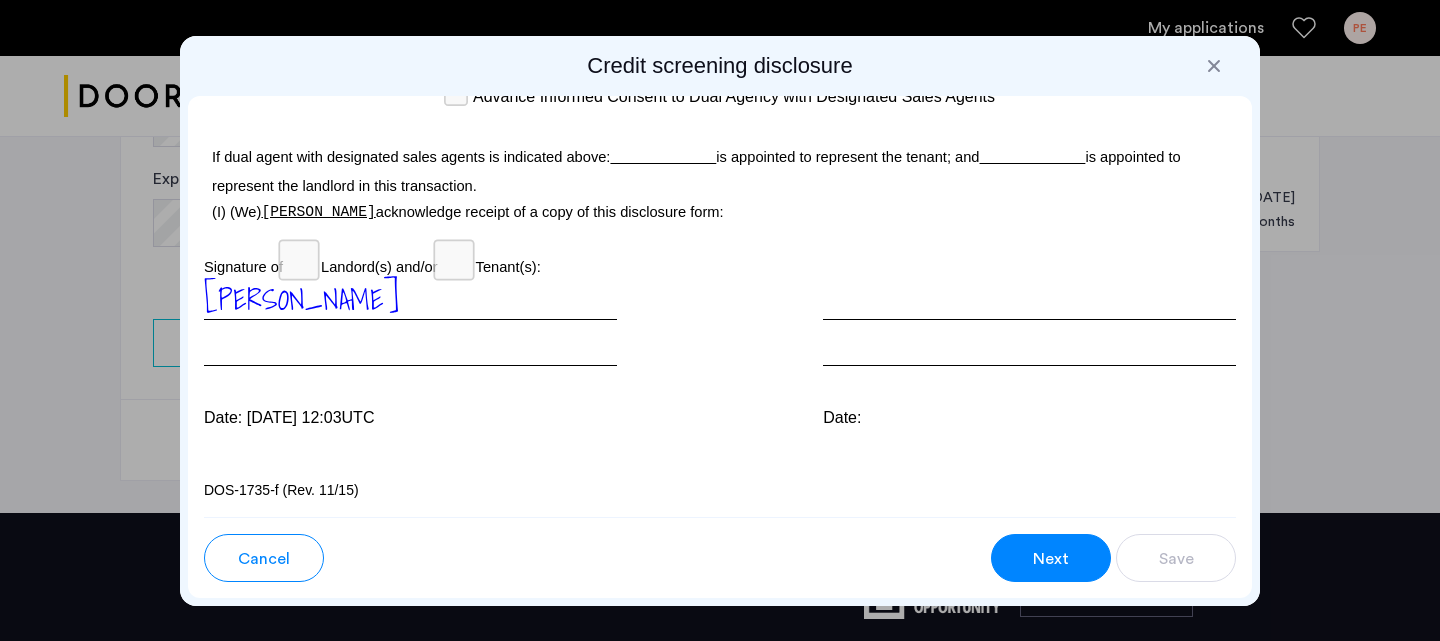 click on "[PERSON_NAME]" at bounding box center [410, 322] 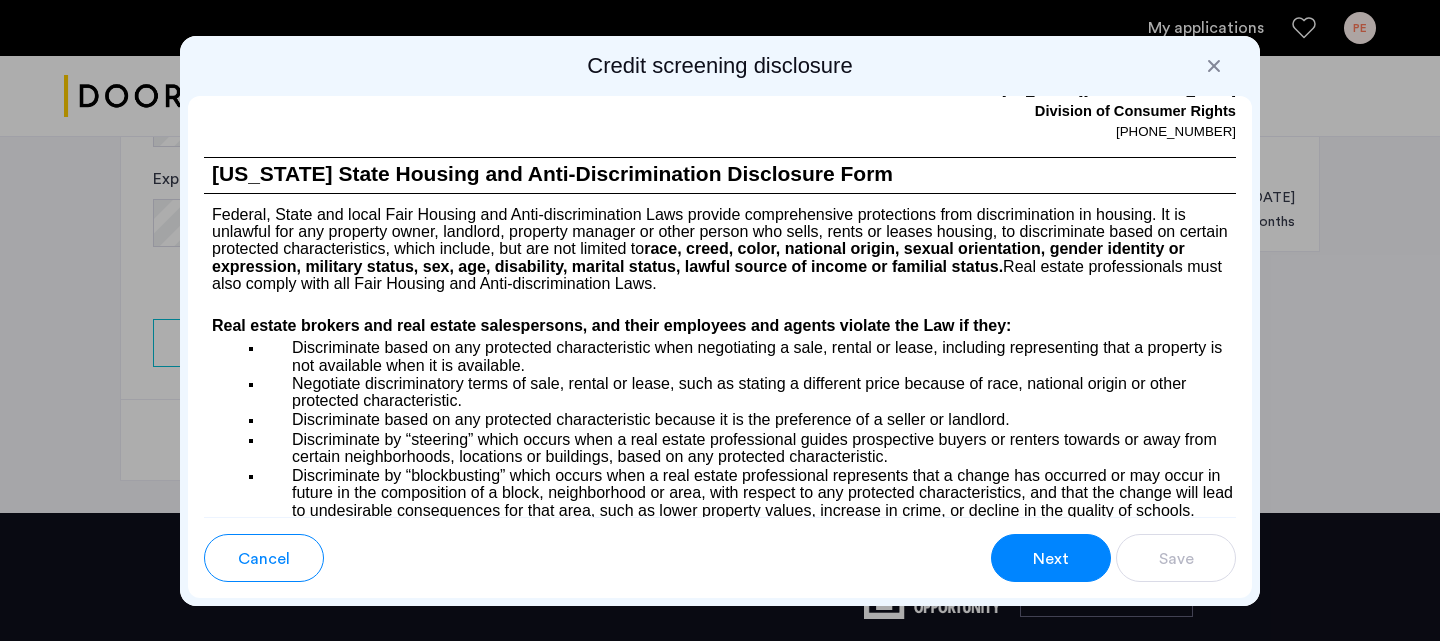 scroll, scrollTop: 1622, scrollLeft: 0, axis: vertical 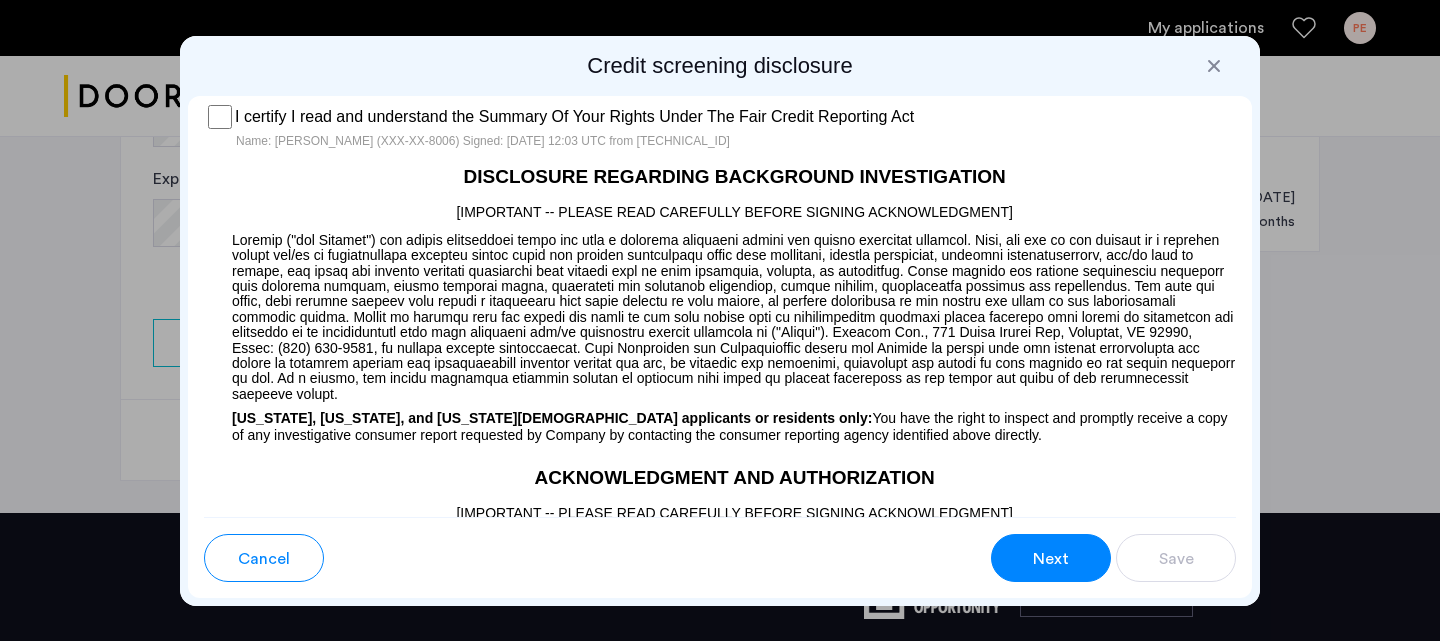 click on "Cancel Next Save" at bounding box center (720, 557) 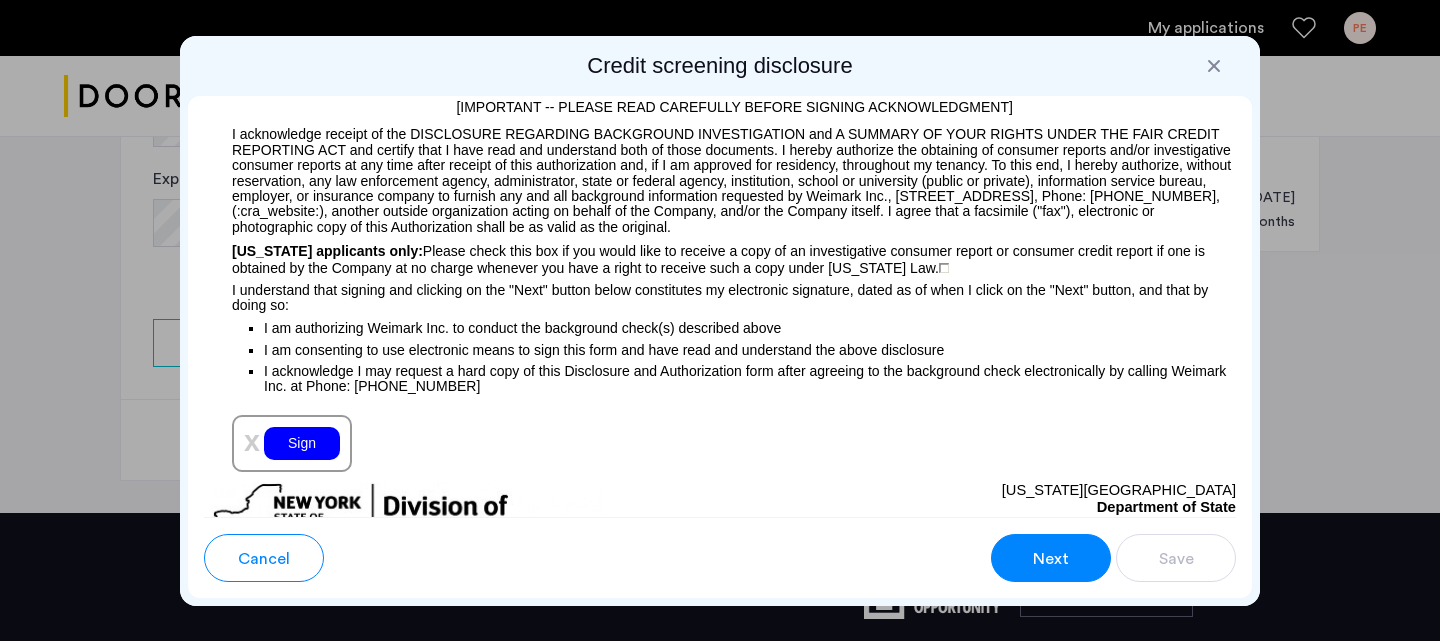 scroll, scrollTop: 2355, scrollLeft: 0, axis: vertical 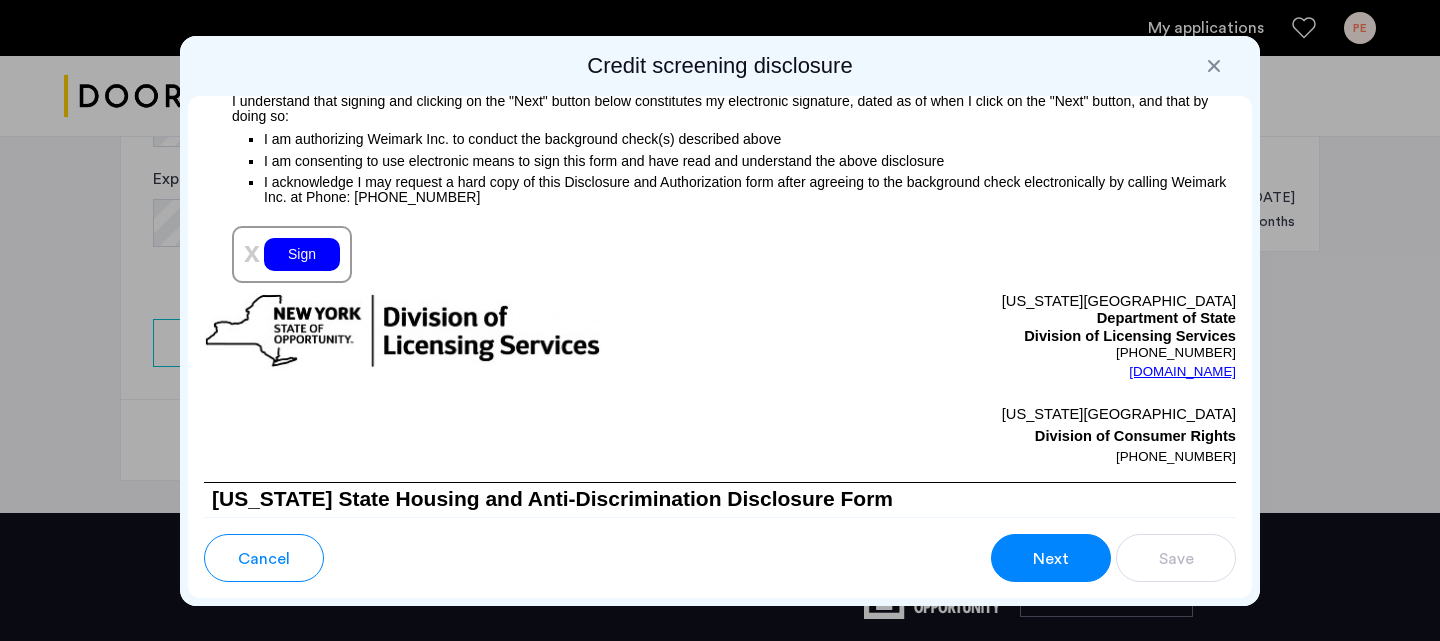 click on "Sign" at bounding box center (302, 254) 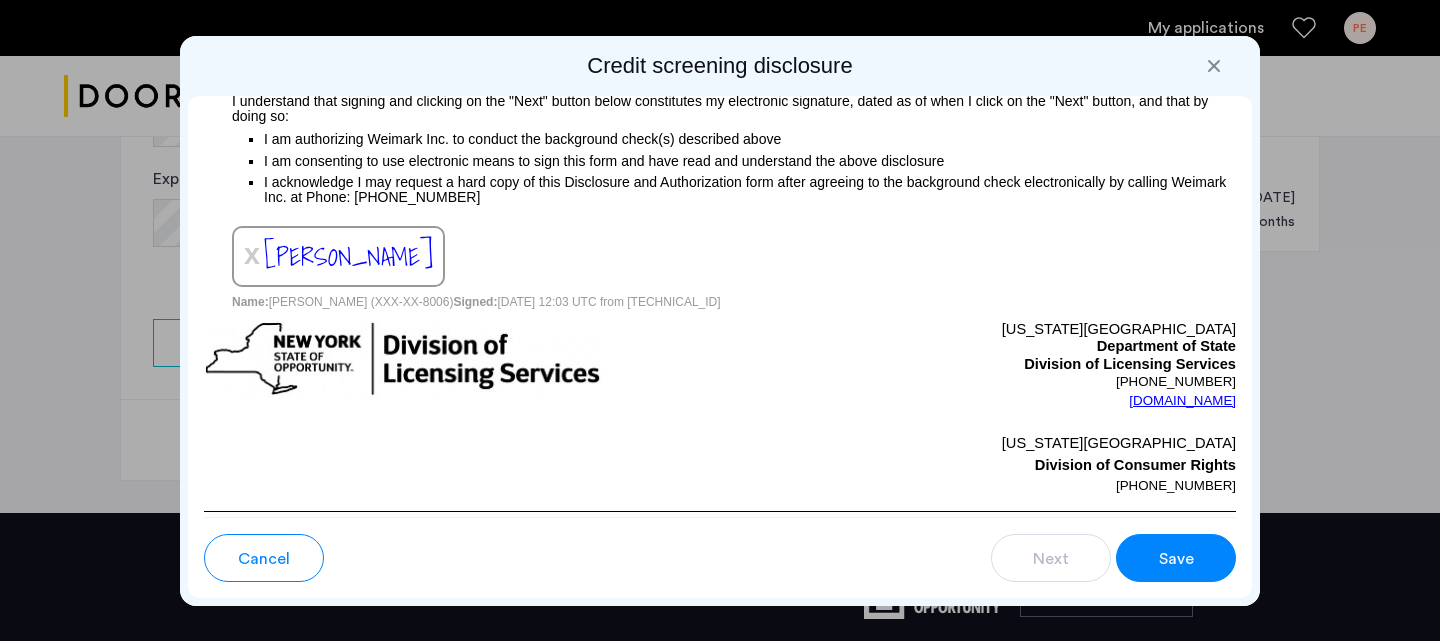 click on "Save" at bounding box center [1176, 558] 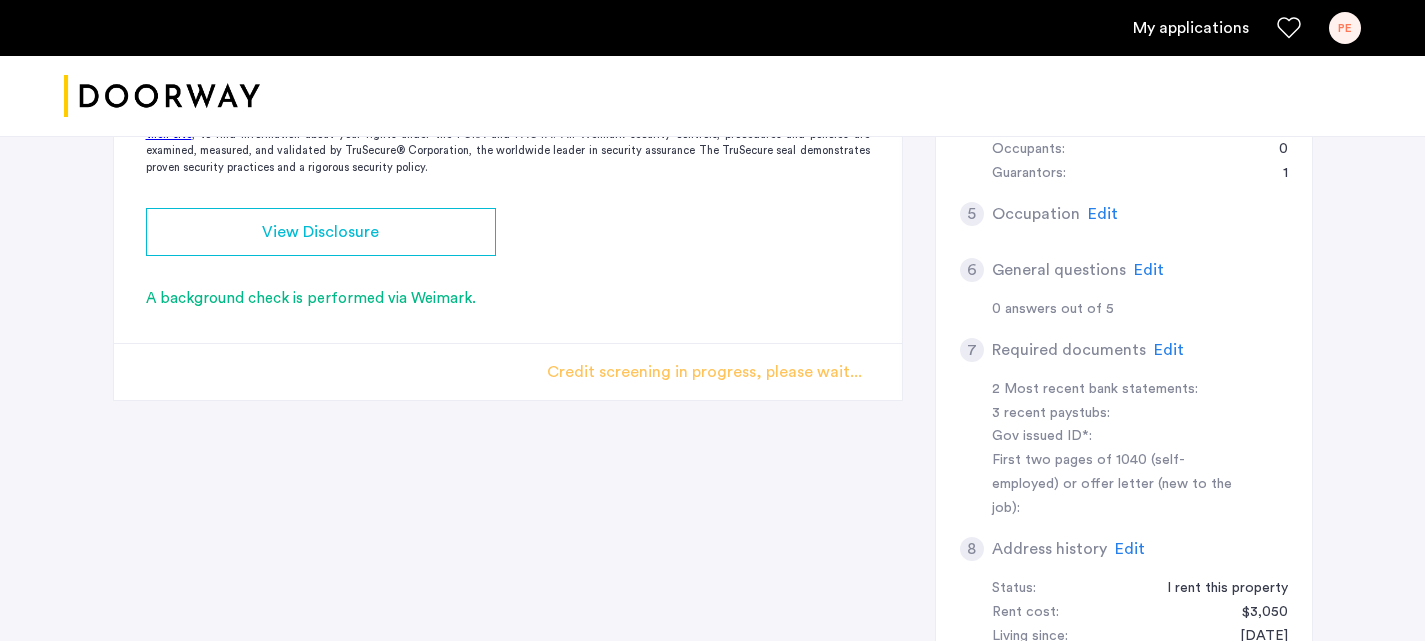scroll, scrollTop: 656, scrollLeft: 0, axis: vertical 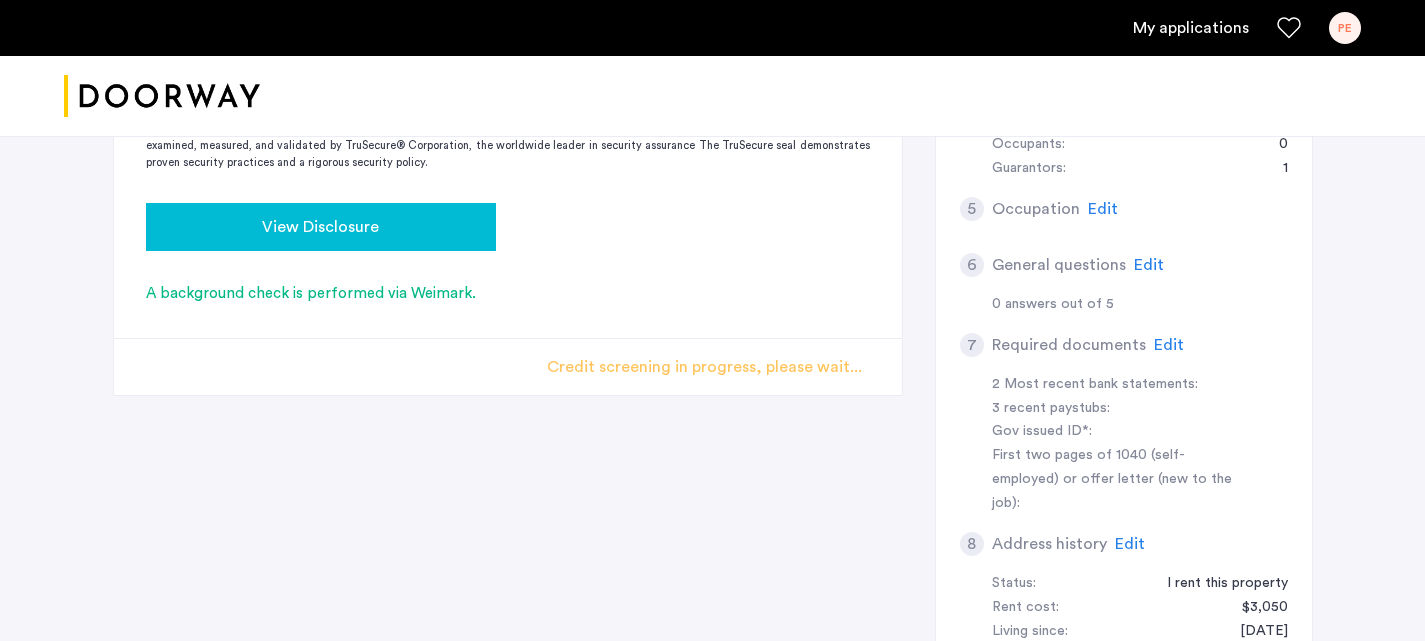 click on "View Disclosure" 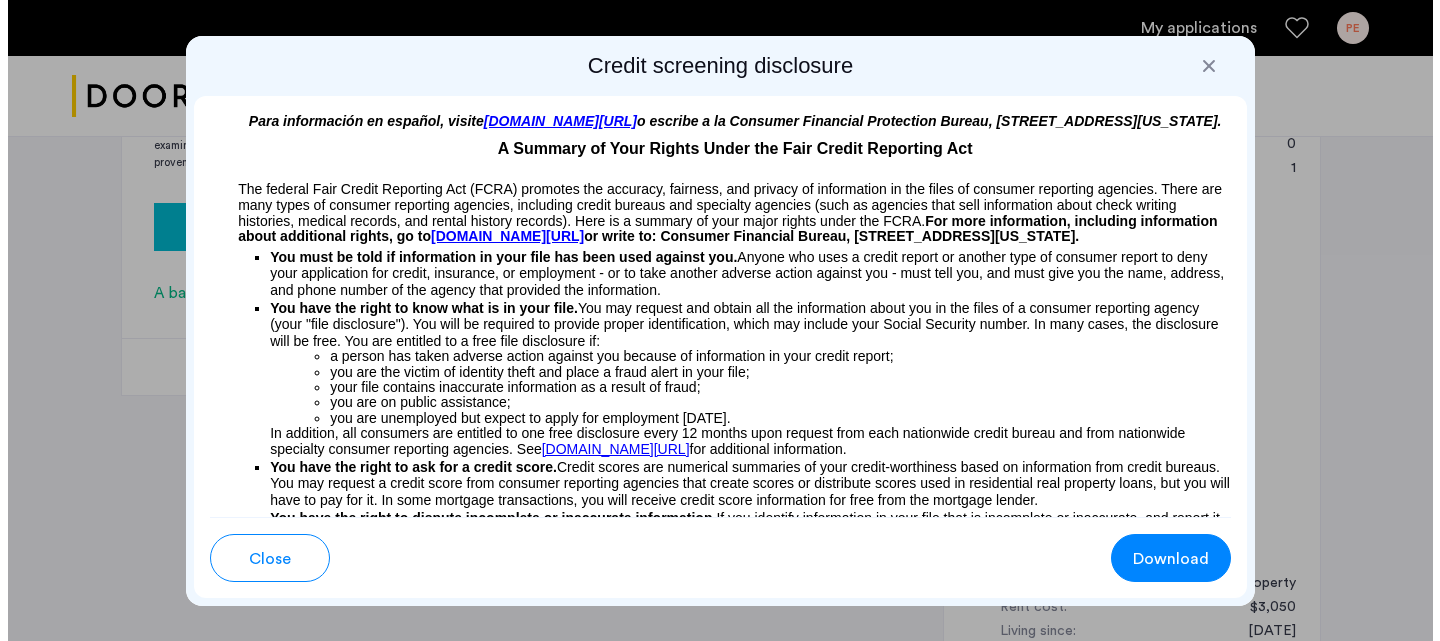 scroll, scrollTop: 0, scrollLeft: 0, axis: both 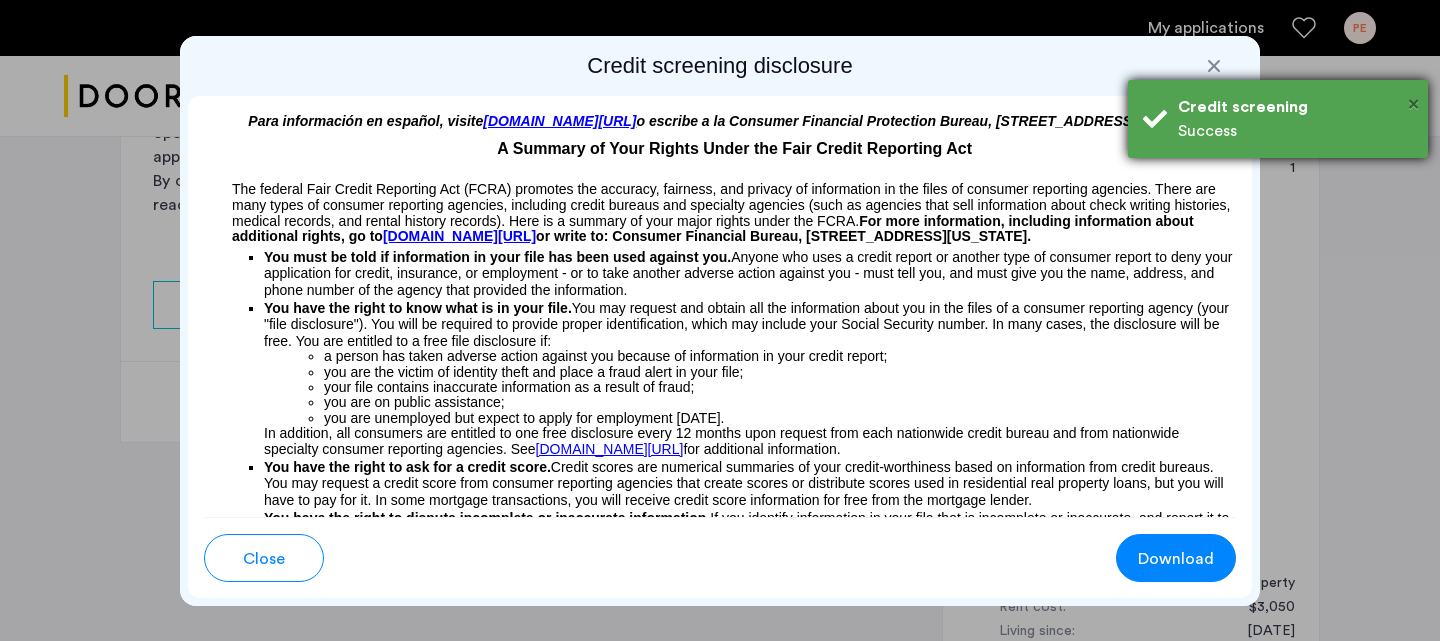 click on "×" at bounding box center (1413, 104) 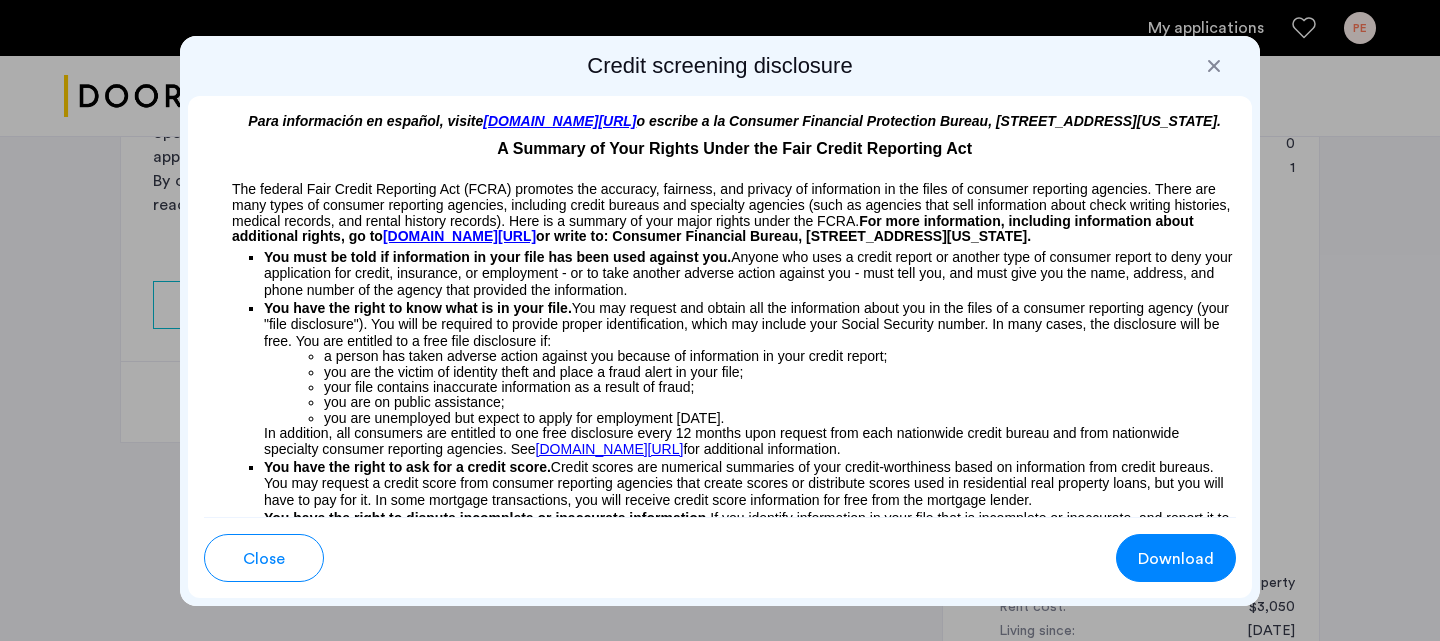 click at bounding box center (1214, 66) 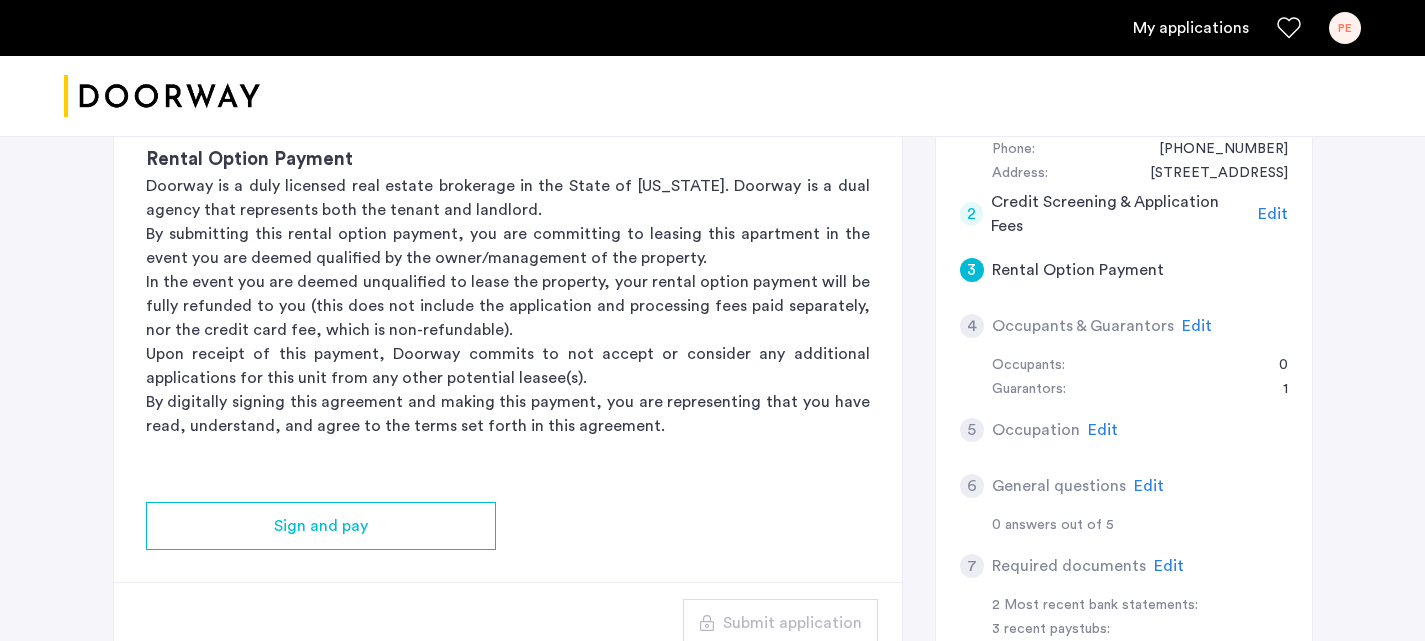 scroll, scrollTop: 438, scrollLeft: 0, axis: vertical 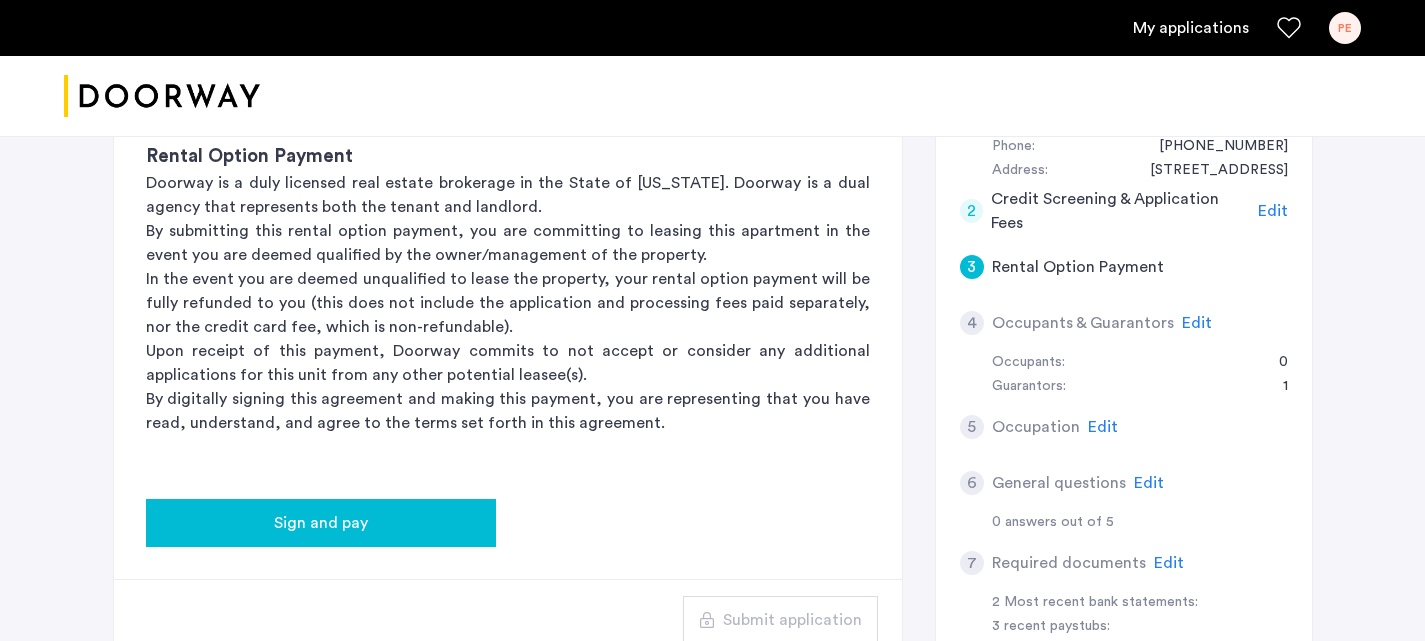 click on "Sign and pay" 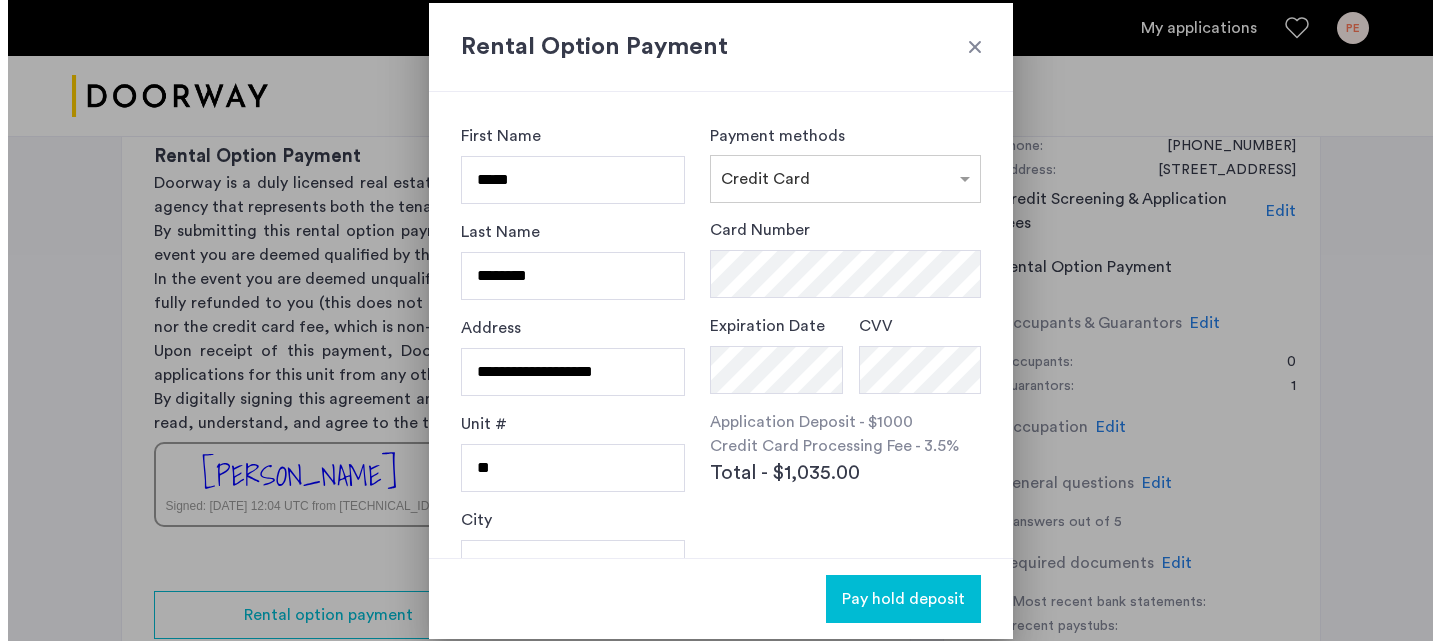 scroll, scrollTop: 0, scrollLeft: 0, axis: both 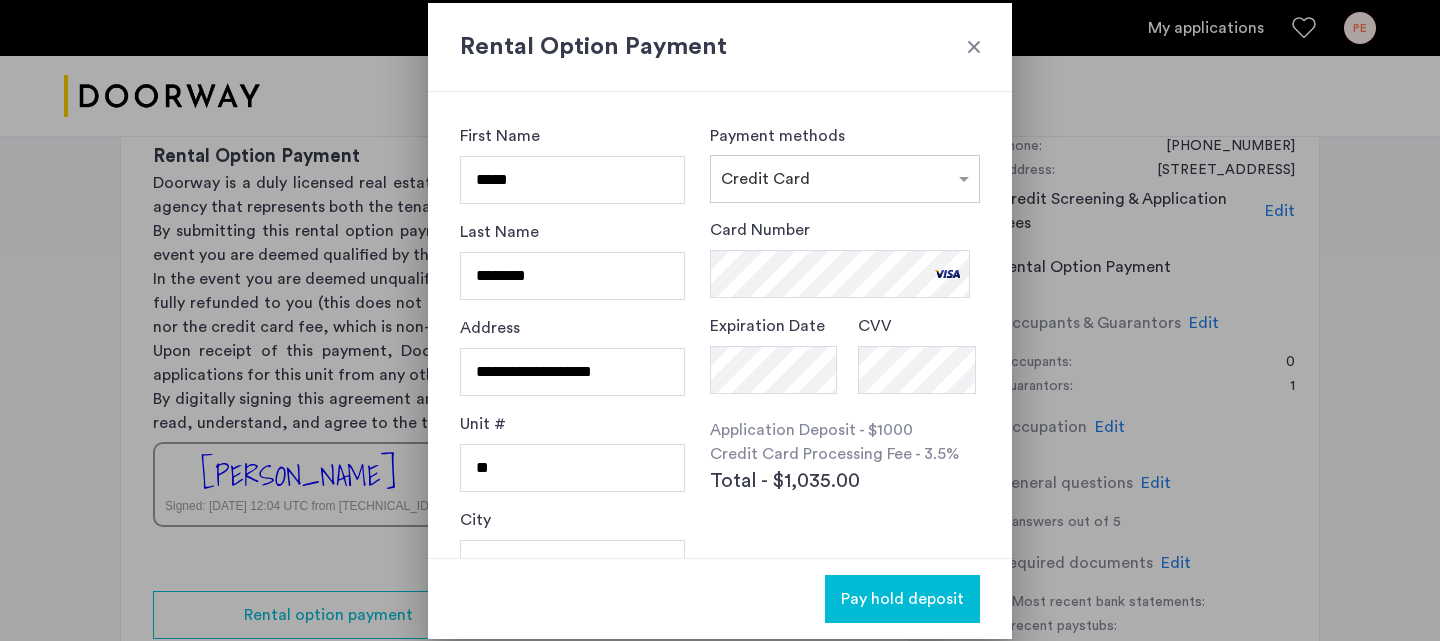 click at bounding box center [974, 47] 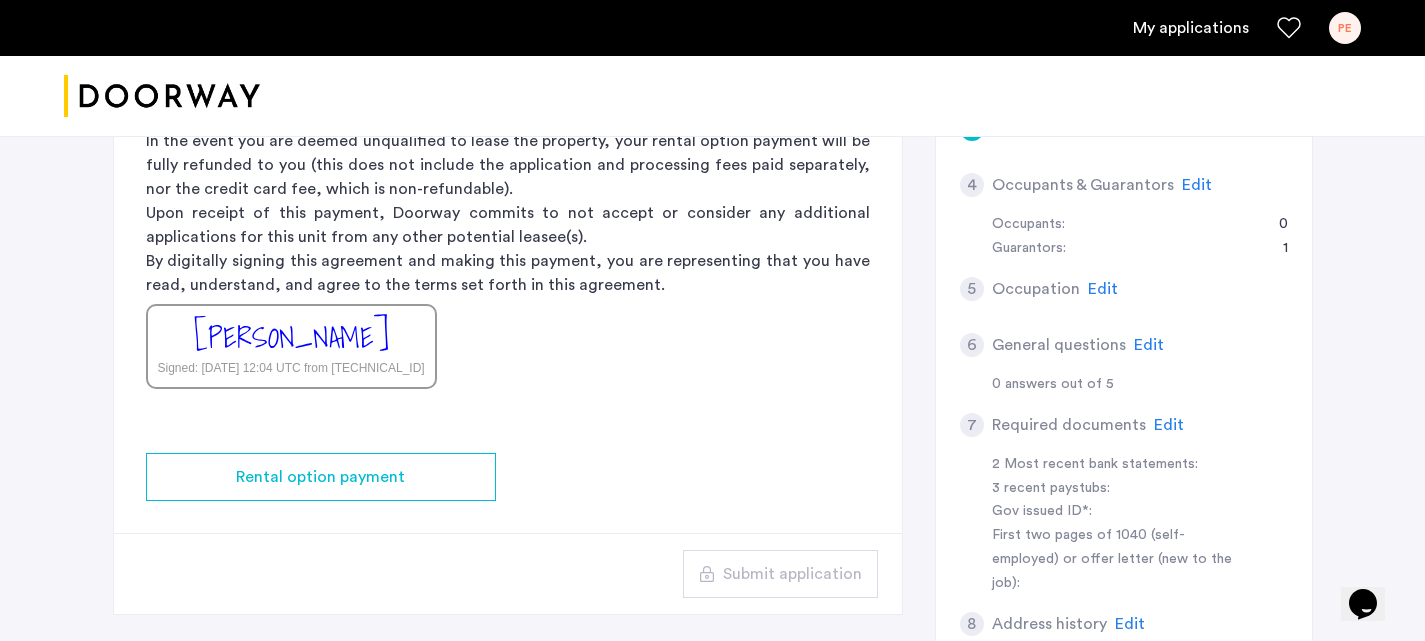 scroll, scrollTop: 578, scrollLeft: 0, axis: vertical 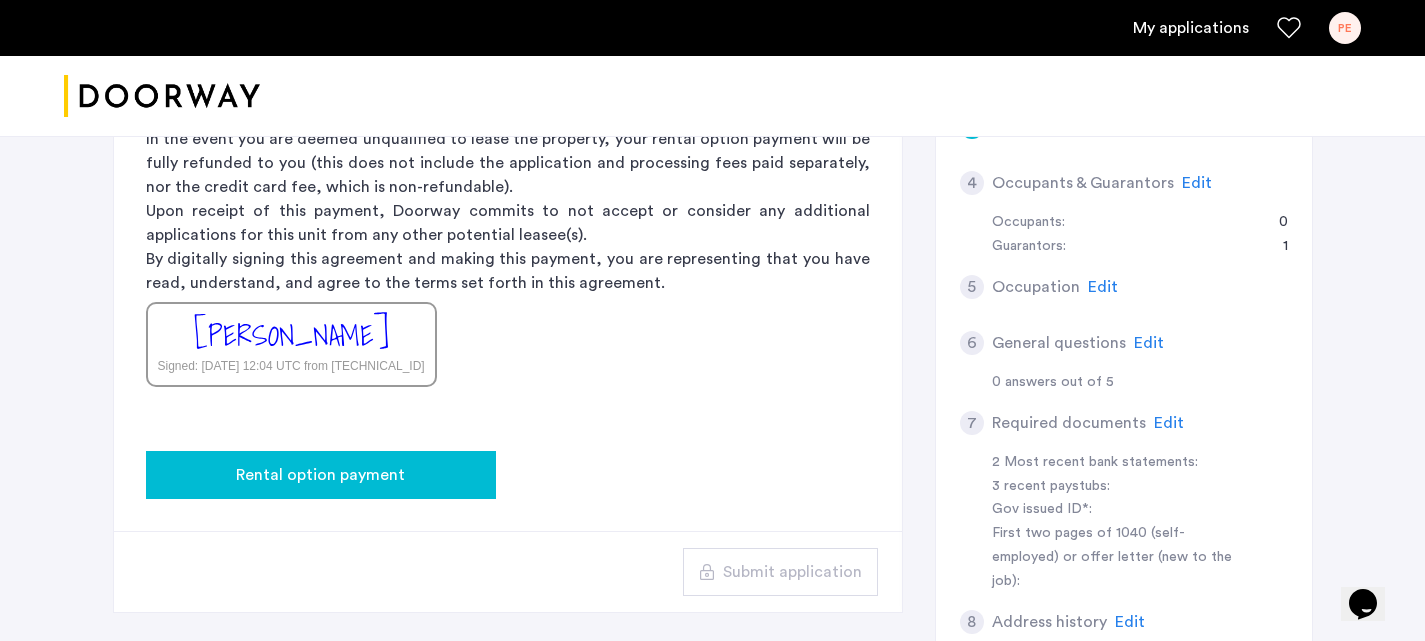 click on "Rental option payment" 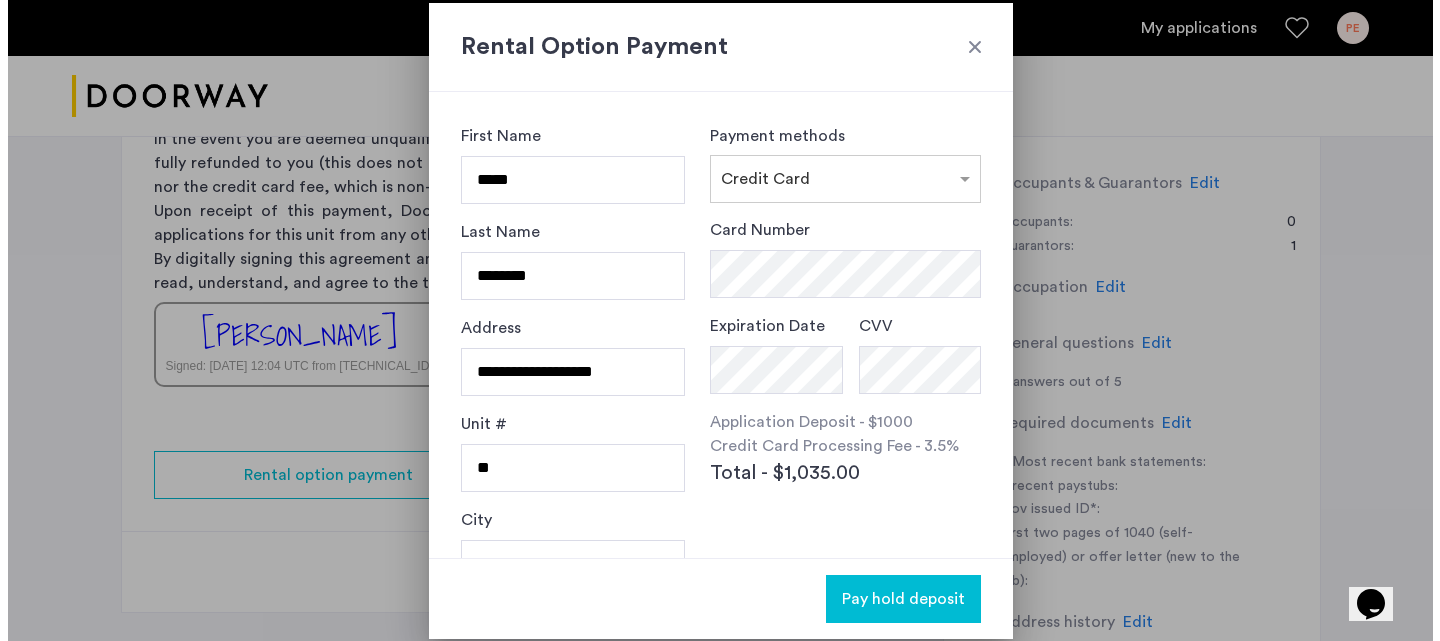 scroll, scrollTop: 0, scrollLeft: 0, axis: both 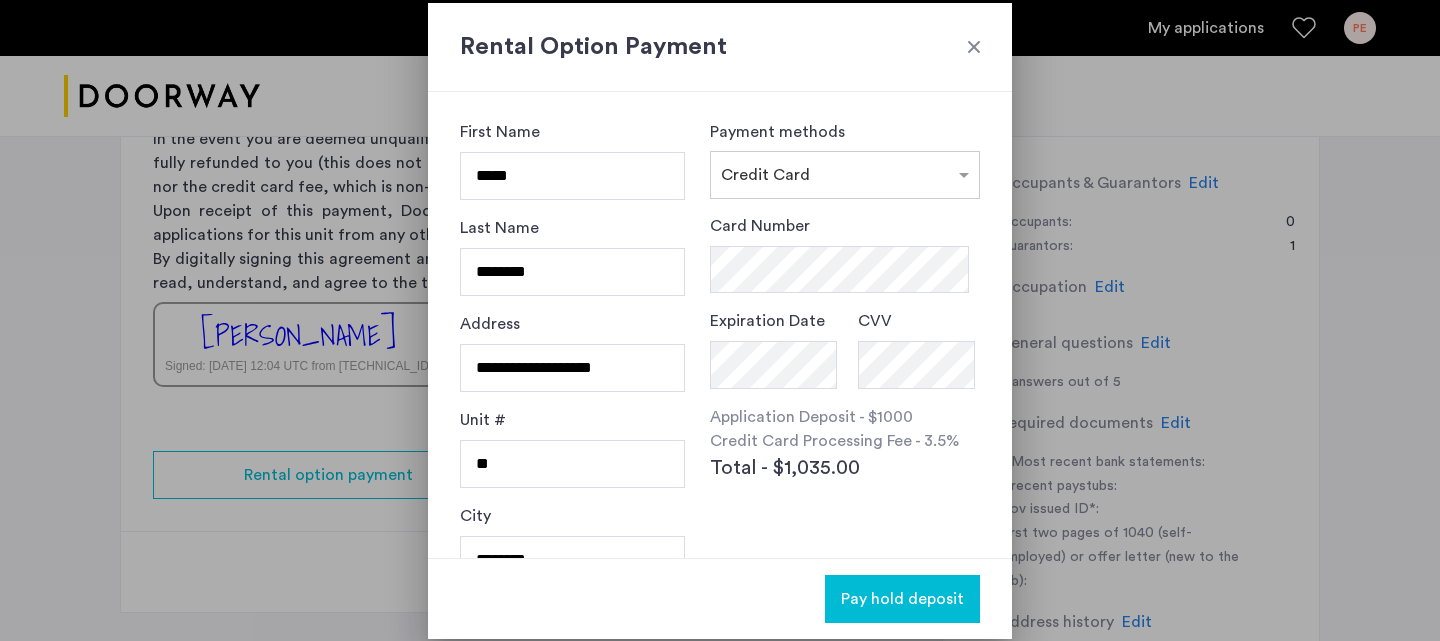 click at bounding box center [974, 47] 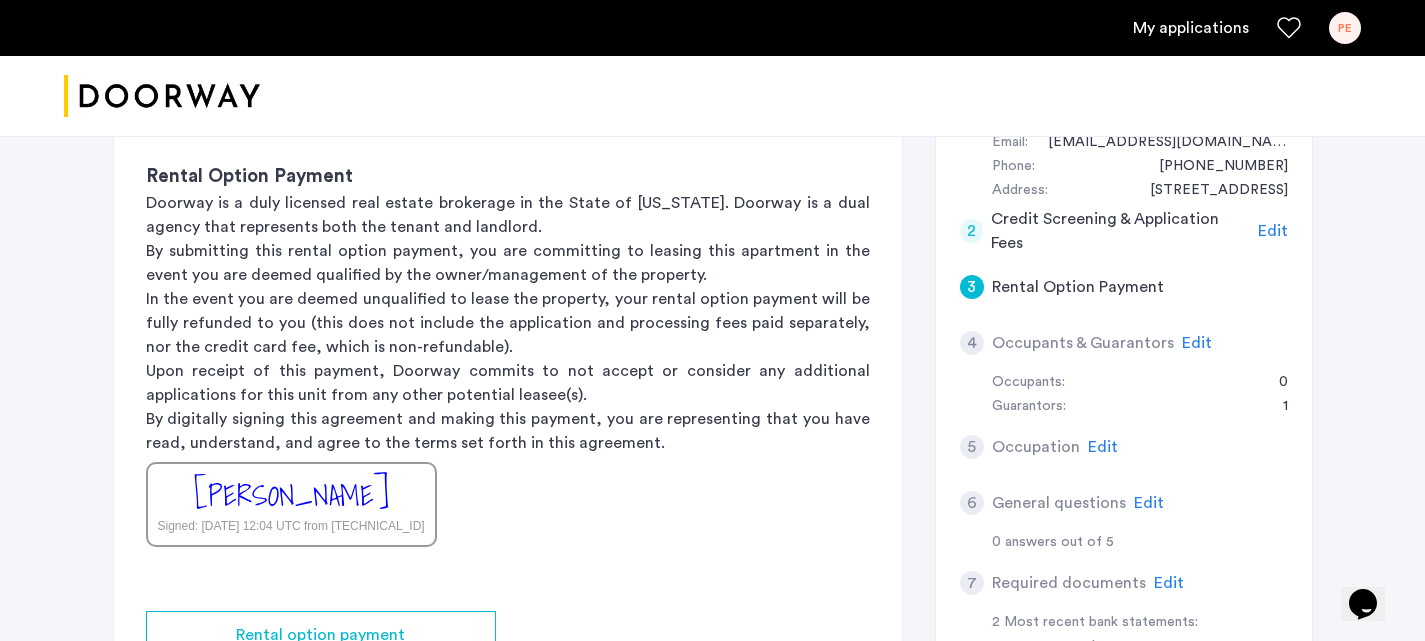 scroll, scrollTop: 417, scrollLeft: 0, axis: vertical 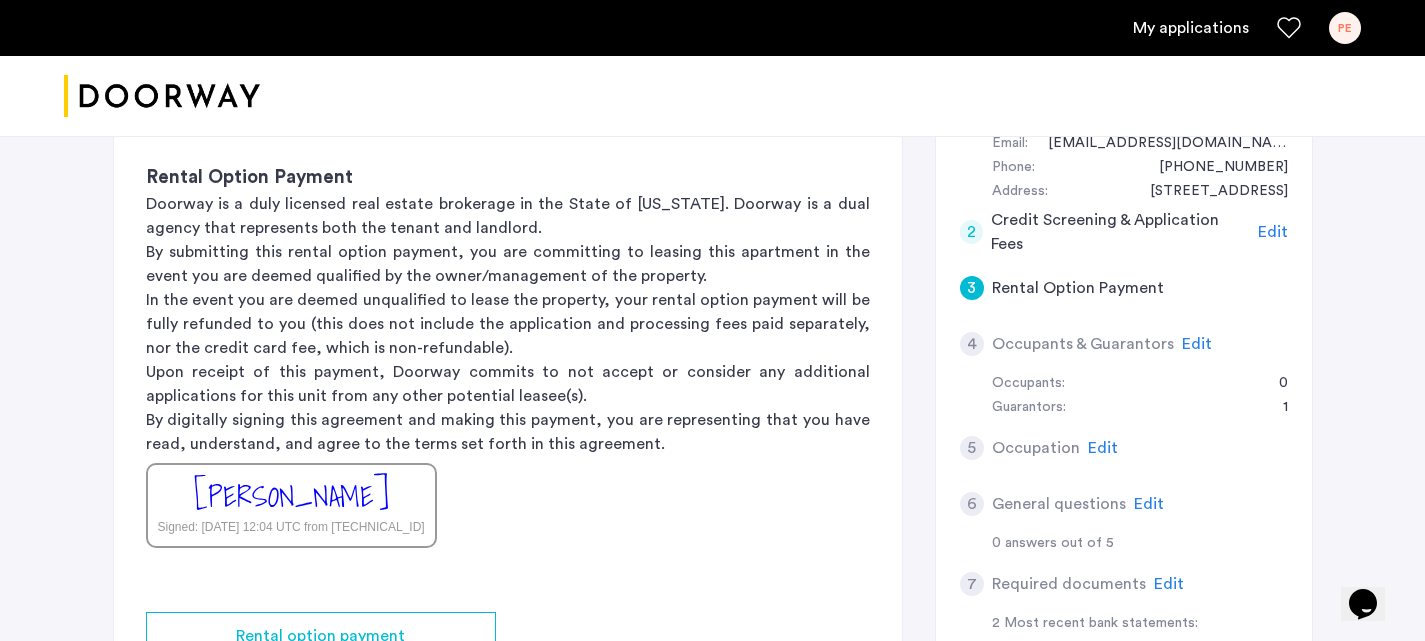 click on "4 Occupants & Guarantors Edit" 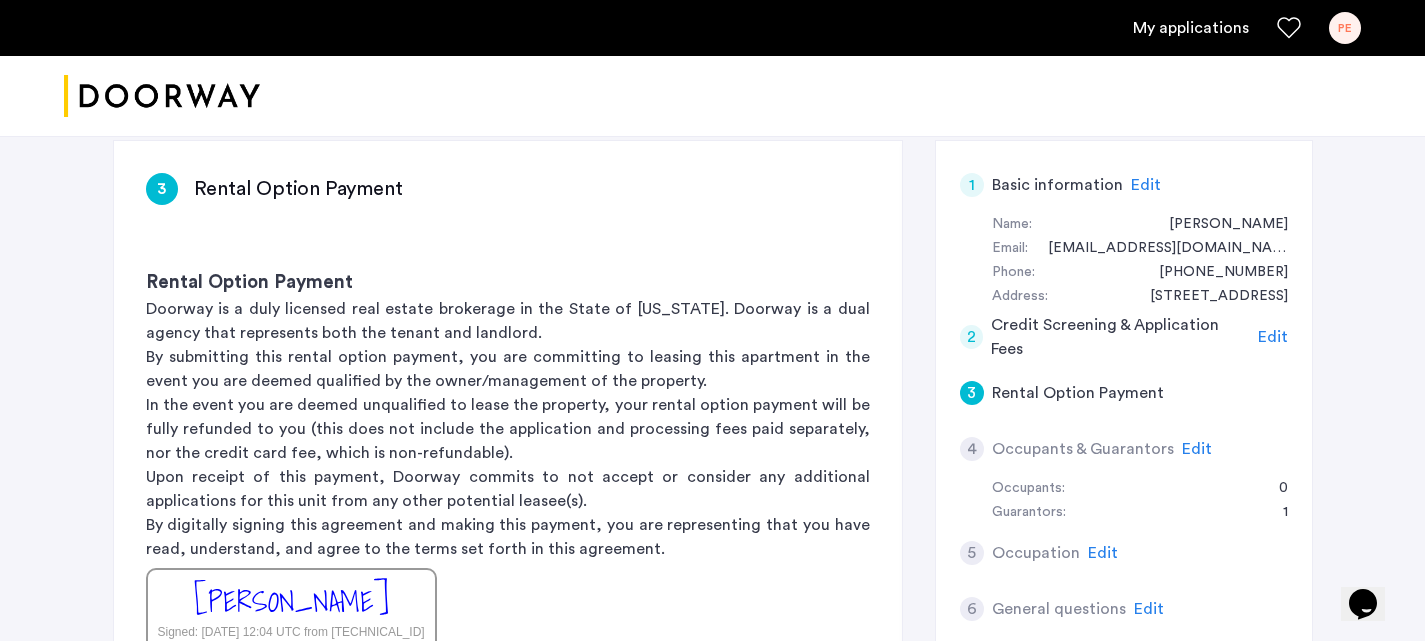 scroll, scrollTop: 311, scrollLeft: 0, axis: vertical 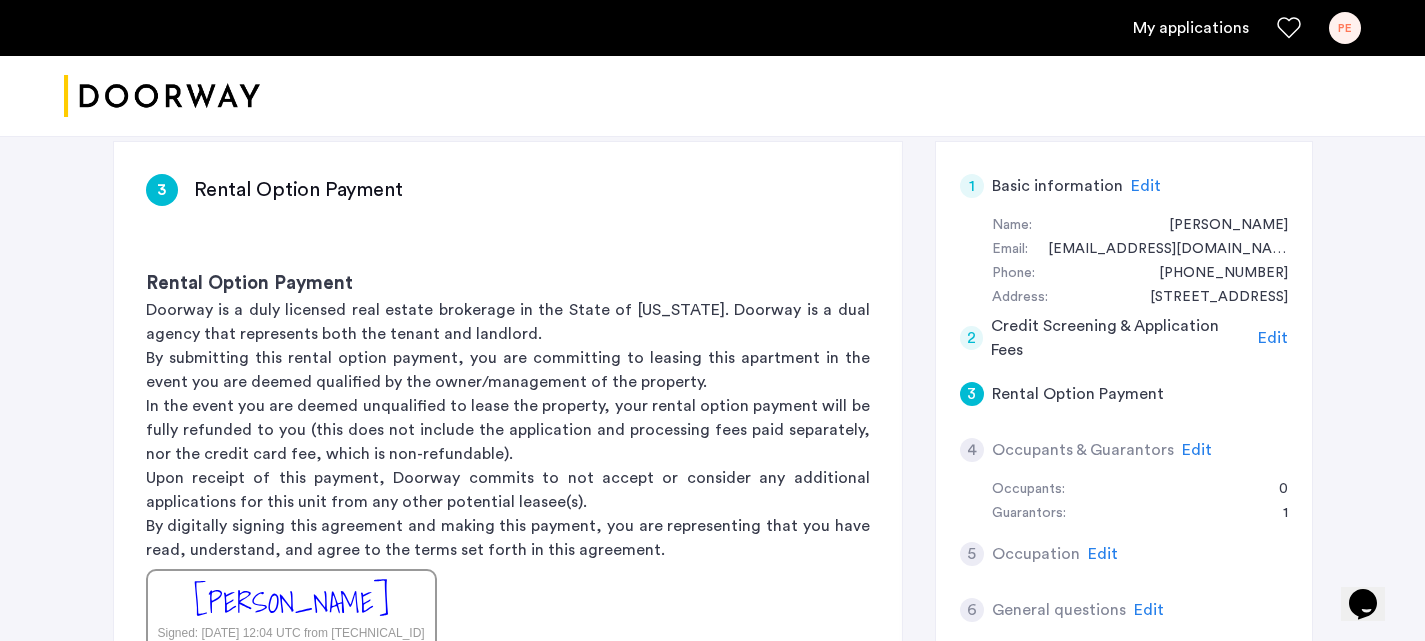 click on "Edit" 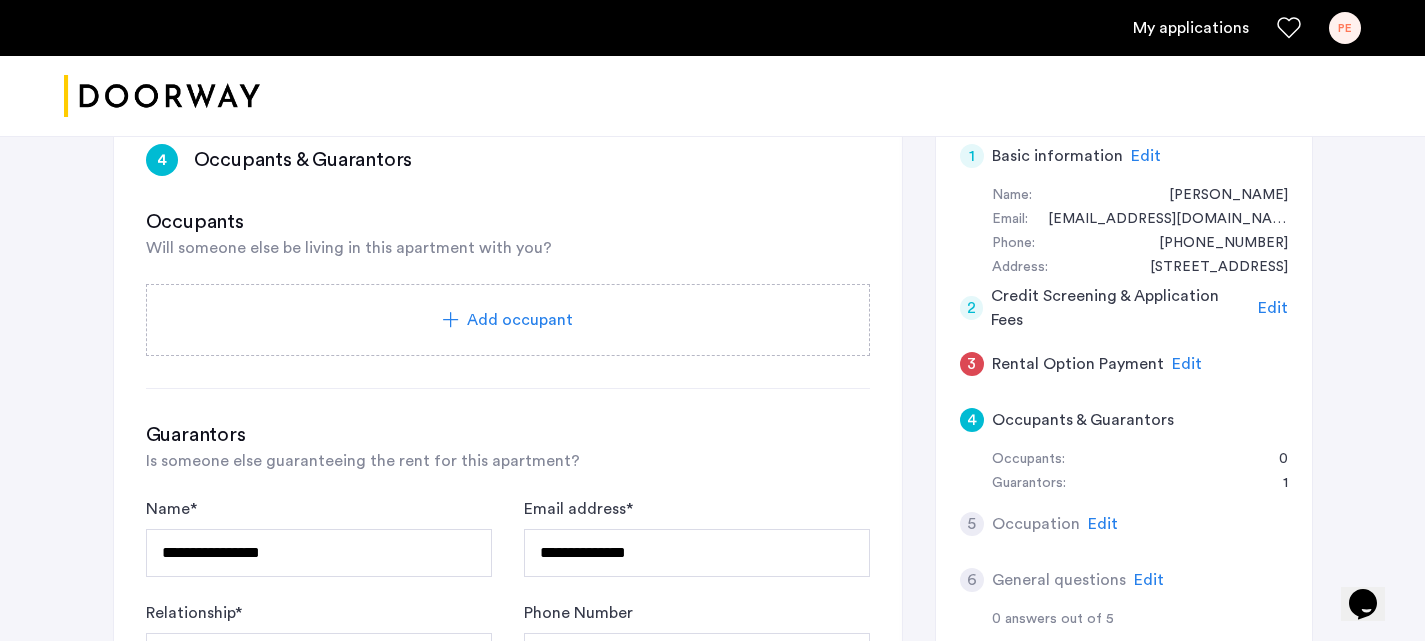 scroll, scrollTop: 342, scrollLeft: 0, axis: vertical 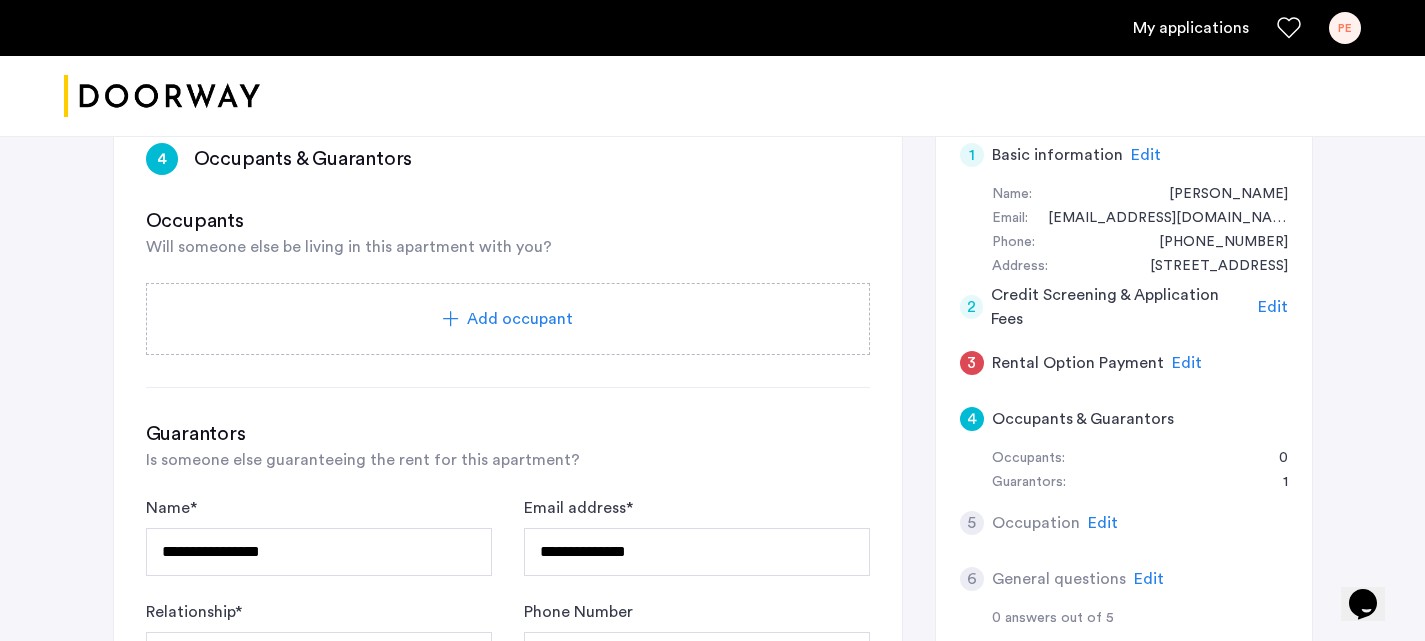click on "Add occupant" 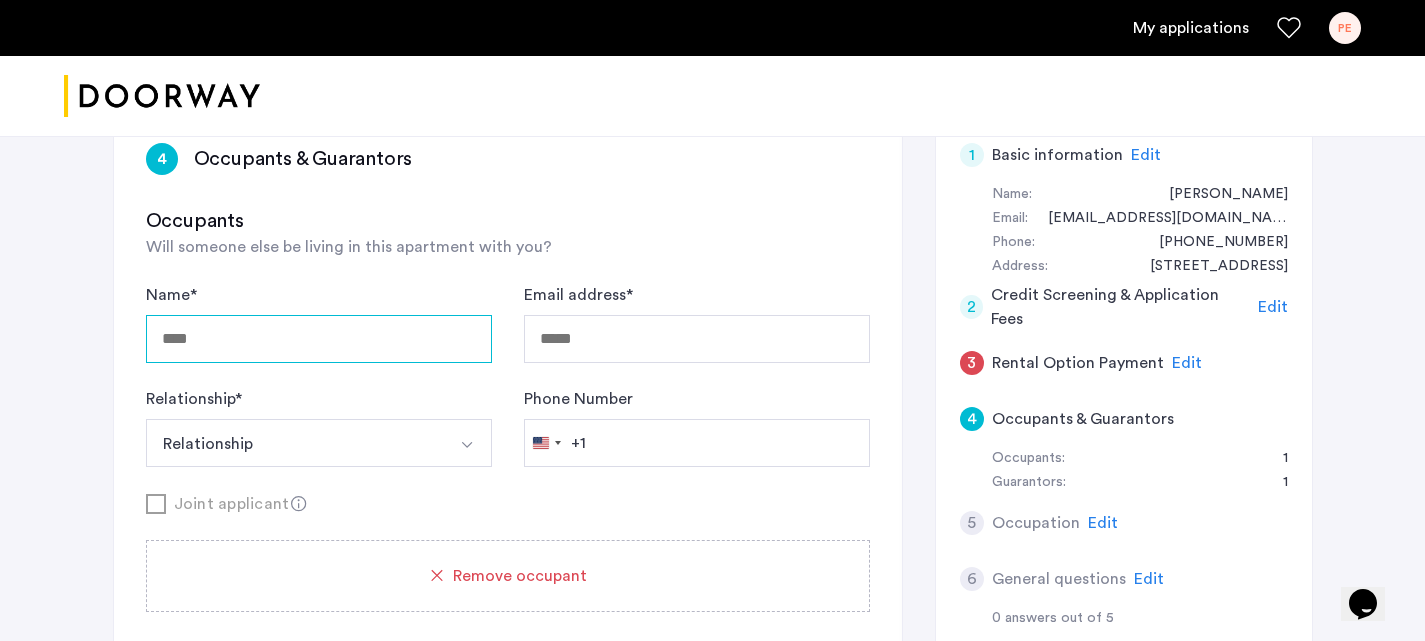 click on "Name  *" at bounding box center [319, 339] 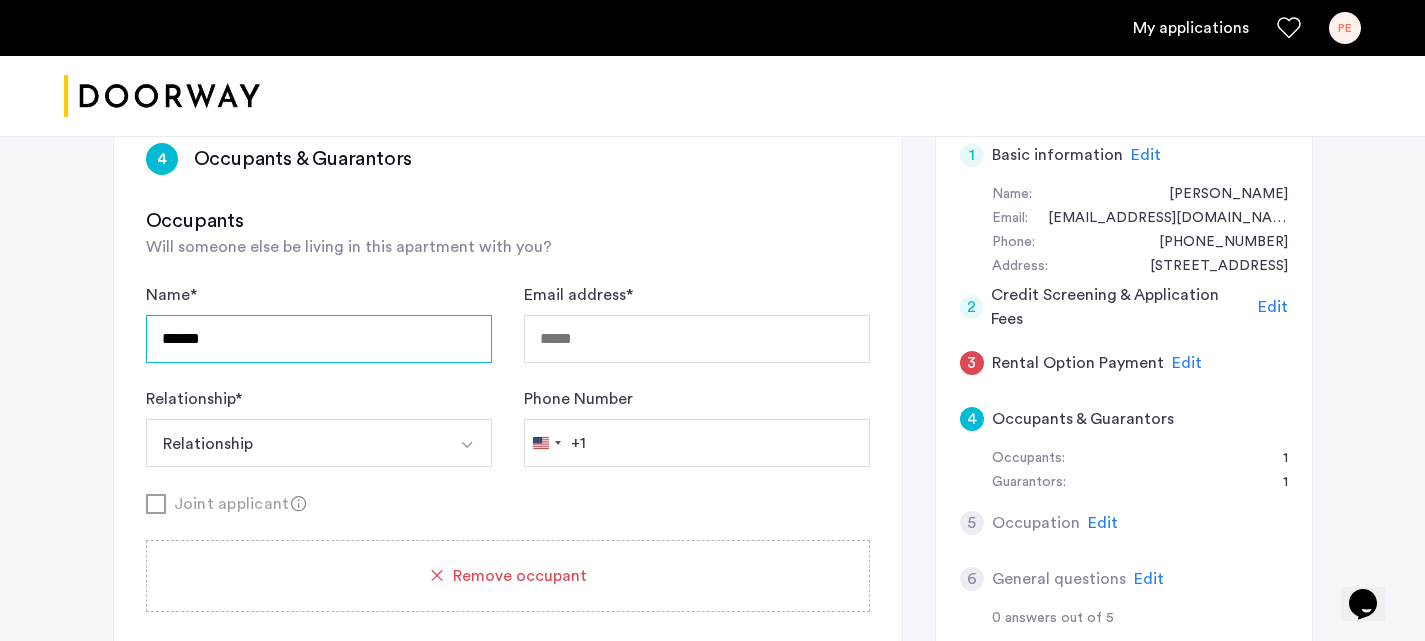 type on "******" 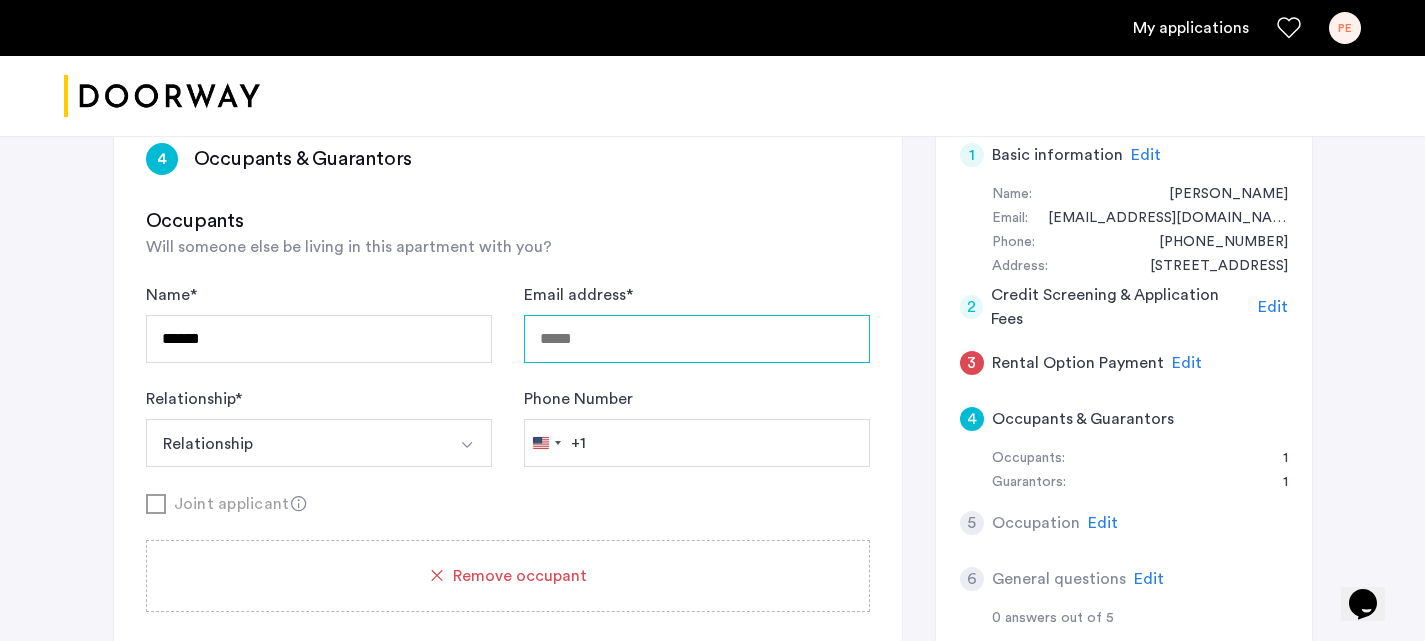 type on "*" 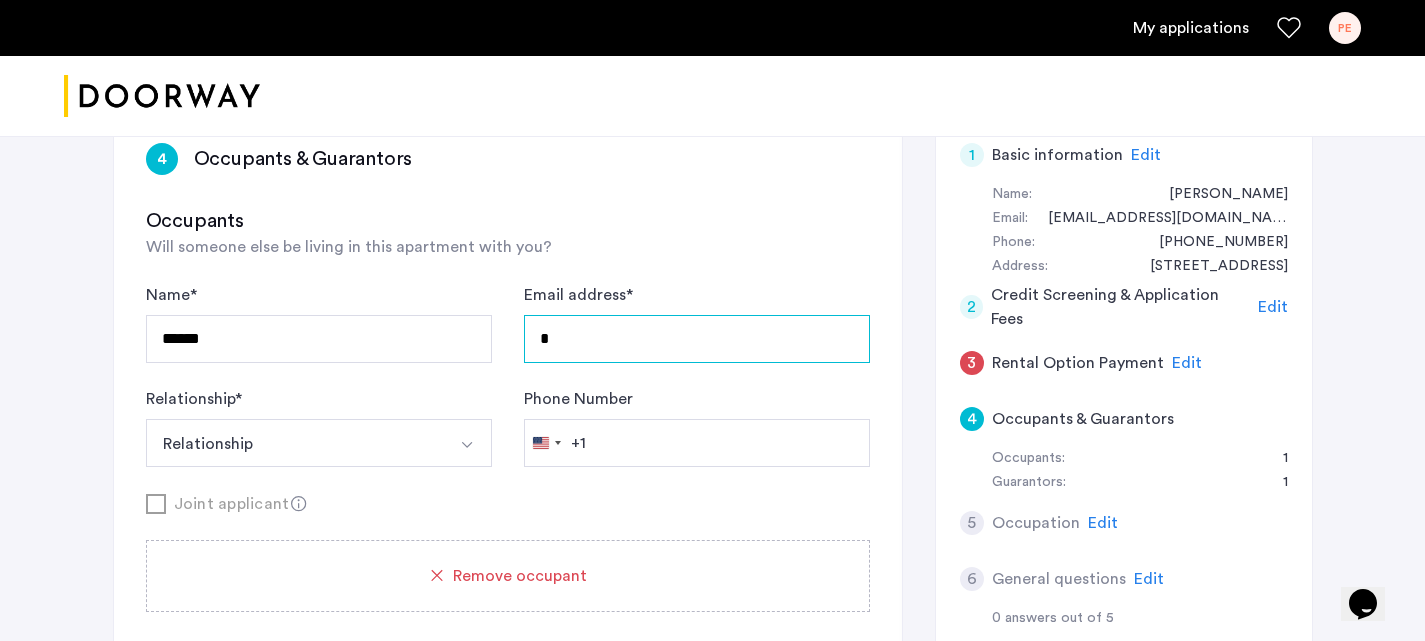 type 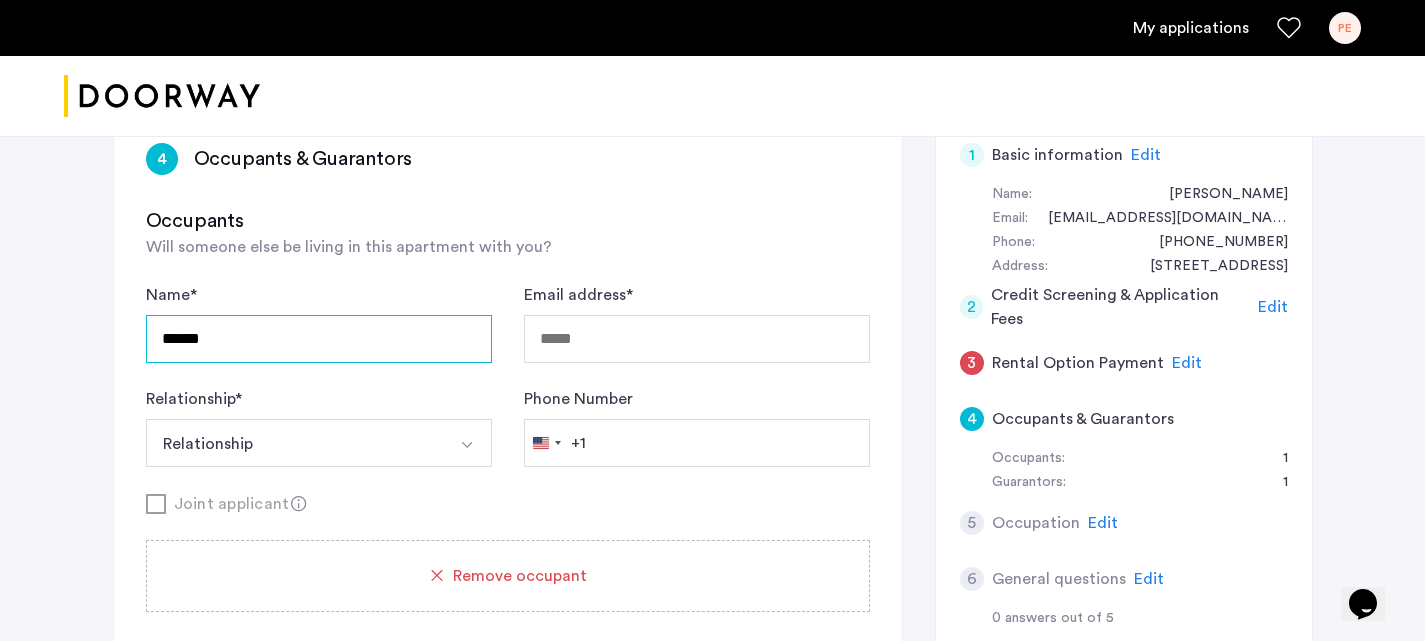 click on "******" at bounding box center (319, 339) 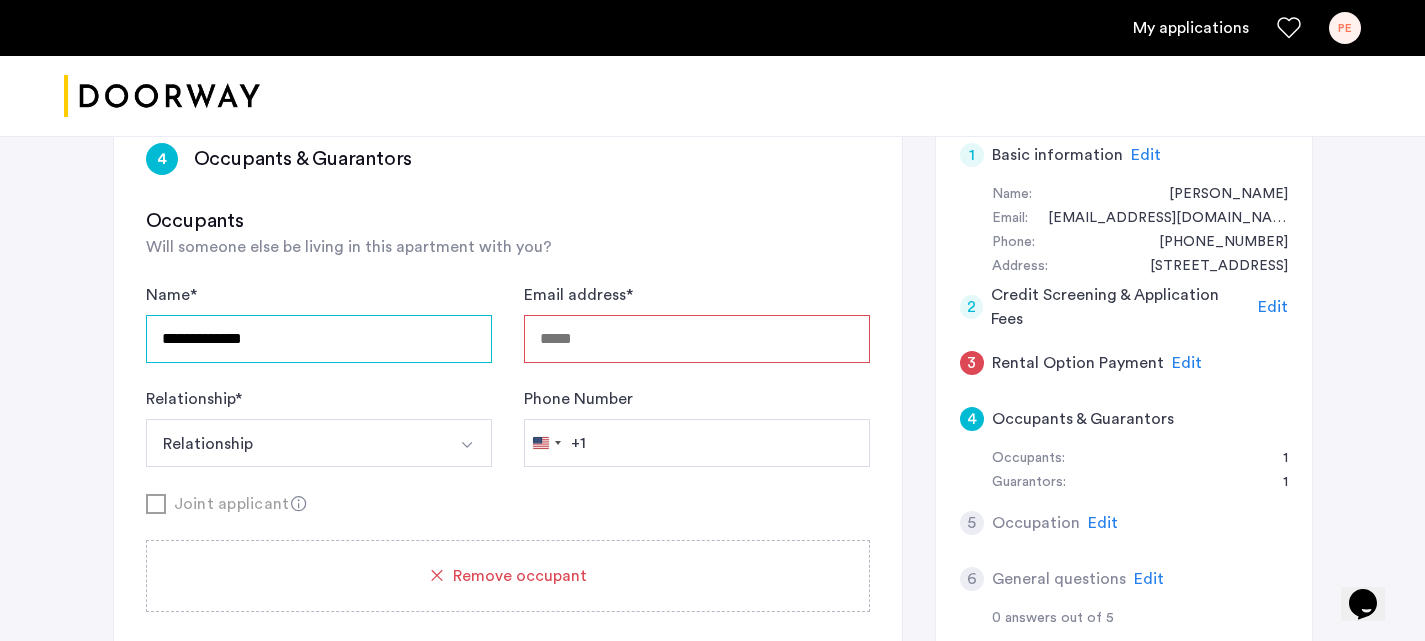 type on "**********" 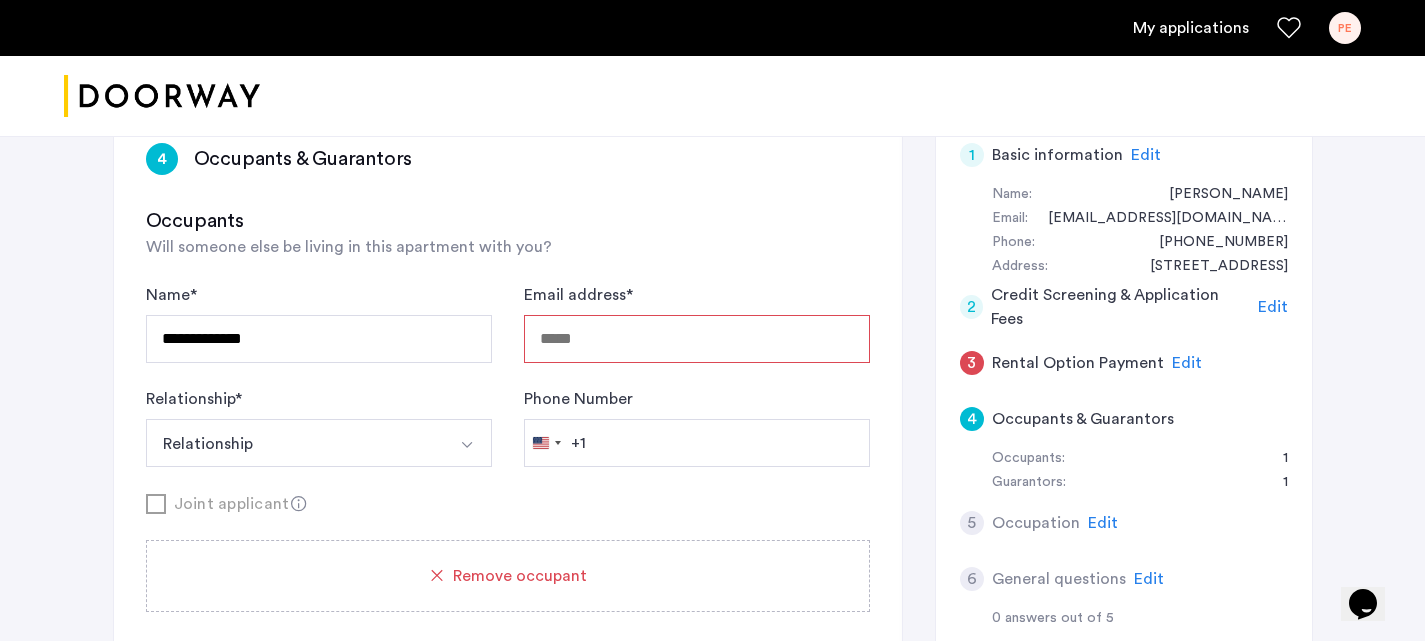 click on "Relationship" at bounding box center (295, 443) 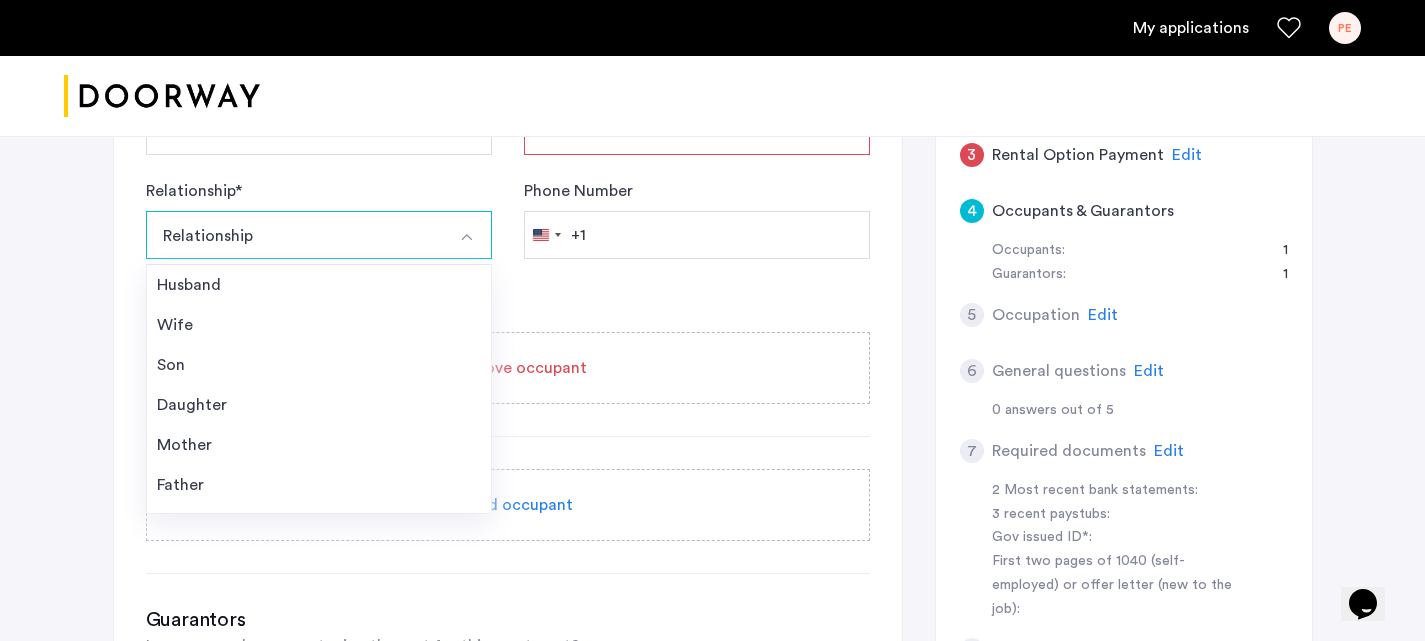 scroll, scrollTop: 551, scrollLeft: 0, axis: vertical 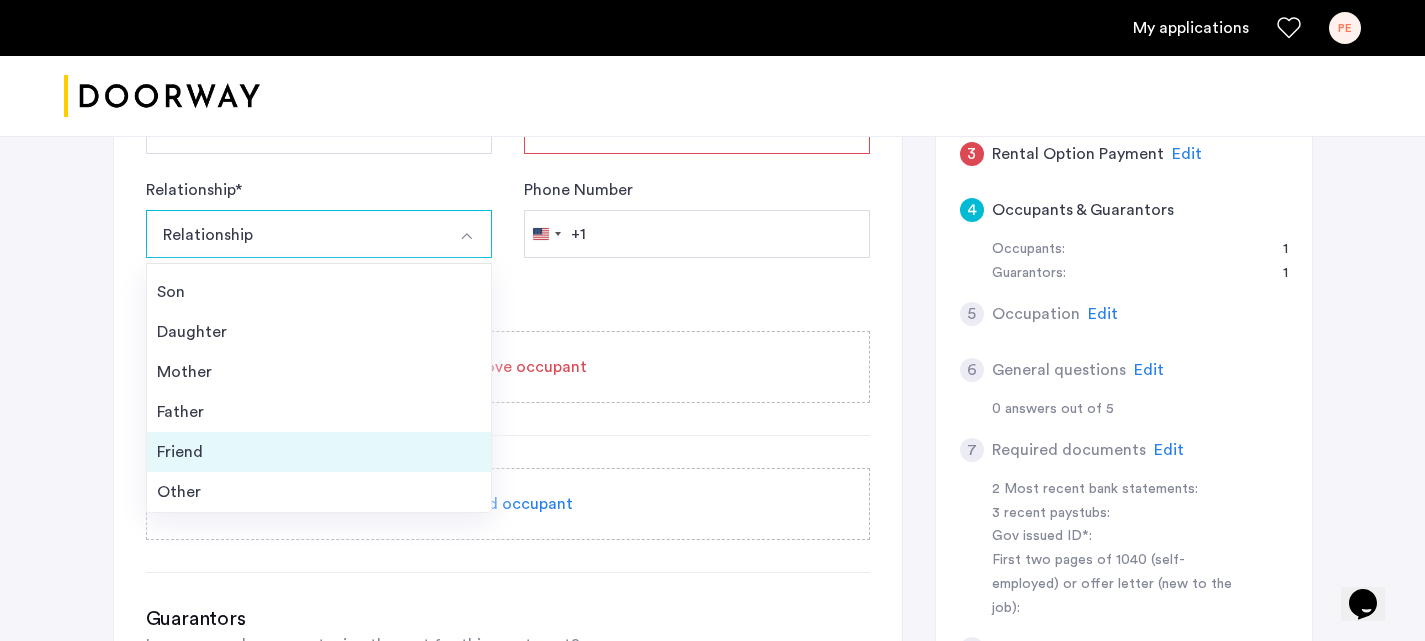 click on "Friend" at bounding box center (319, 452) 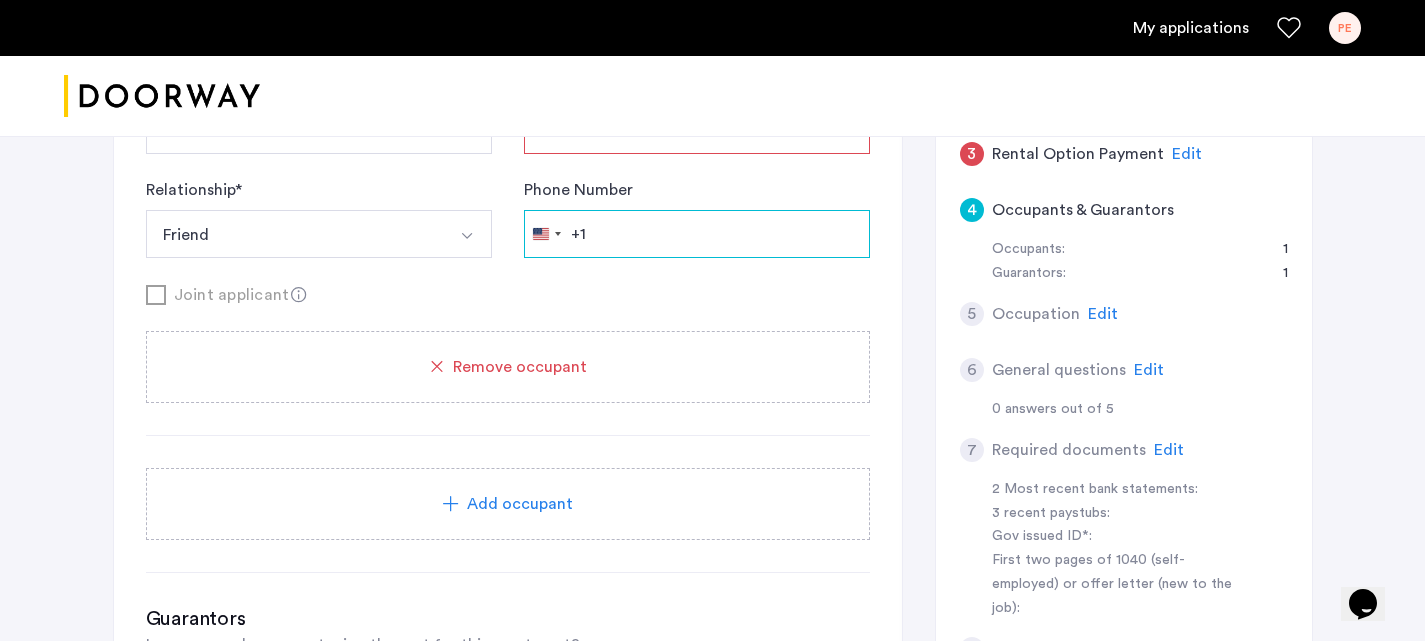 click on "Phone Number" at bounding box center [697, 234] 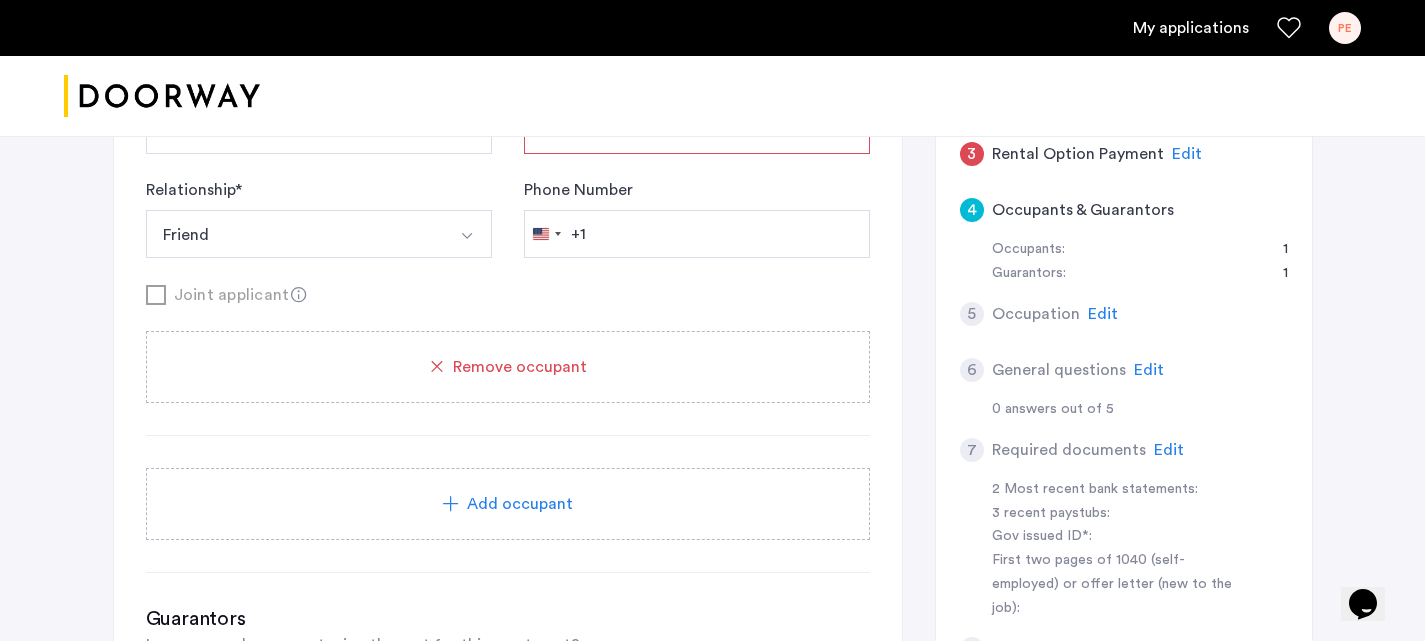 click on "Joint applicant" 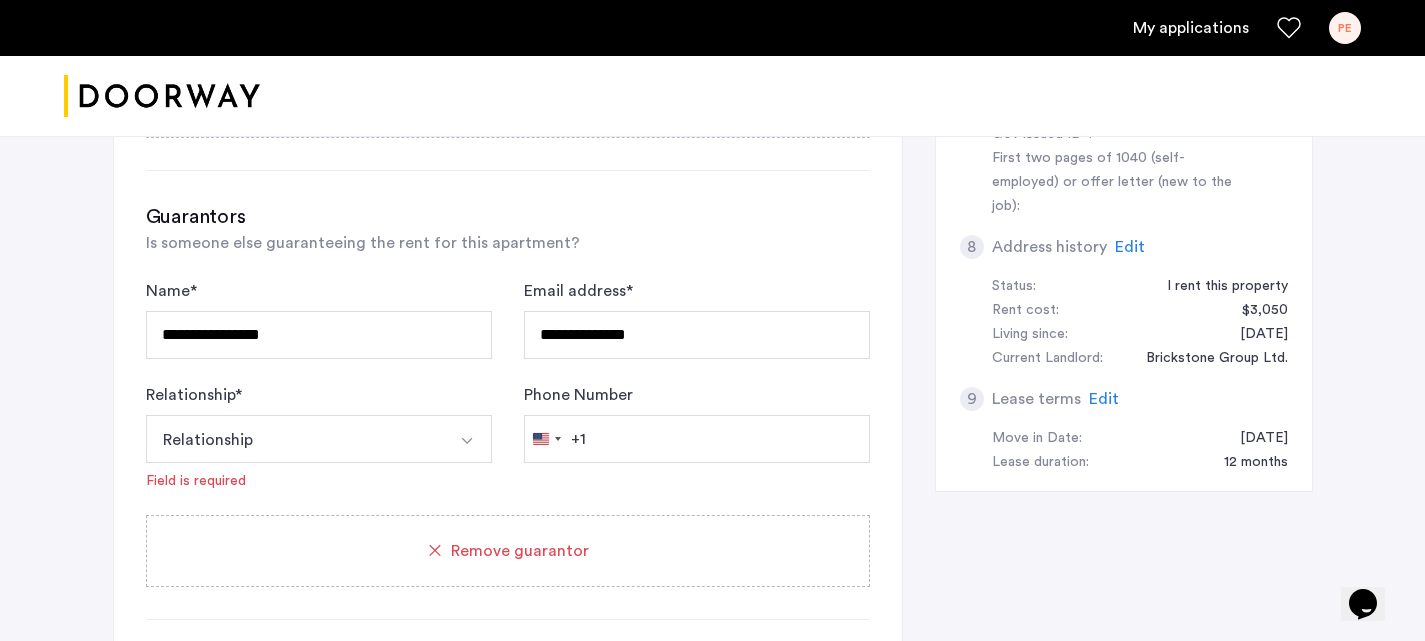 scroll, scrollTop: 955, scrollLeft: 0, axis: vertical 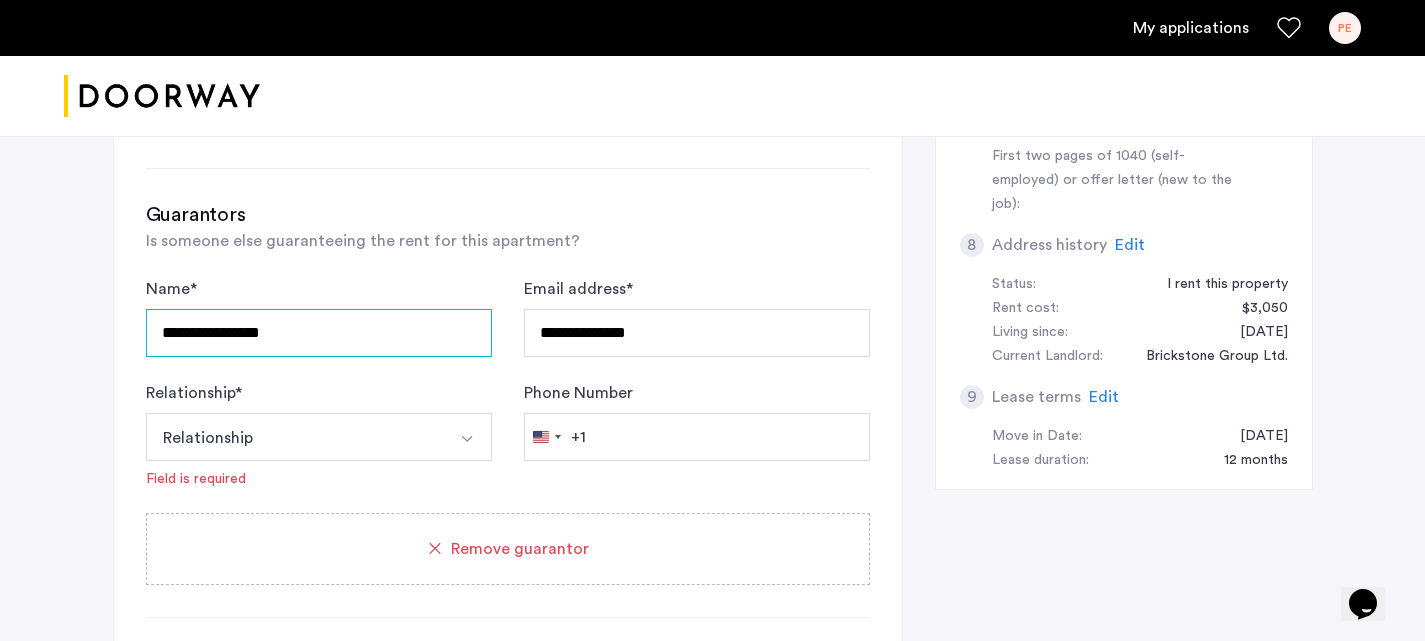 drag, startPoint x: 441, startPoint y: 330, endPoint x: 0, endPoint y: 312, distance: 441.3672 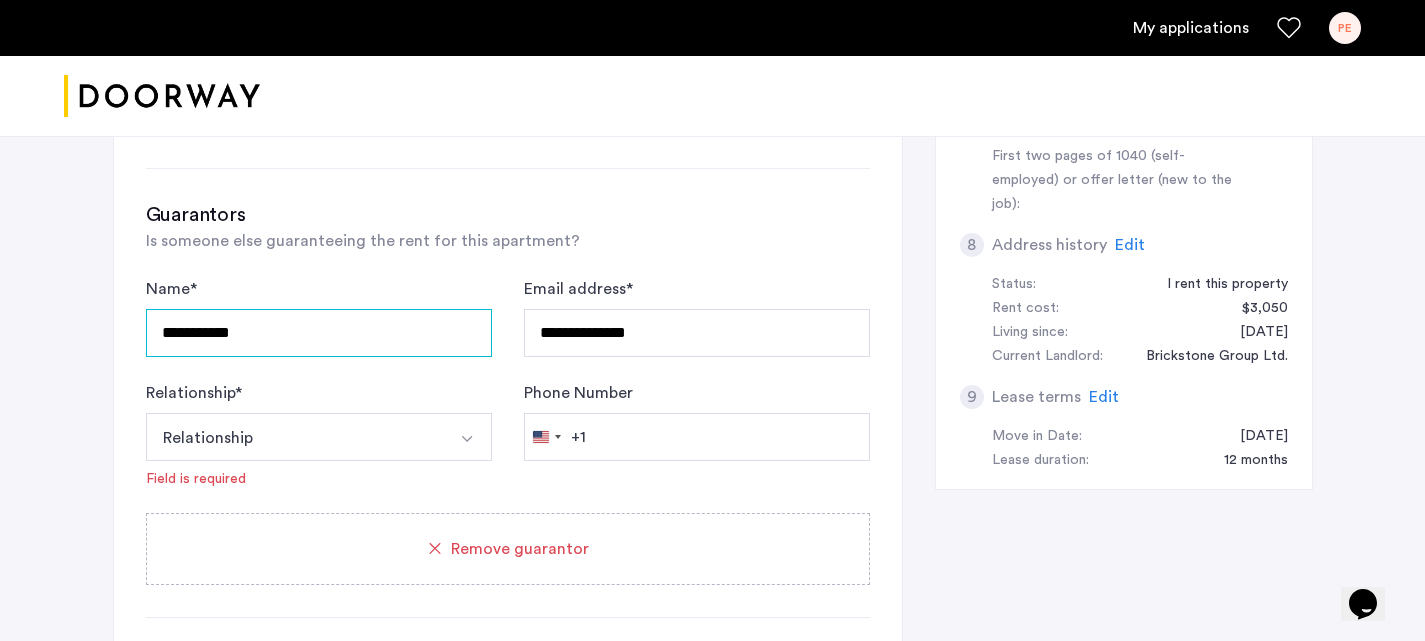type on "**********" 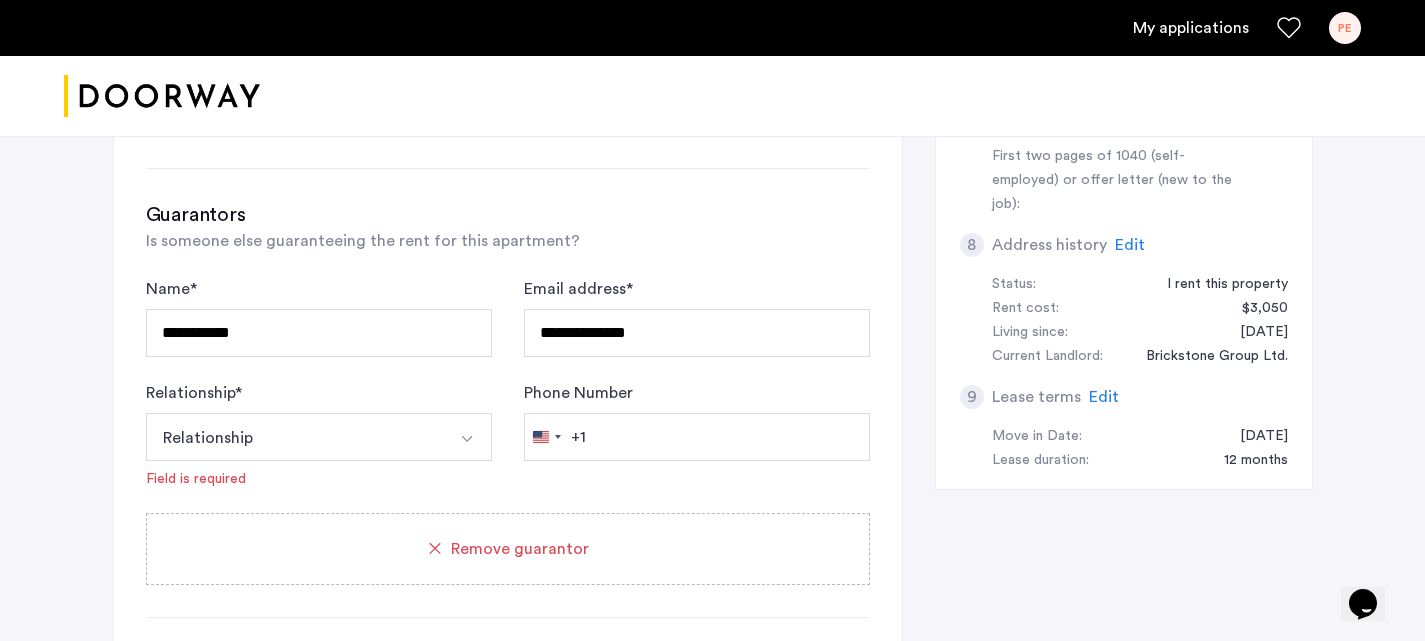 click on "Relationship" at bounding box center [295, 437] 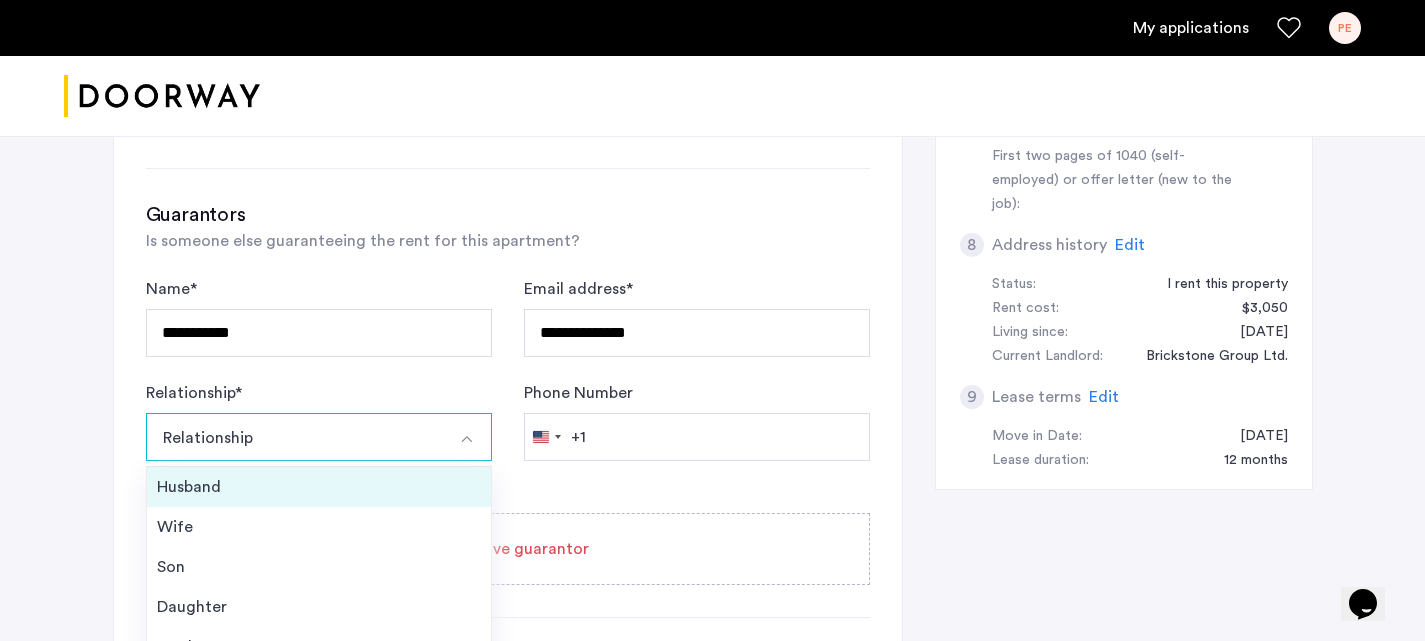 scroll, scrollTop: 72, scrollLeft: 0, axis: vertical 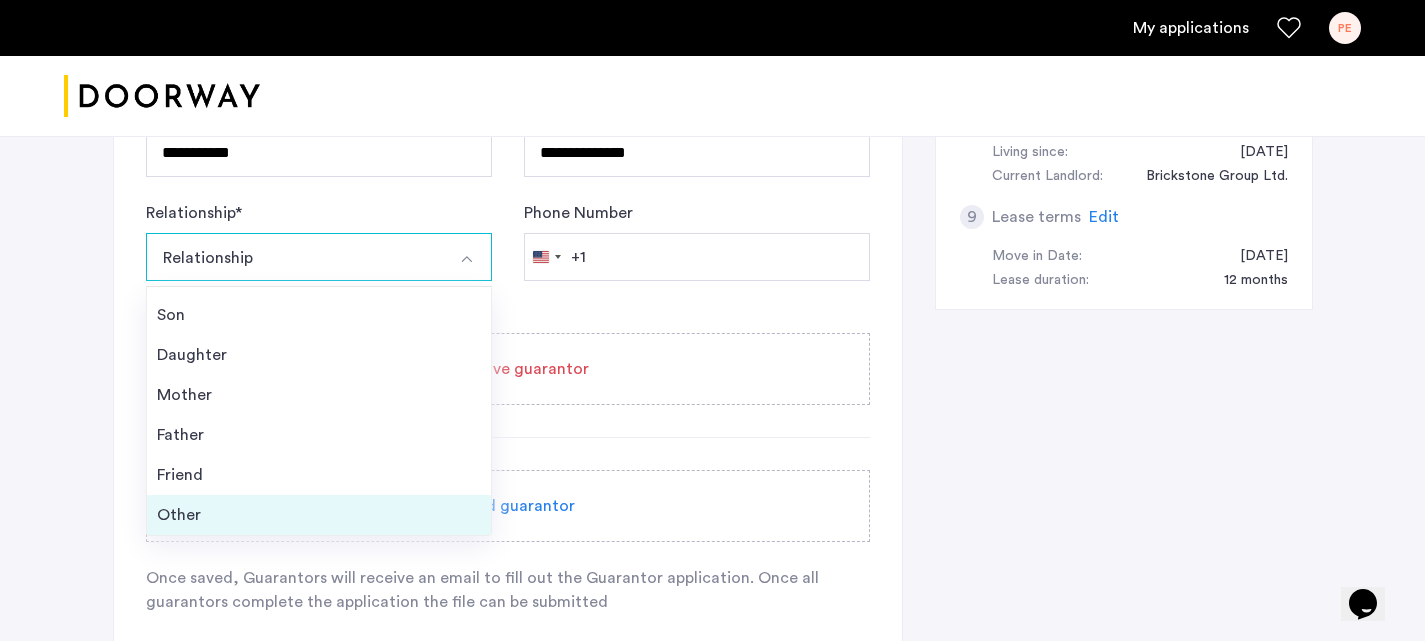 click on "Other" at bounding box center (319, 515) 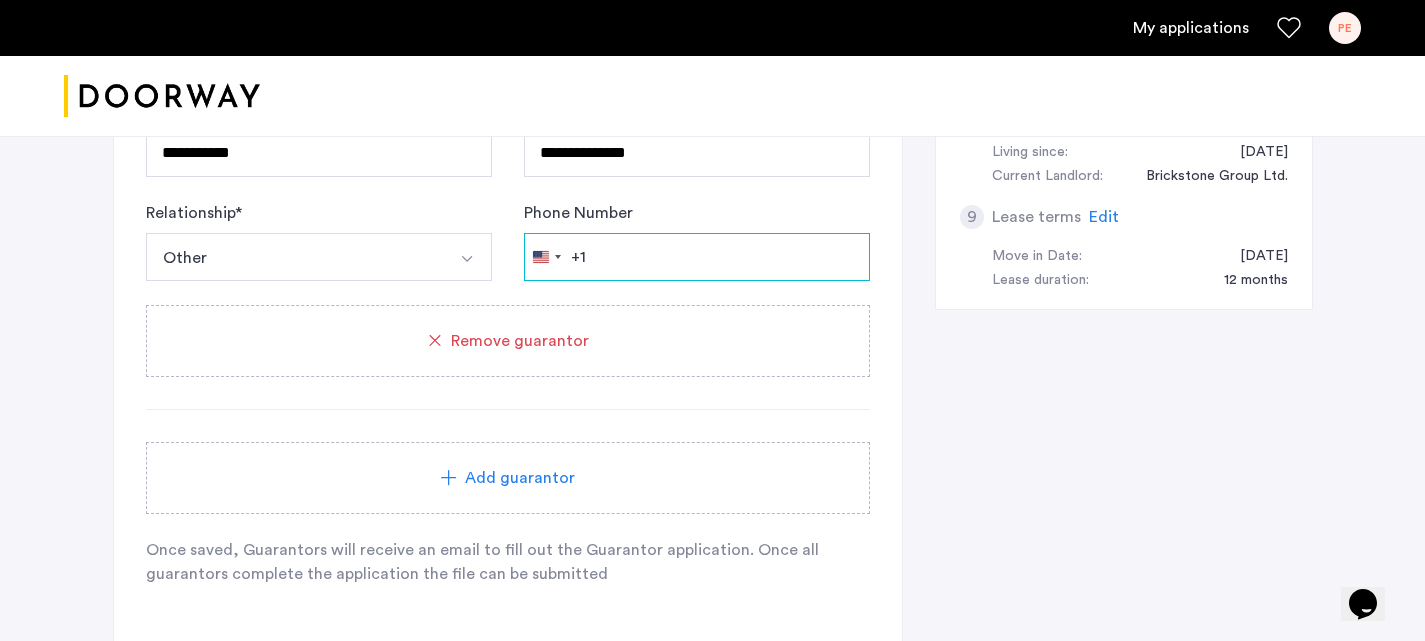 click on "Phone Number" at bounding box center [697, 257] 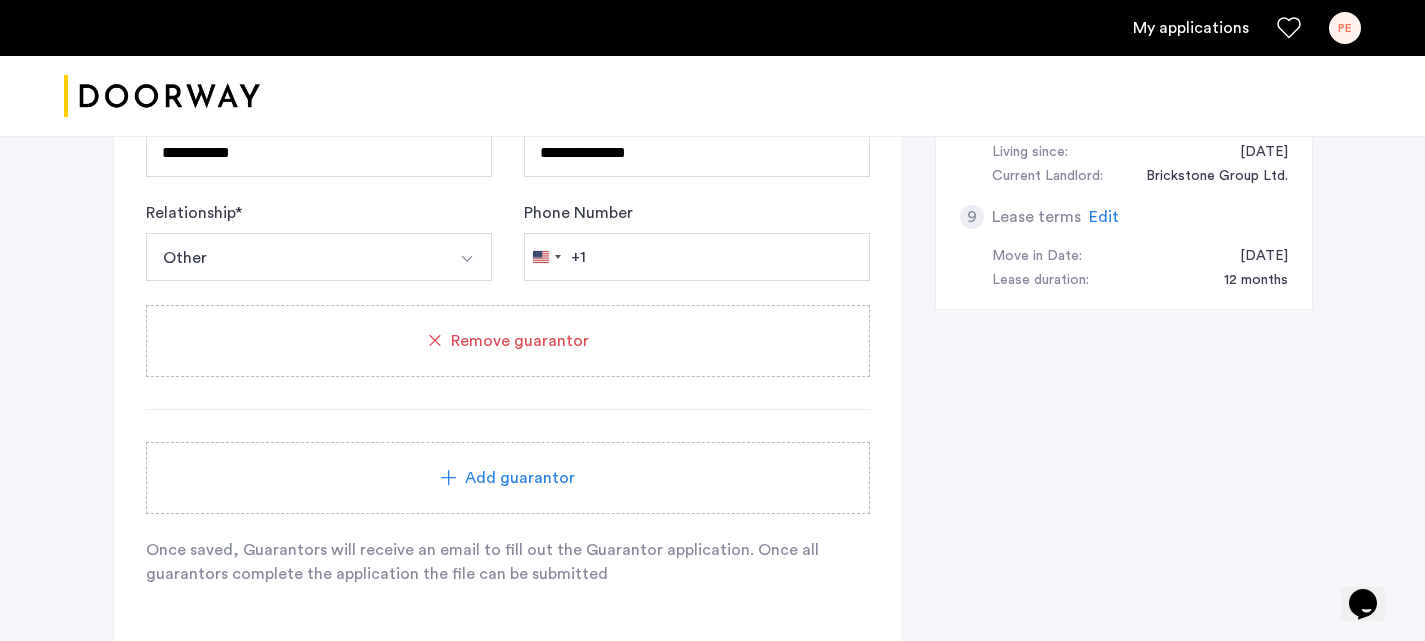 click on "**********" 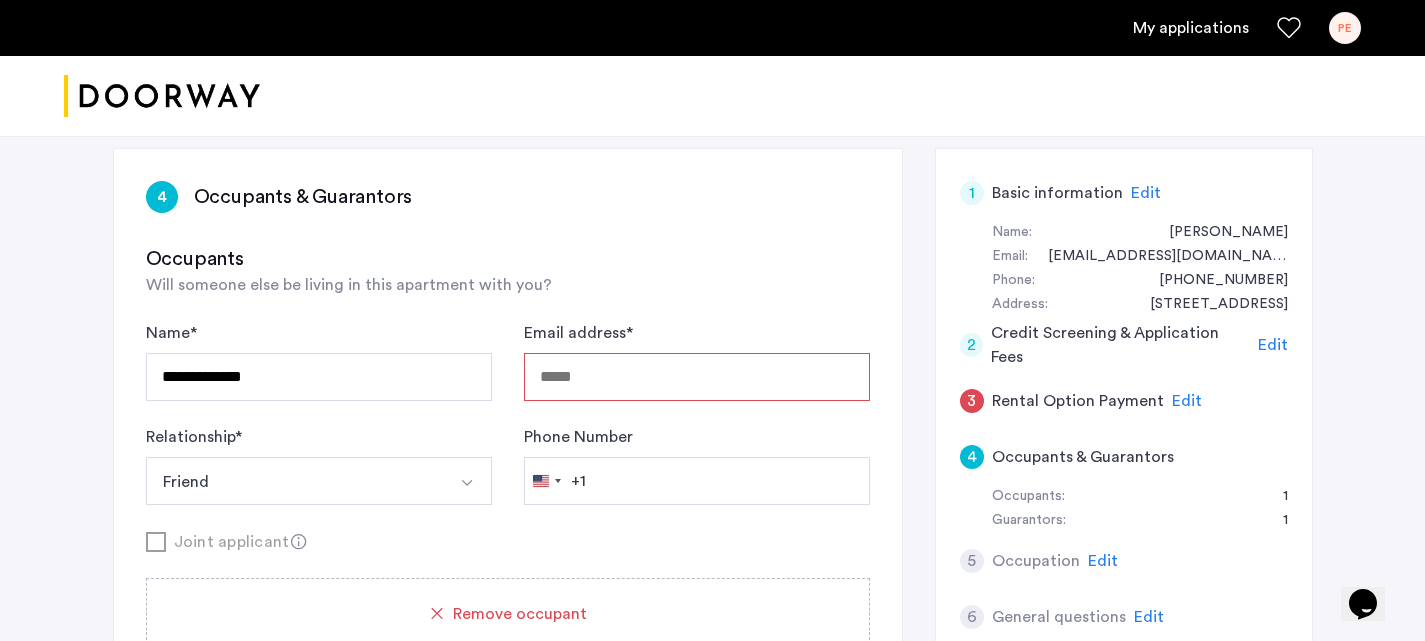 scroll, scrollTop: 303, scrollLeft: 0, axis: vertical 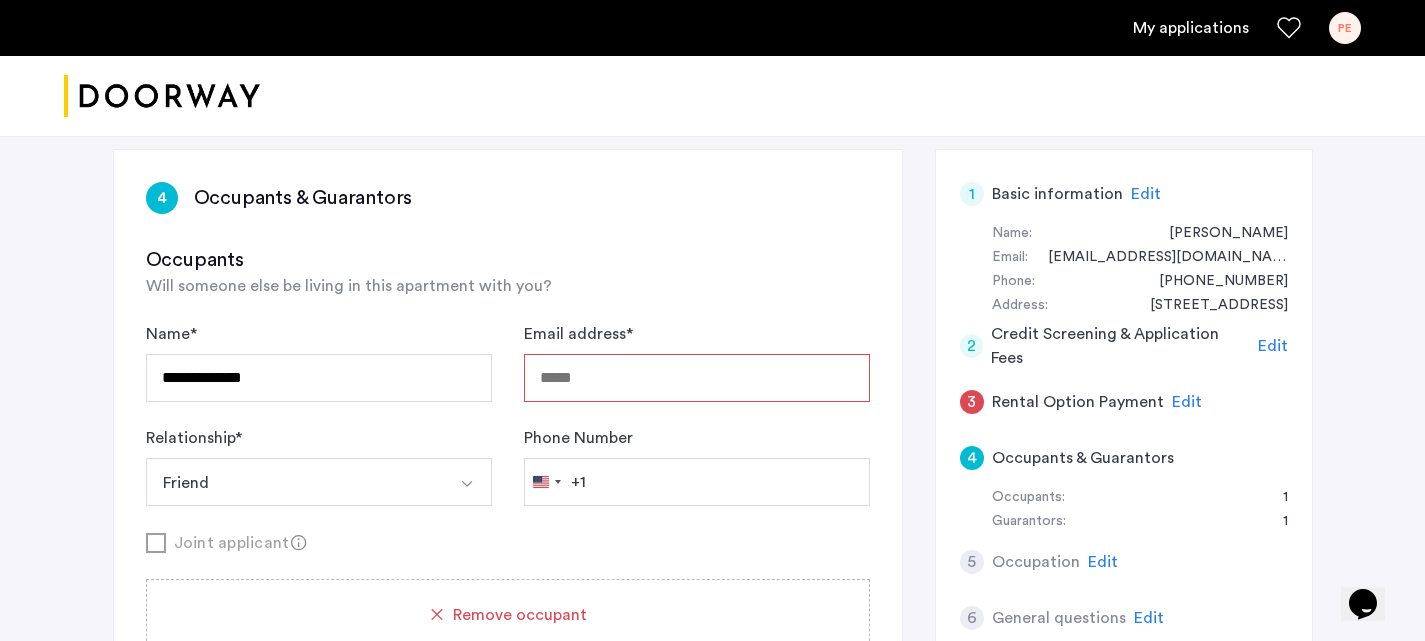 click on "Email address  *" at bounding box center [697, 378] 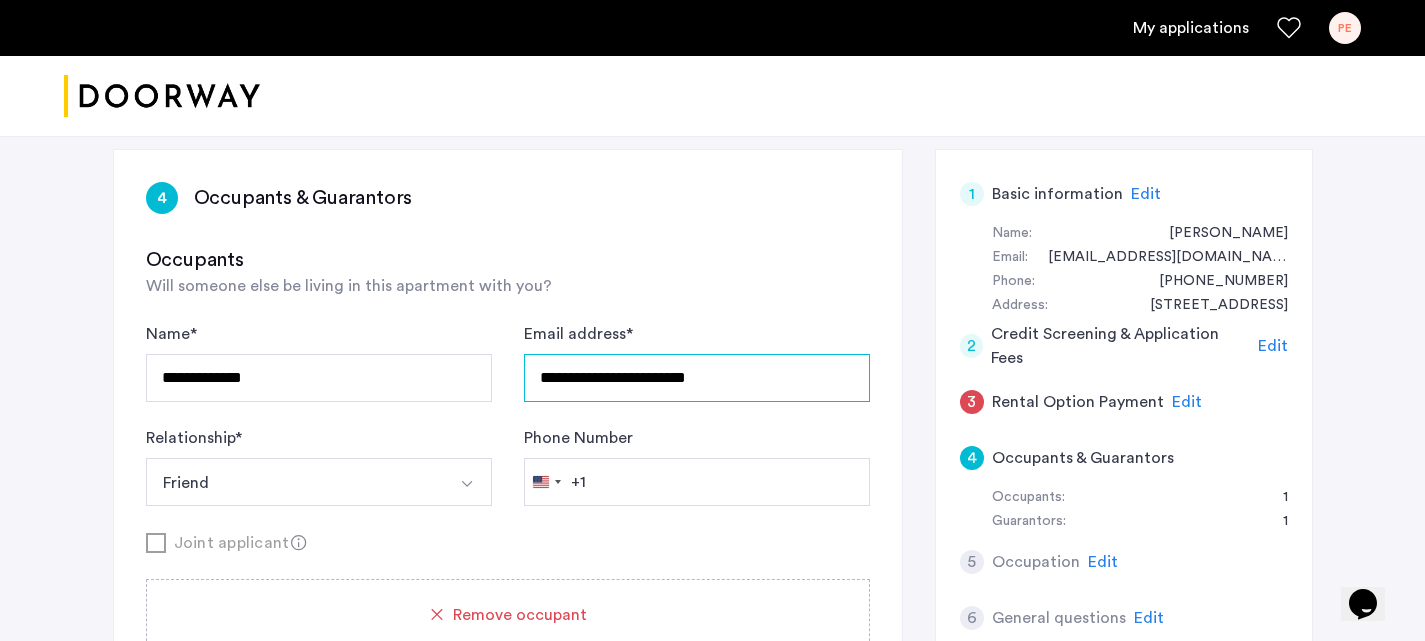 type on "**********" 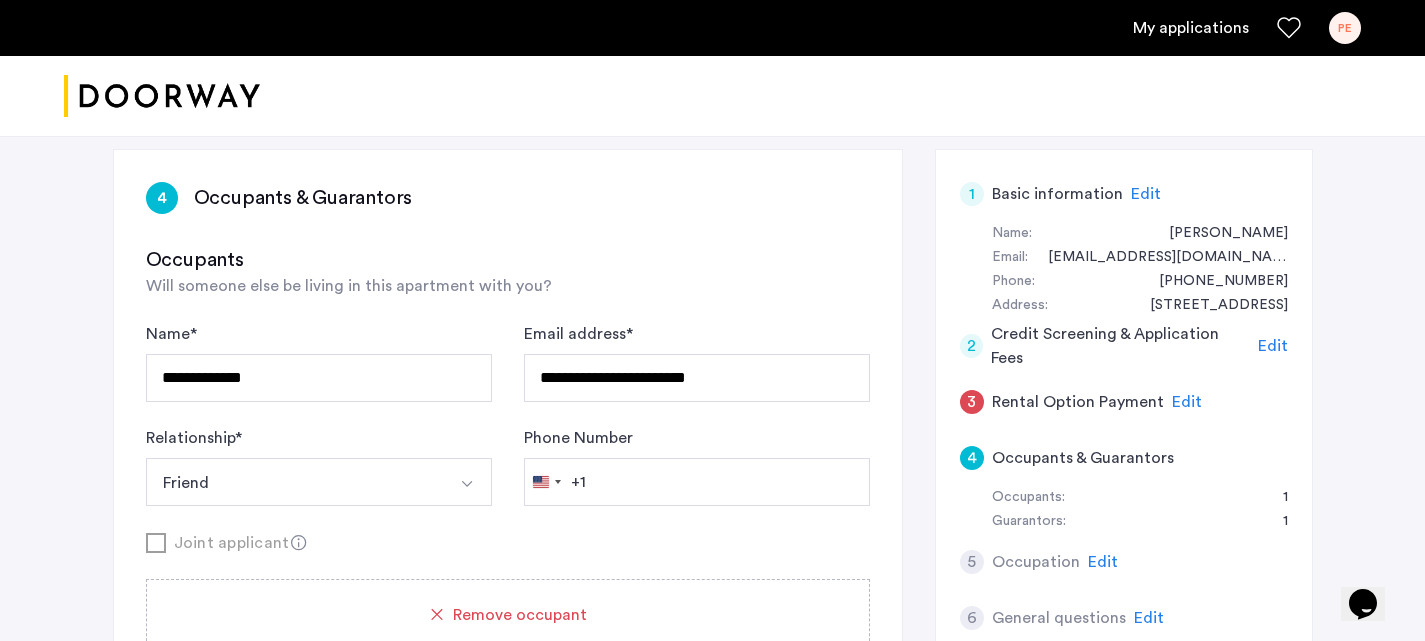 click on "Phone Number [GEOGRAPHIC_DATA] +1 +1 244 results found [GEOGRAPHIC_DATA] +93 [GEOGRAPHIC_DATA] +358 [GEOGRAPHIC_DATA] +355 [GEOGRAPHIC_DATA] +213 [US_STATE] +1 [GEOGRAPHIC_DATA] +376 [GEOGRAPHIC_DATA] +244 [GEOGRAPHIC_DATA] +1 [GEOGRAPHIC_DATA] +1 [GEOGRAPHIC_DATA] +54 [GEOGRAPHIC_DATA] +374 [GEOGRAPHIC_DATA] +297 [DATE][GEOGRAPHIC_DATA] +247 [GEOGRAPHIC_DATA] +61 [GEOGRAPHIC_DATA] +43 [GEOGRAPHIC_DATA] +994 [GEOGRAPHIC_DATA] +1 [GEOGRAPHIC_DATA] +973 [GEOGRAPHIC_DATA] +880 [GEOGRAPHIC_DATA] +1 [GEOGRAPHIC_DATA] +375 [GEOGRAPHIC_DATA] +32 [GEOGRAPHIC_DATA] +501 [GEOGRAPHIC_DATA] +229 [GEOGRAPHIC_DATA] +1 [GEOGRAPHIC_DATA] +975 [GEOGRAPHIC_DATA] +591 [GEOGRAPHIC_DATA] +387 [GEOGRAPHIC_DATA] +267 [GEOGRAPHIC_DATA] +55 [GEOGRAPHIC_DATA] +246 [GEOGRAPHIC_DATA] +1 [GEOGRAPHIC_DATA] +673 [GEOGRAPHIC_DATA] +359 [GEOGRAPHIC_DATA] +226 [GEOGRAPHIC_DATA] +257 [GEOGRAPHIC_DATA] +855 [GEOGRAPHIC_DATA] +237 [GEOGRAPHIC_DATA] +1 [GEOGRAPHIC_DATA] +238 [GEOGRAPHIC_DATA] [GEOGRAPHIC_DATA] +599 [GEOGRAPHIC_DATA] +1 [GEOGRAPHIC_DATA] +236 [GEOGRAPHIC_DATA] +235 [GEOGRAPHIC_DATA] +56 [GEOGRAPHIC_DATA] +86 [GEOGRAPHIC_DATA] +61 [GEOGRAPHIC_DATA] +61 [GEOGRAPHIC_DATA] +57 [GEOGRAPHIC_DATA] +269 [GEOGRAPHIC_DATA] - [GEOGRAPHIC_DATA] +242 [GEOGRAPHIC_DATA] - [GEOGRAPHIC_DATA] +243 [GEOGRAPHIC_DATA] +682 [GEOGRAPHIC_DATA] +506 [GEOGRAPHIC_DATA] +225 [GEOGRAPHIC_DATA] +385 [GEOGRAPHIC_DATA] +53 [GEOGRAPHIC_DATA] +599 [GEOGRAPHIC_DATA] +357 [GEOGRAPHIC_DATA] +420 [GEOGRAPHIC_DATA] +45 [GEOGRAPHIC_DATA] +253 +1" 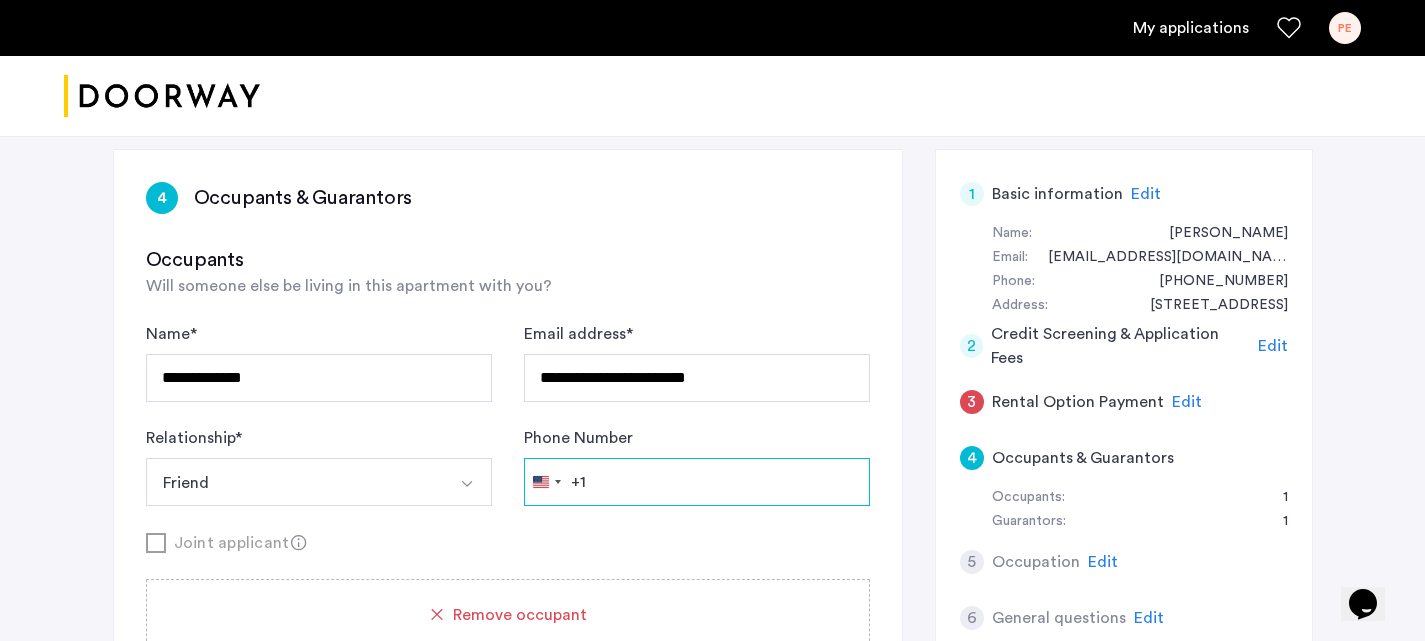 click on "Phone Number" at bounding box center [697, 482] 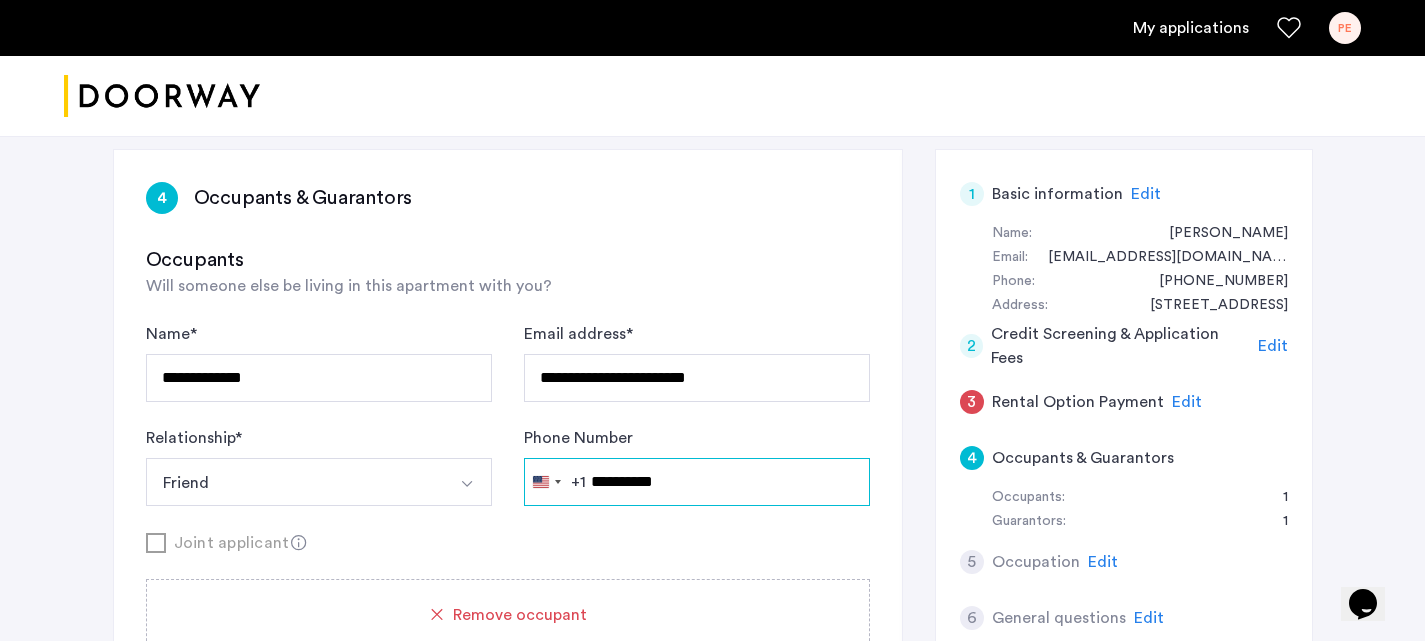 type on "**********" 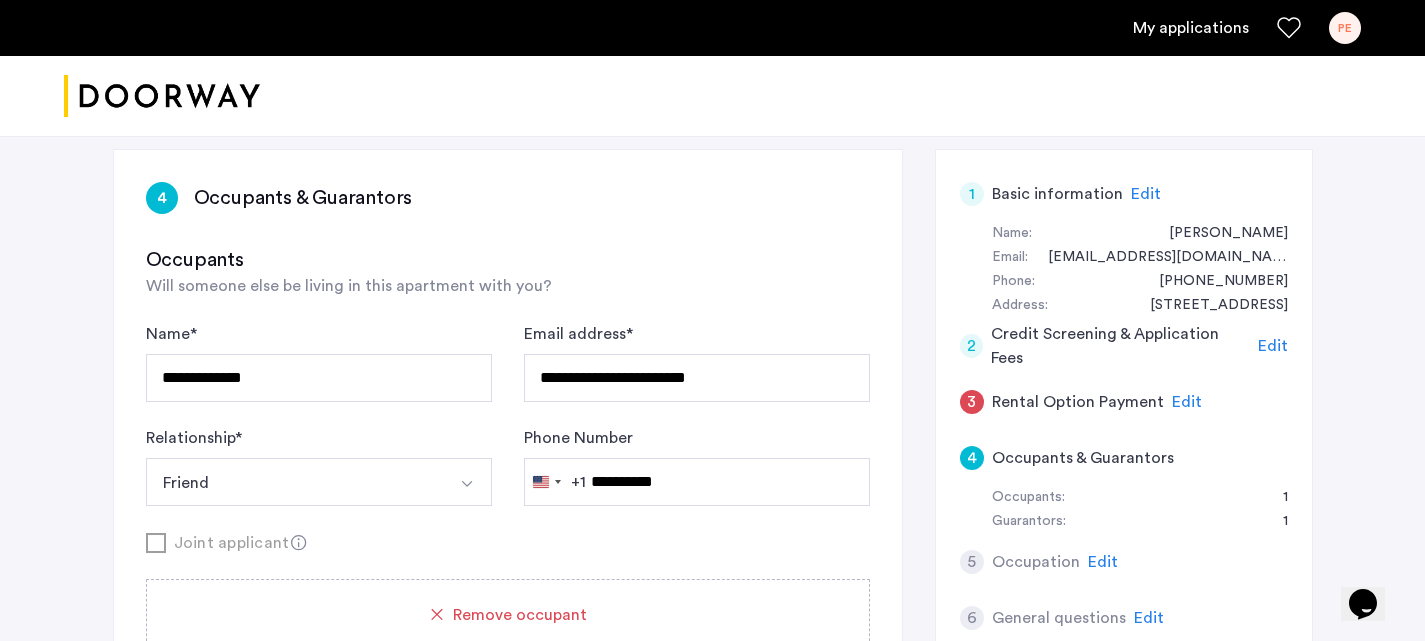 click on "**********" 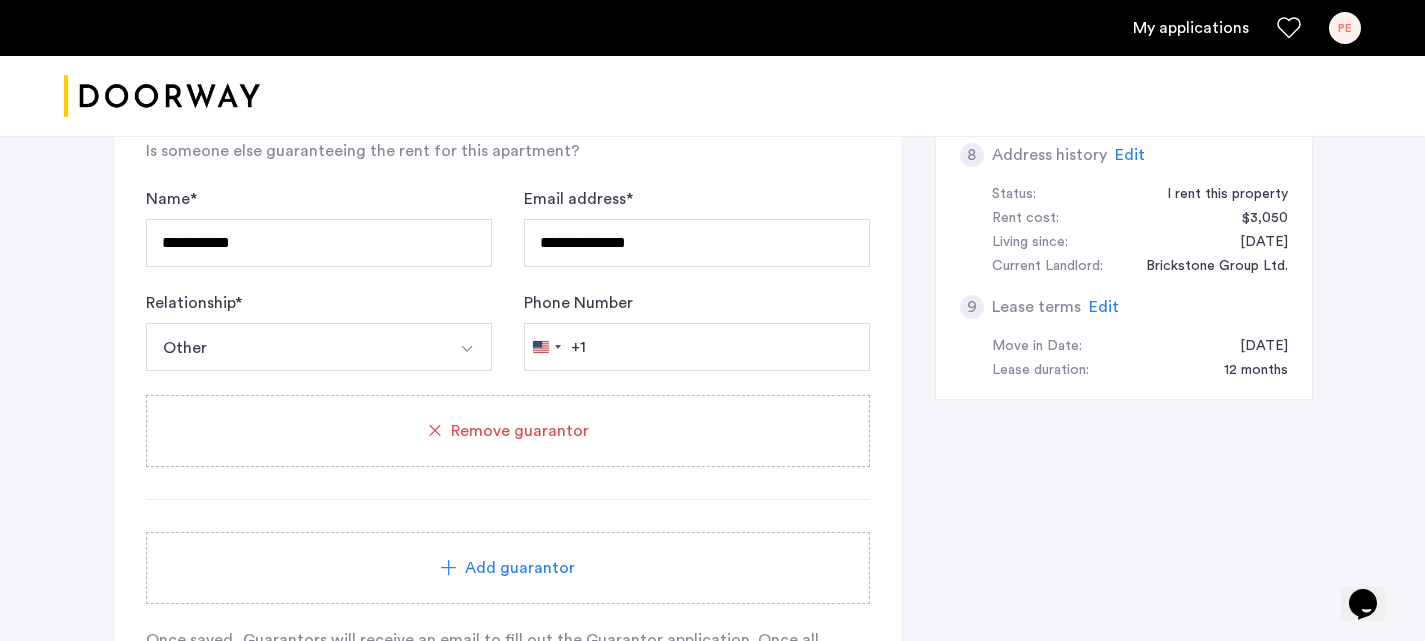 scroll, scrollTop: 1046, scrollLeft: 0, axis: vertical 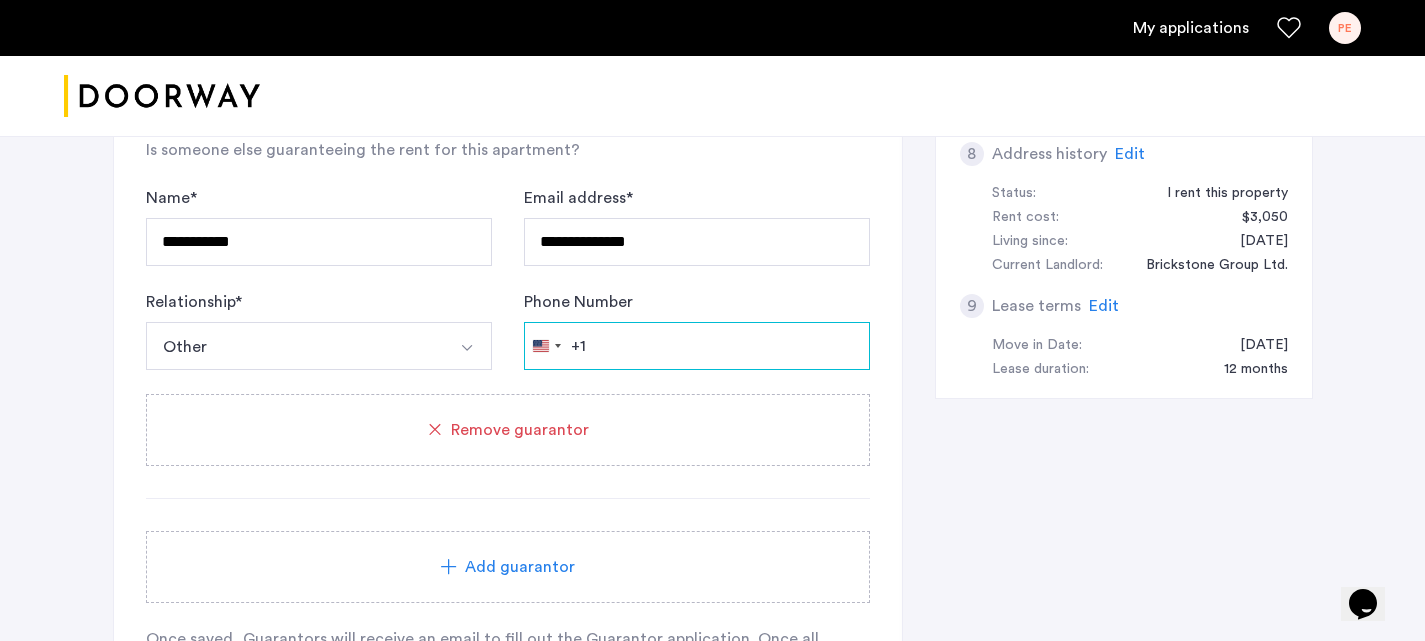 click on "Phone Number" at bounding box center (697, 346) 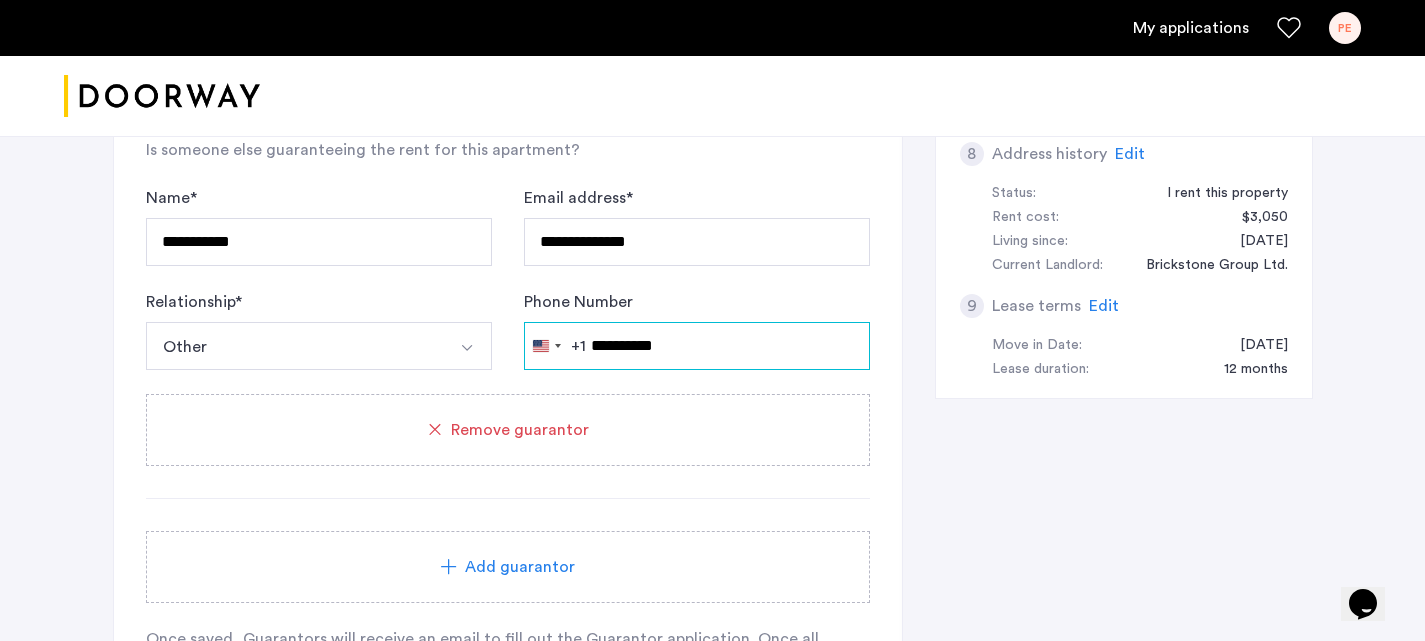 type on "**********" 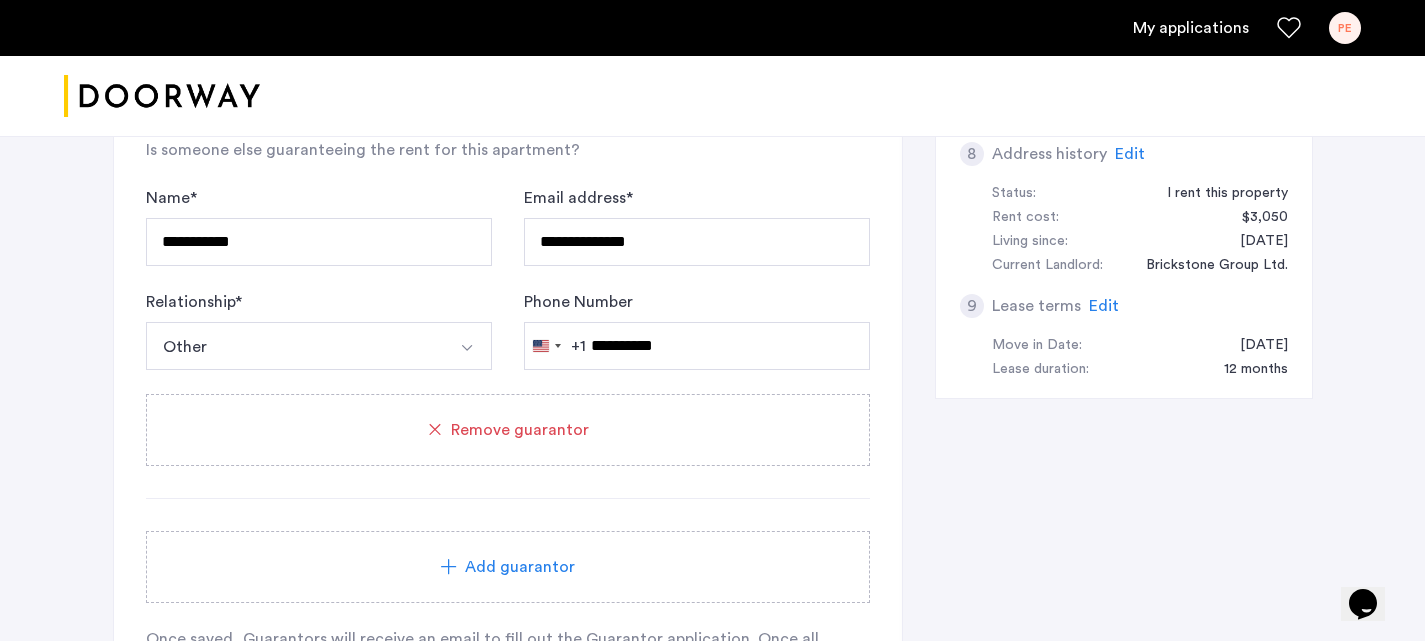 click on "**********" 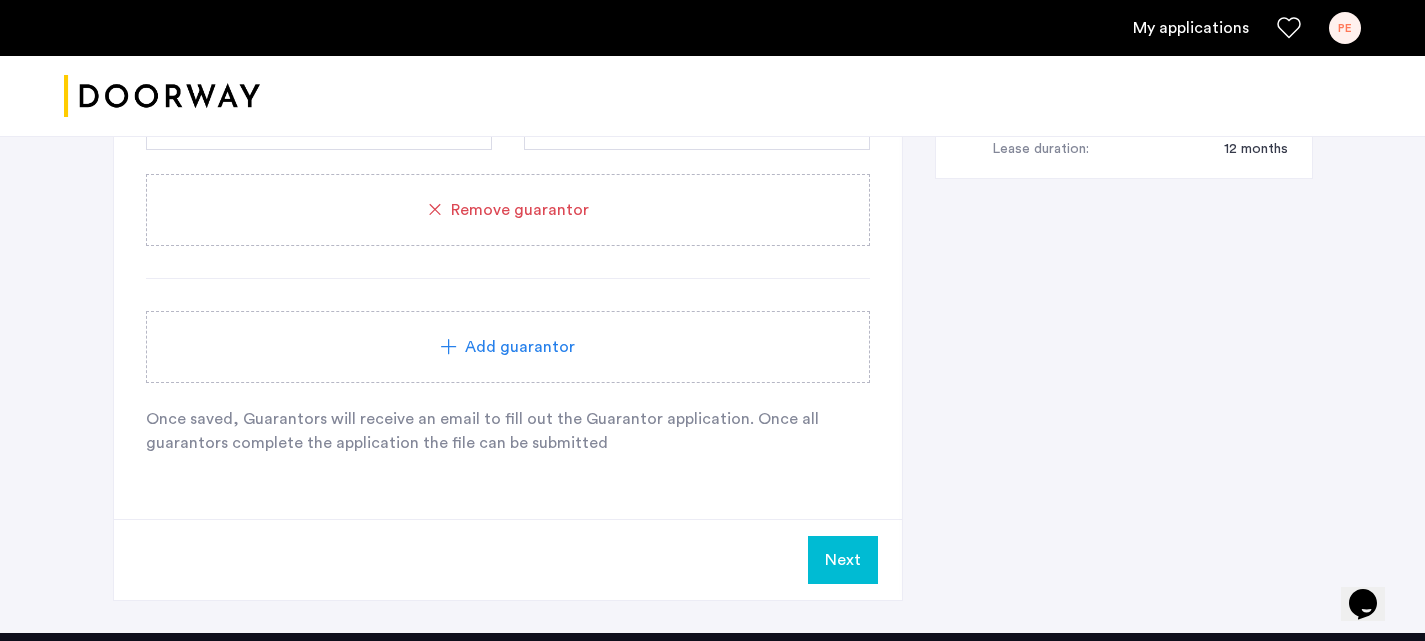 scroll, scrollTop: 1281, scrollLeft: 0, axis: vertical 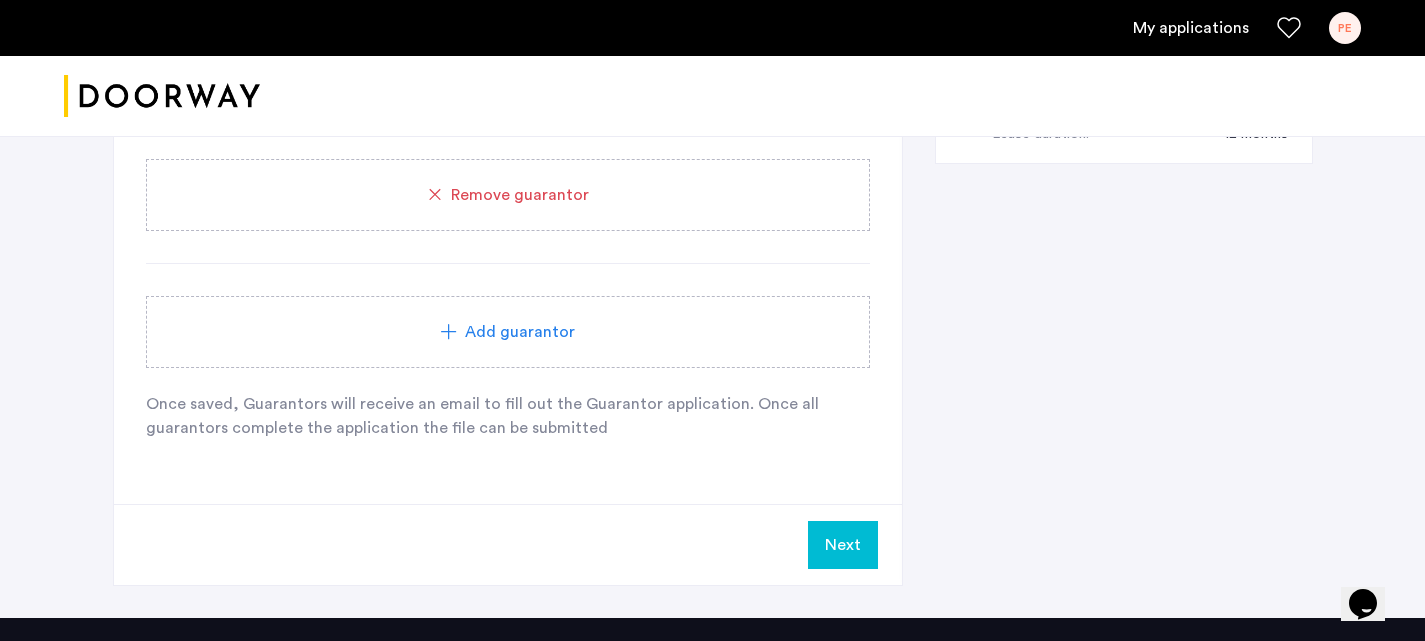 click on "Next" 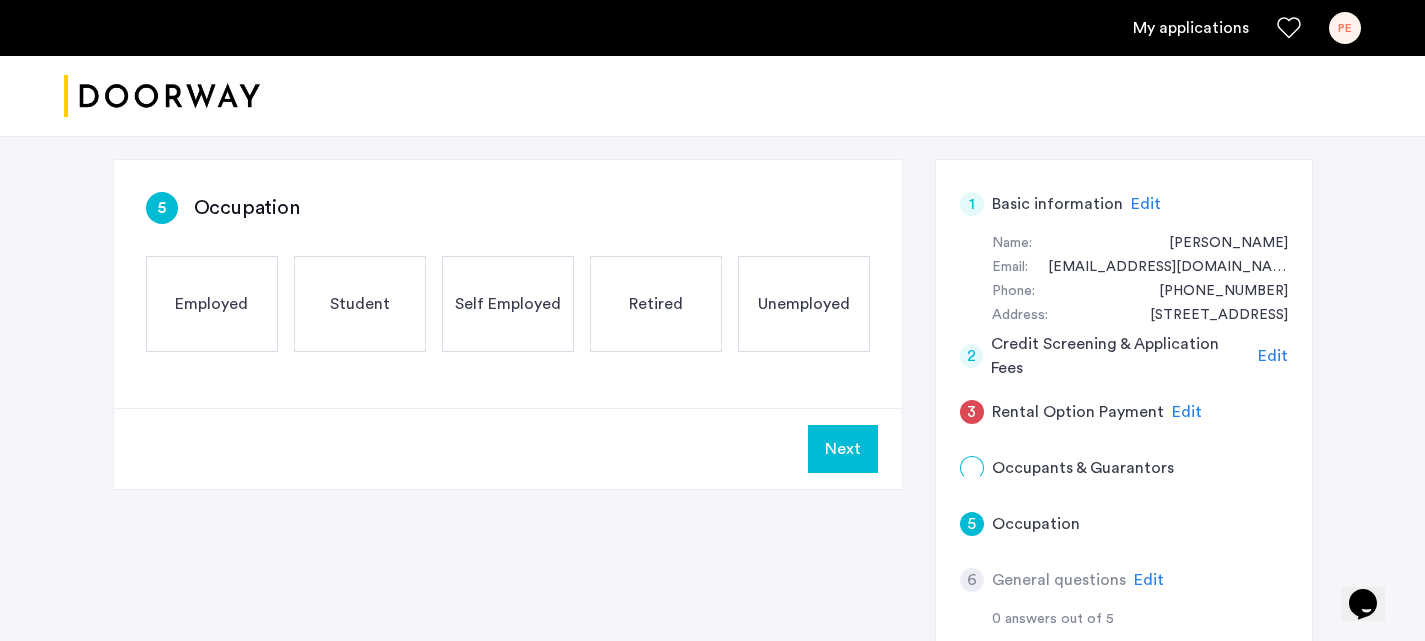 scroll, scrollTop: 296, scrollLeft: 0, axis: vertical 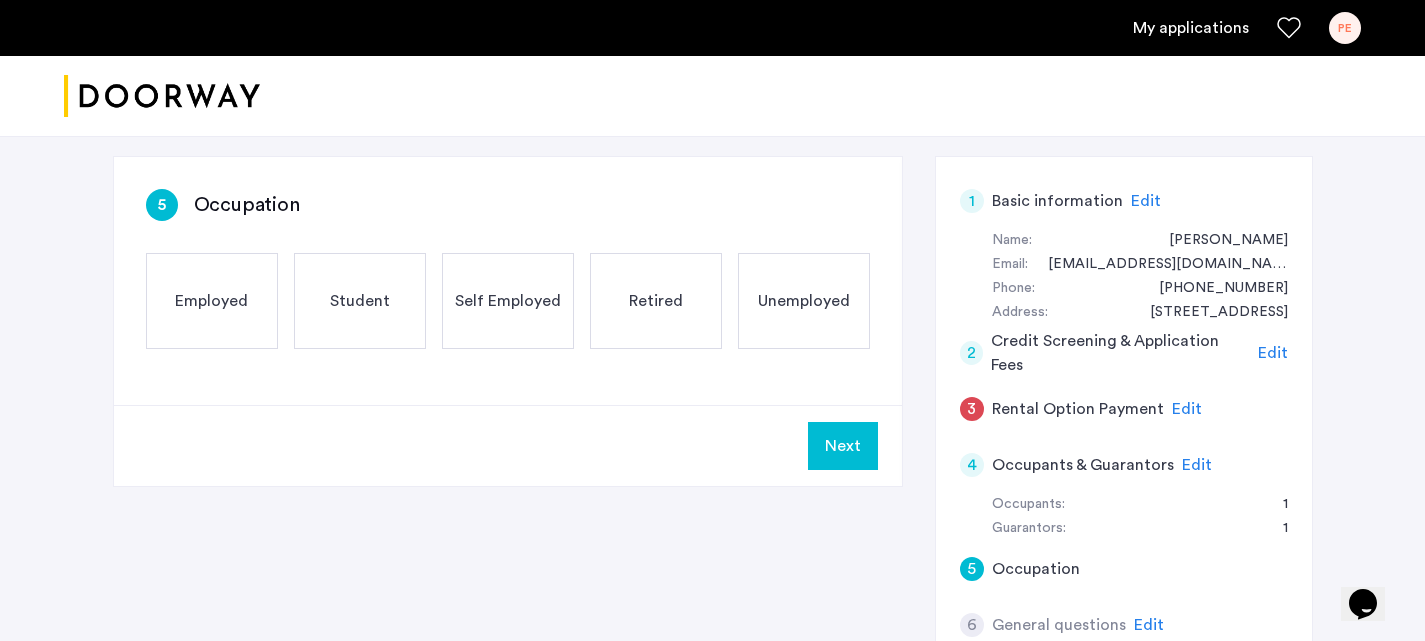 click on "Employed" 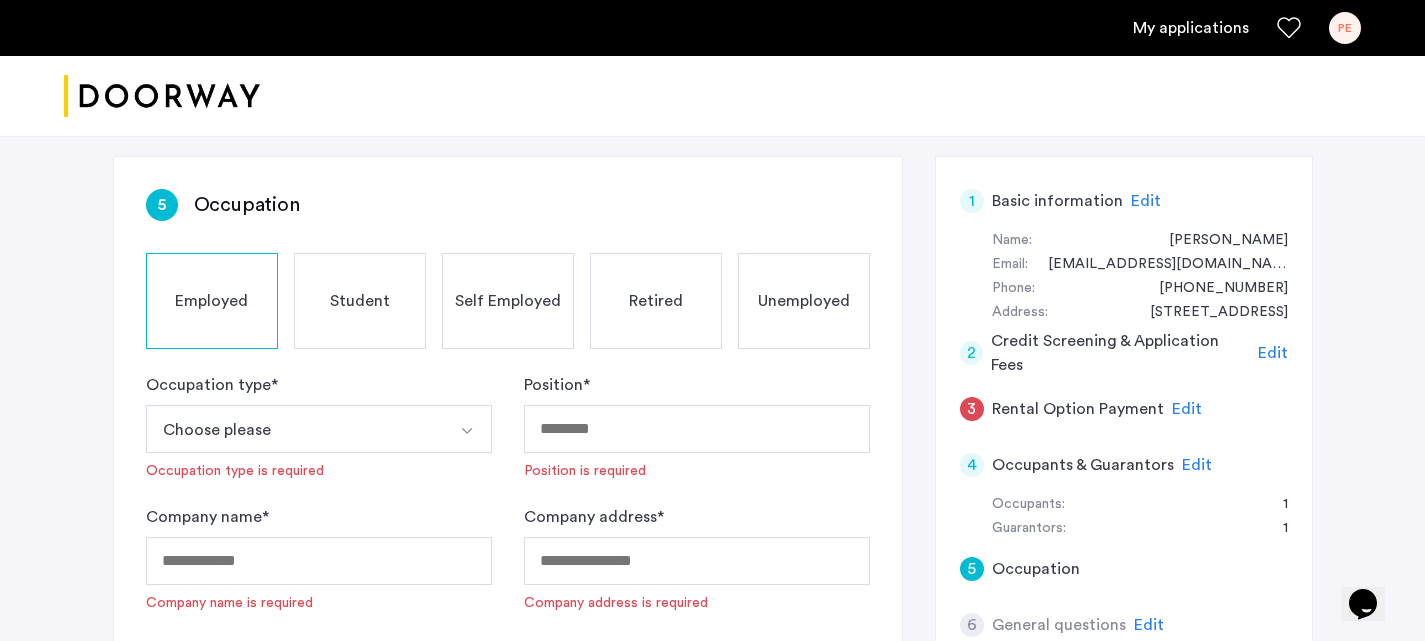 click on "Self Employed" 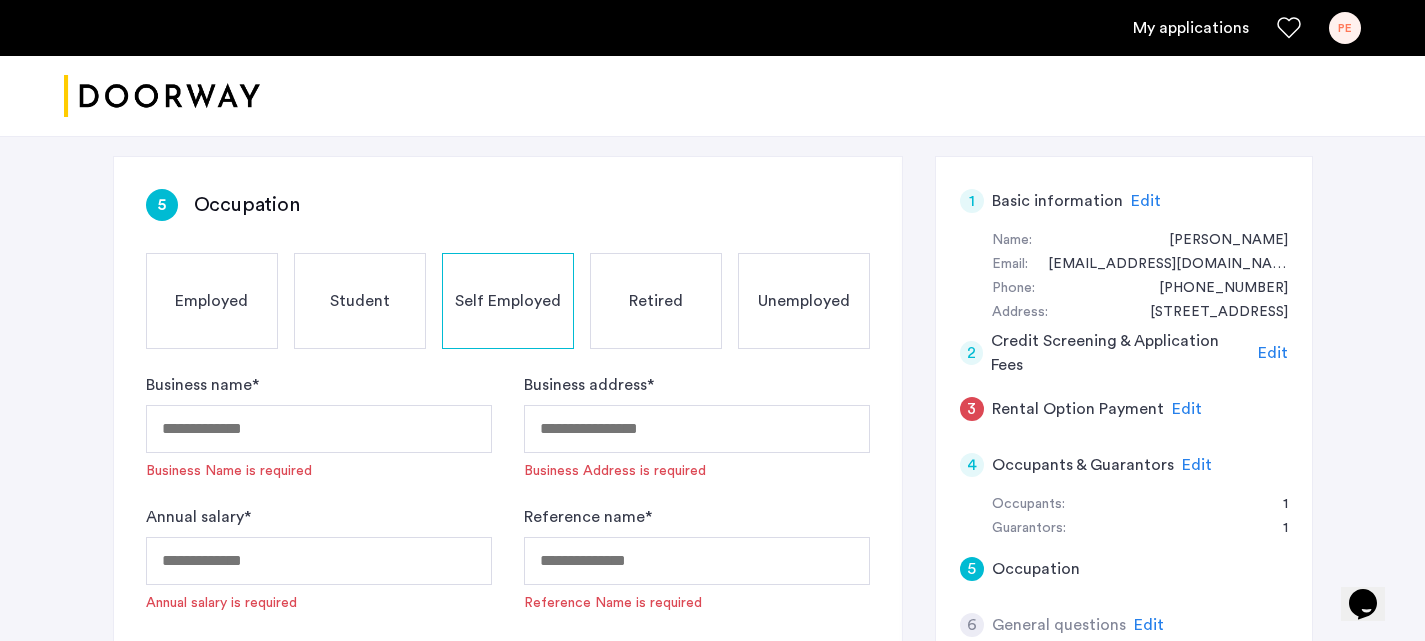 click on "Employed Student Self Employed Retired Unemployed" 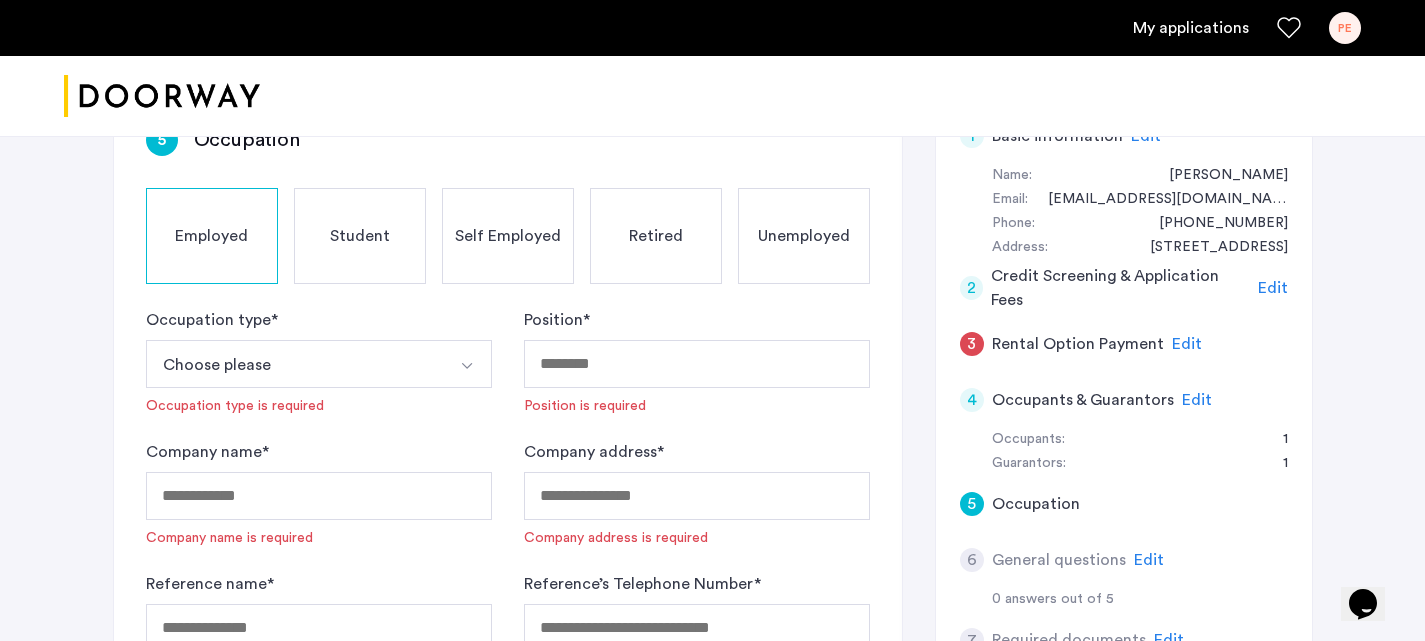 scroll, scrollTop: 374, scrollLeft: 0, axis: vertical 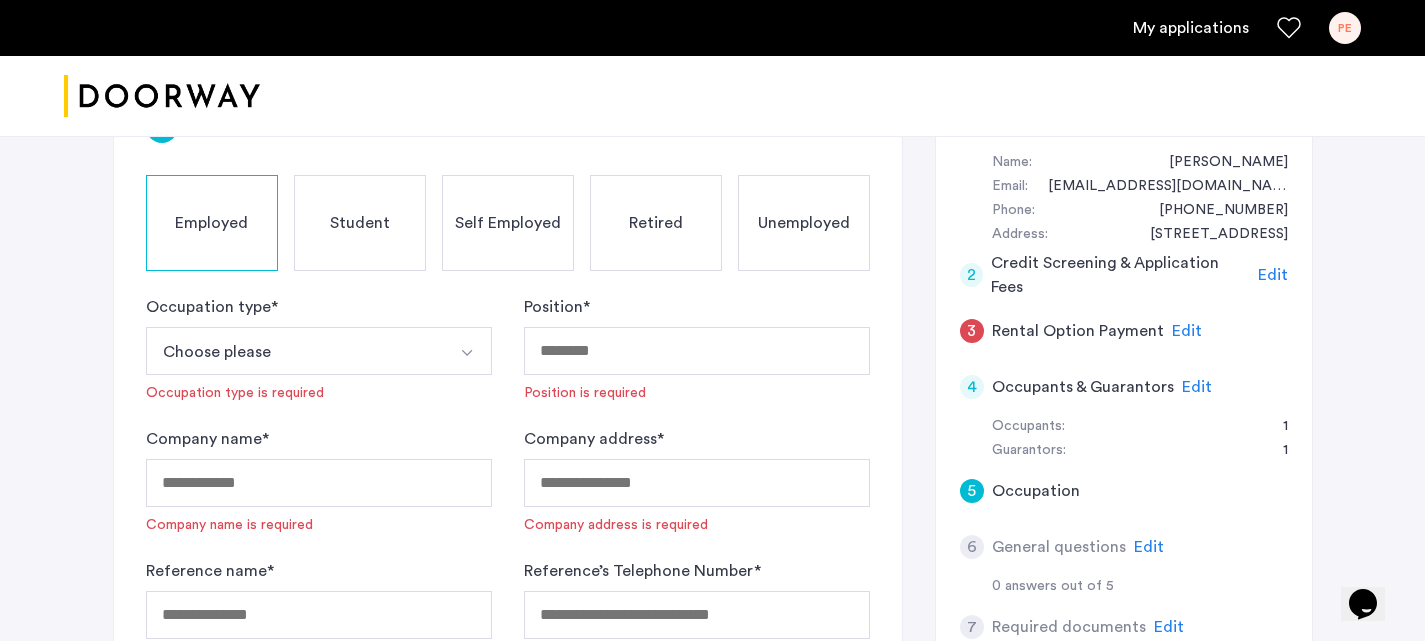 click on "Choose please" at bounding box center [295, 351] 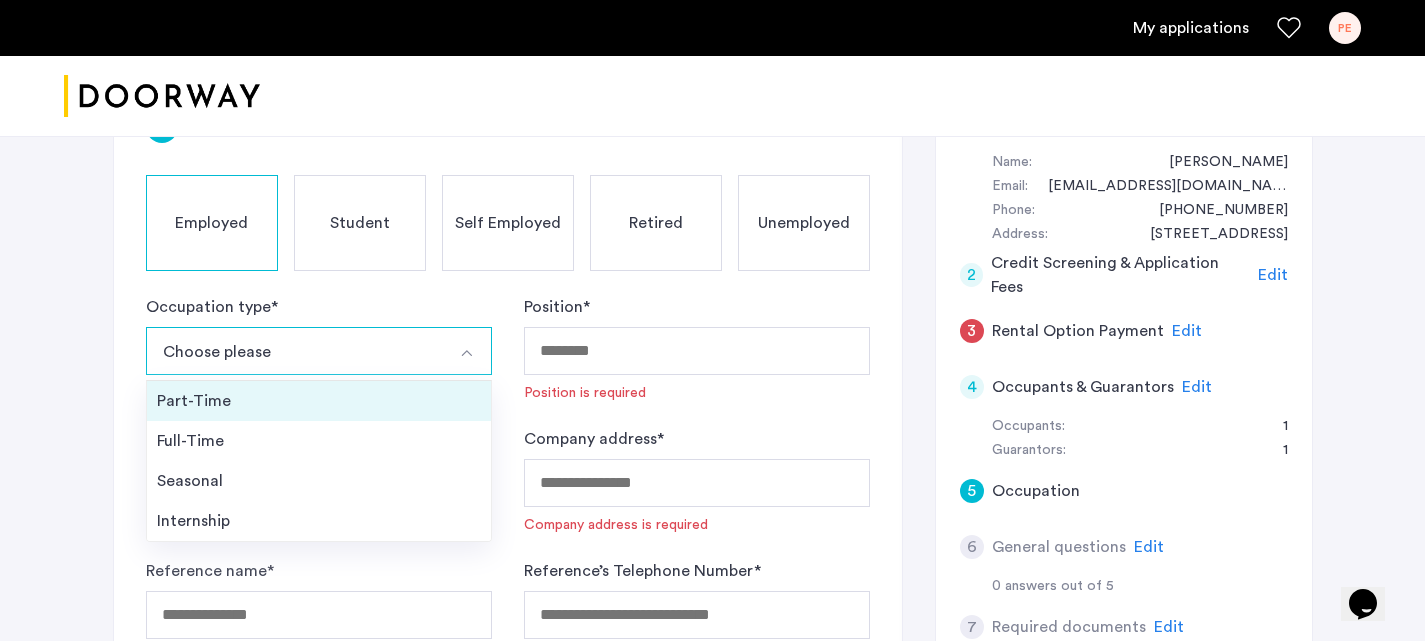 click on "Part-Time" at bounding box center (319, 401) 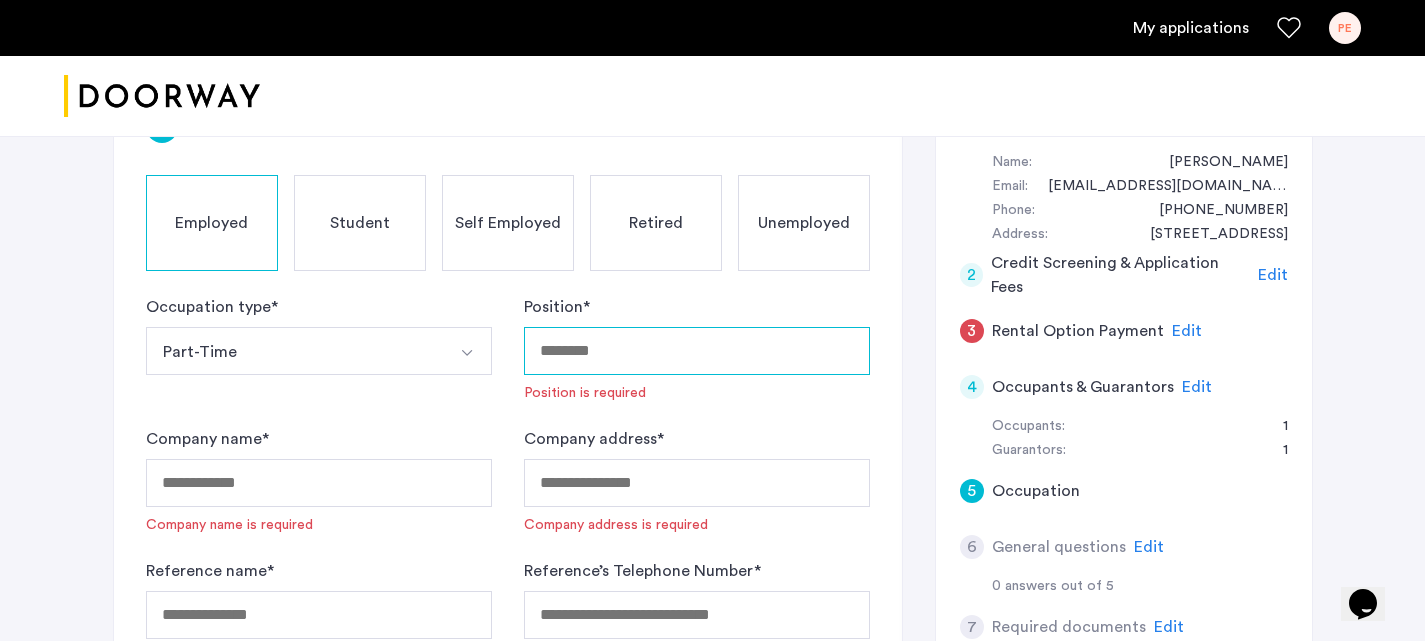 click on "Position  *" at bounding box center (697, 351) 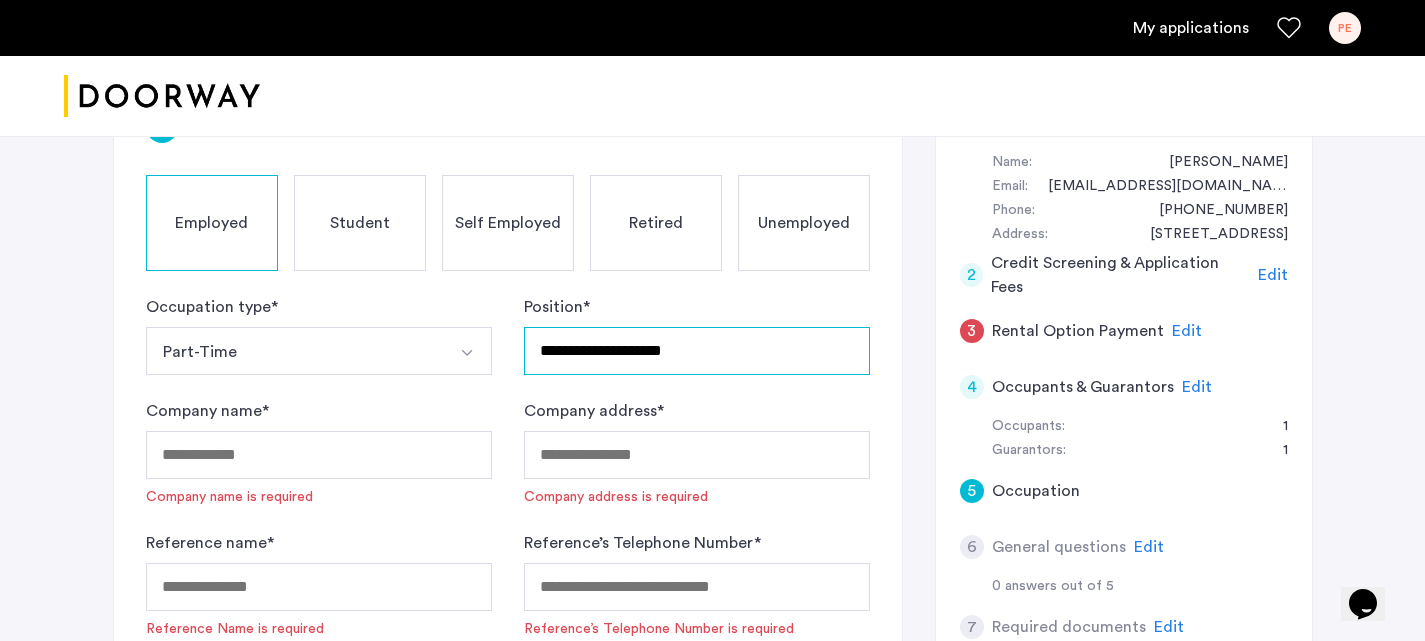type on "**********" 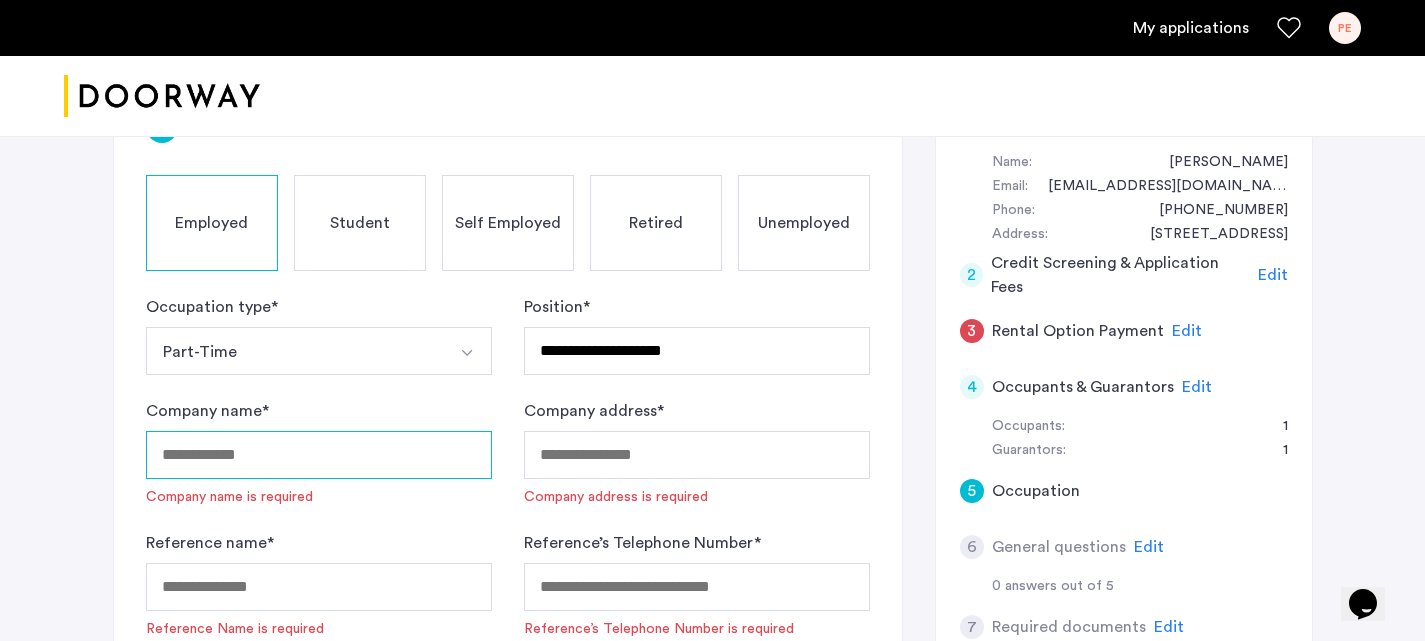 click on "Company name  *" at bounding box center (319, 455) 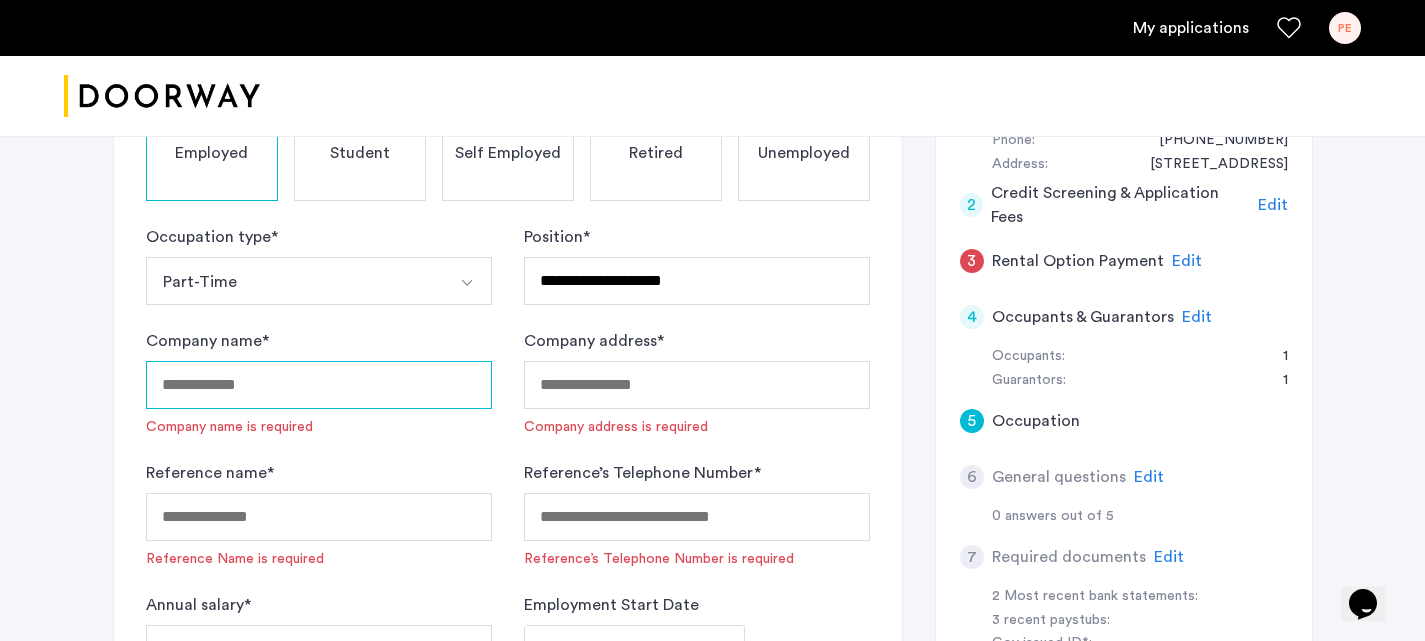 scroll, scrollTop: 441, scrollLeft: 0, axis: vertical 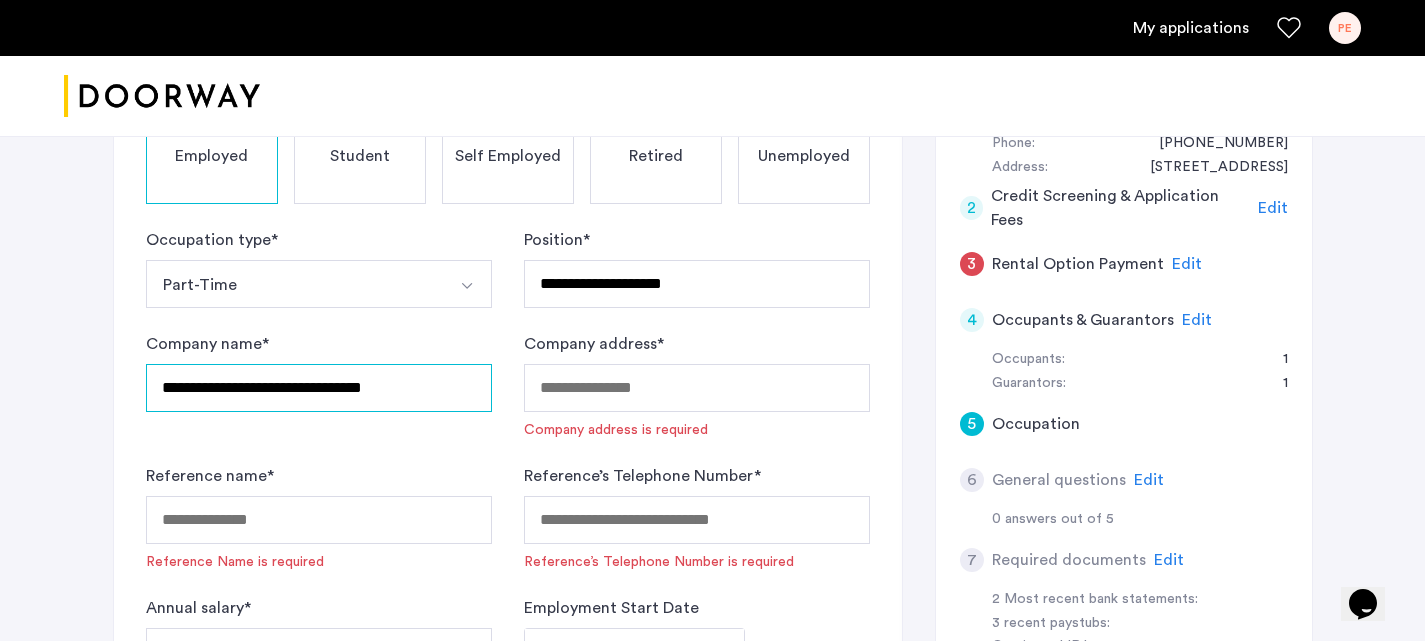 type on "**********" 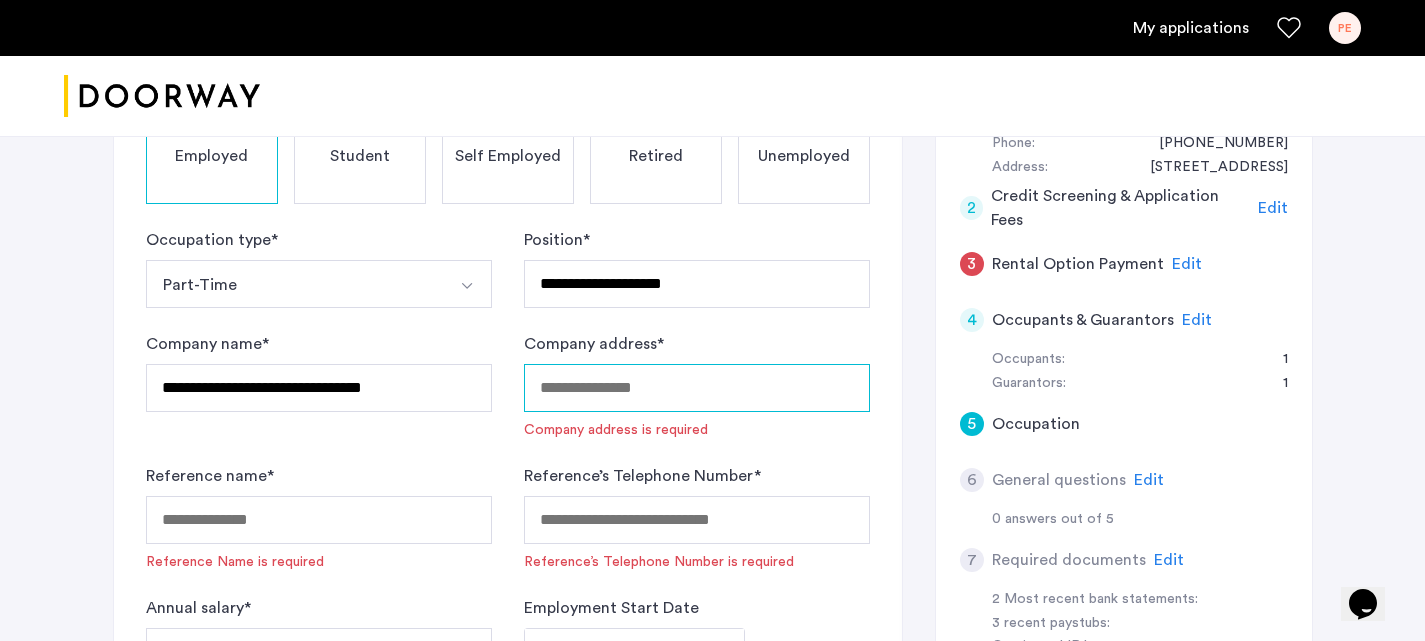 click on "Company address  *" at bounding box center [697, 388] 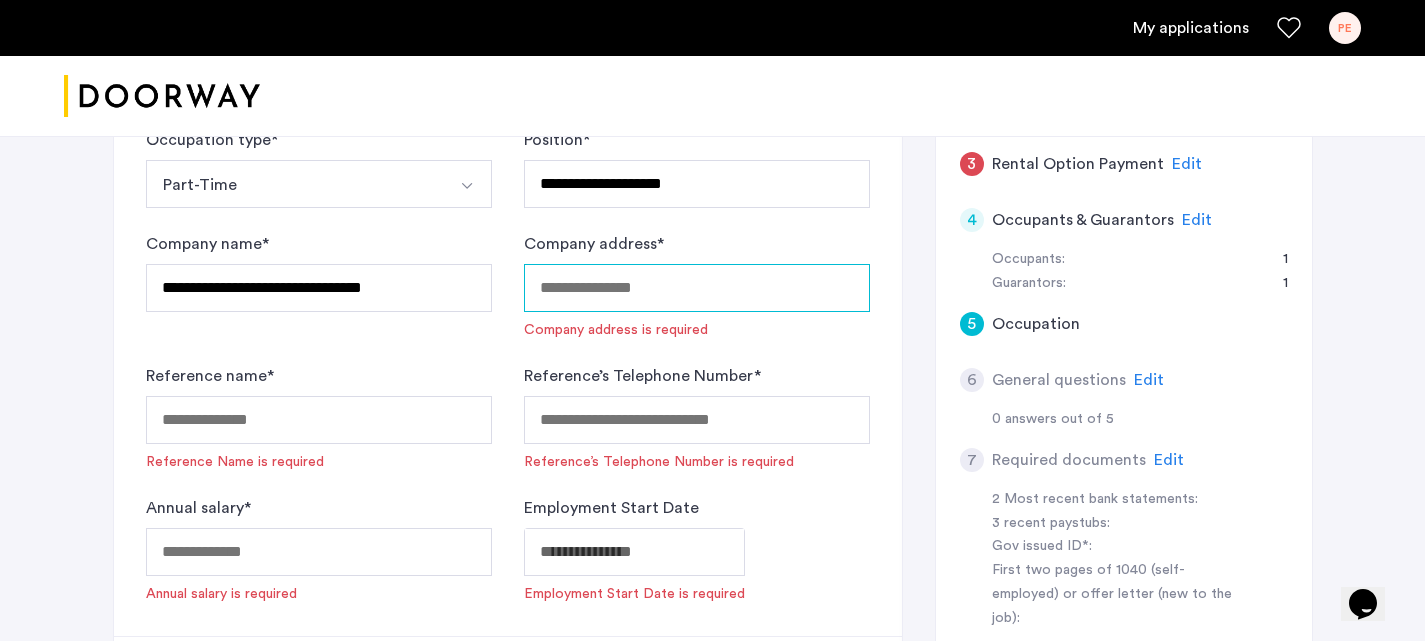 scroll, scrollTop: 547, scrollLeft: 0, axis: vertical 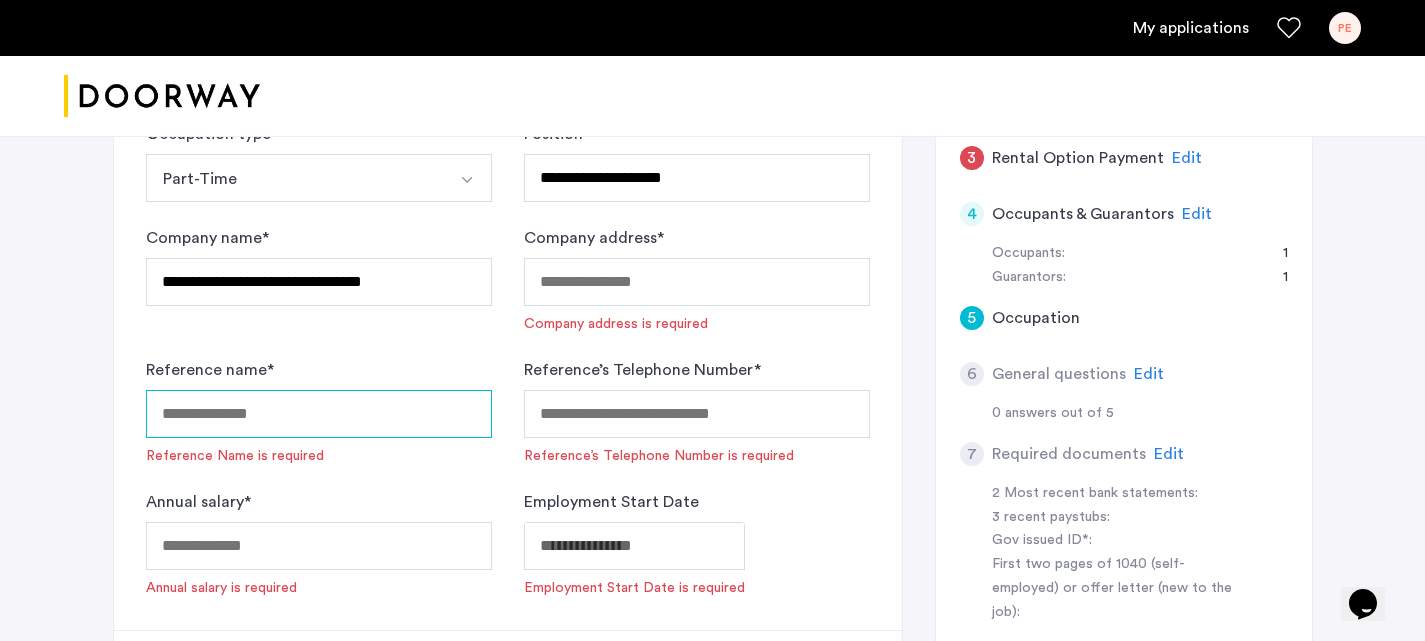 click on "Reference name  *" at bounding box center [319, 414] 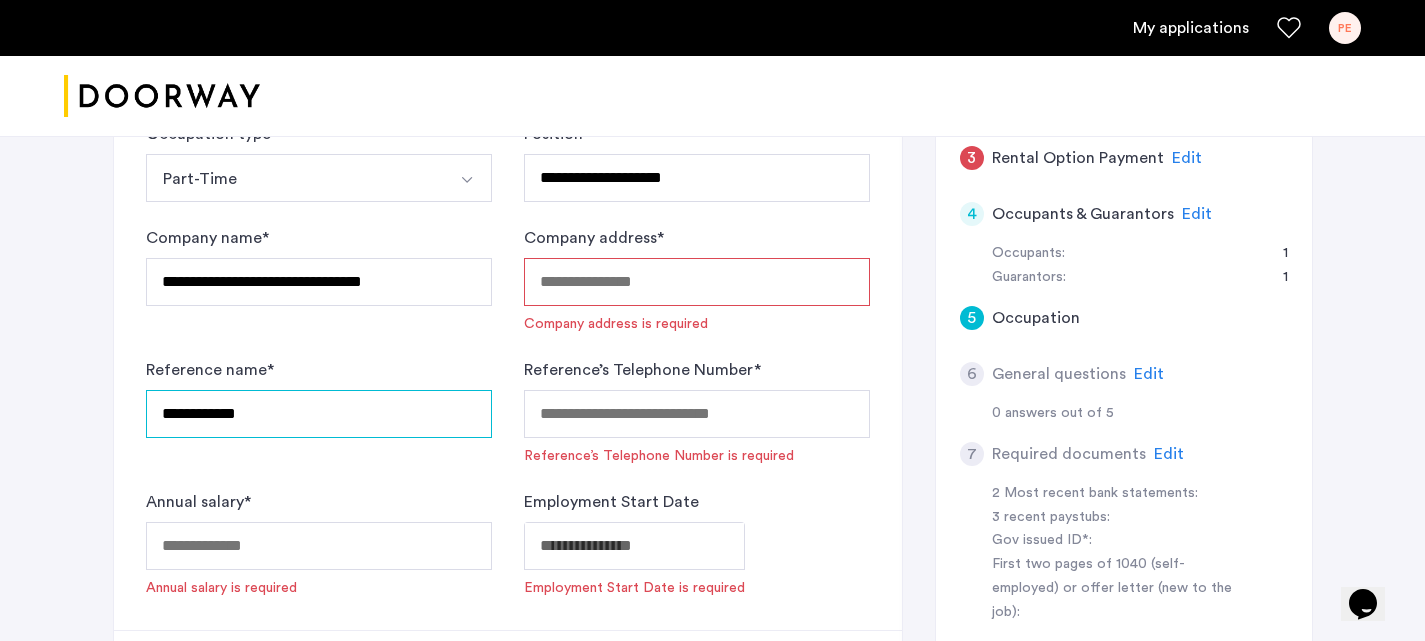 type on "**********" 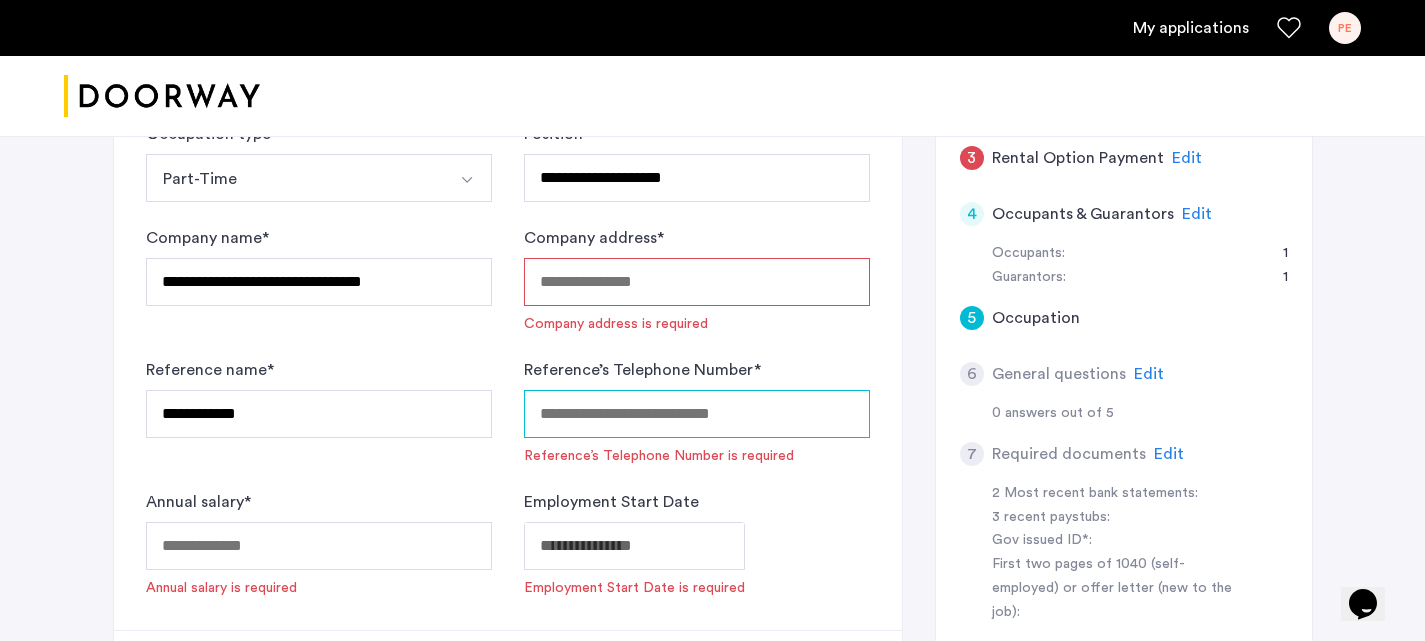 click on "Reference’s Telephone Number  *" at bounding box center [697, 414] 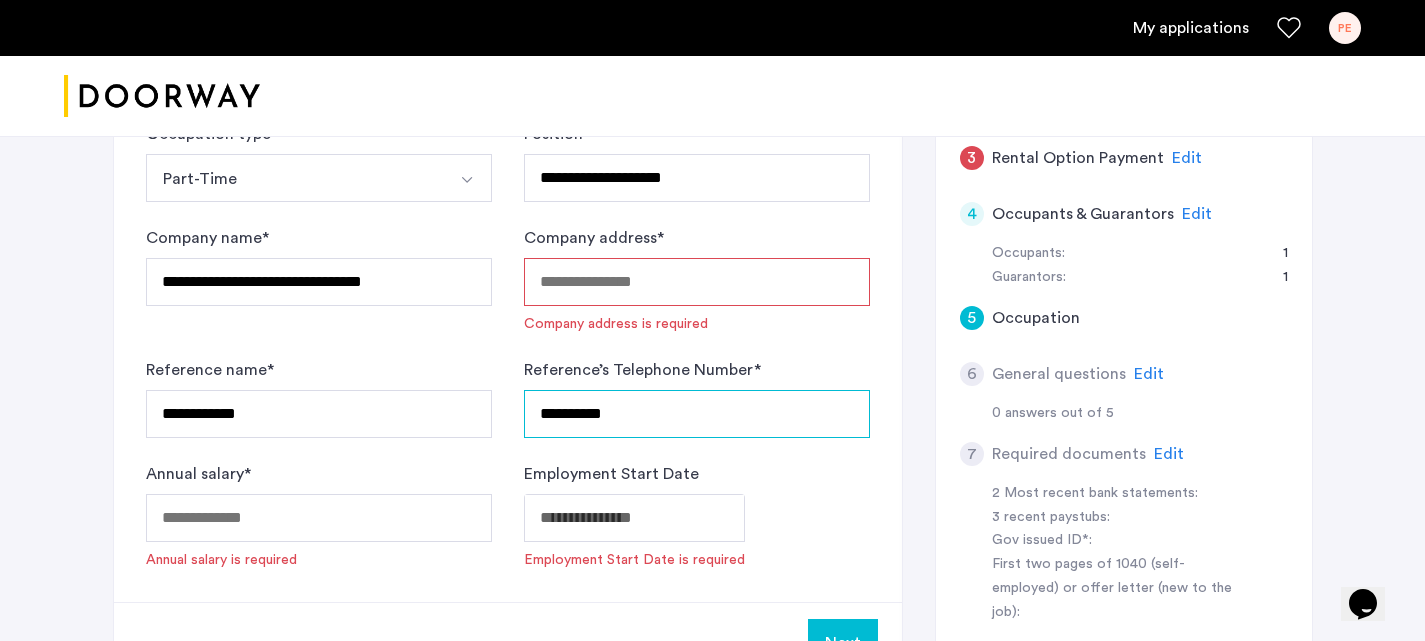 type on "**********" 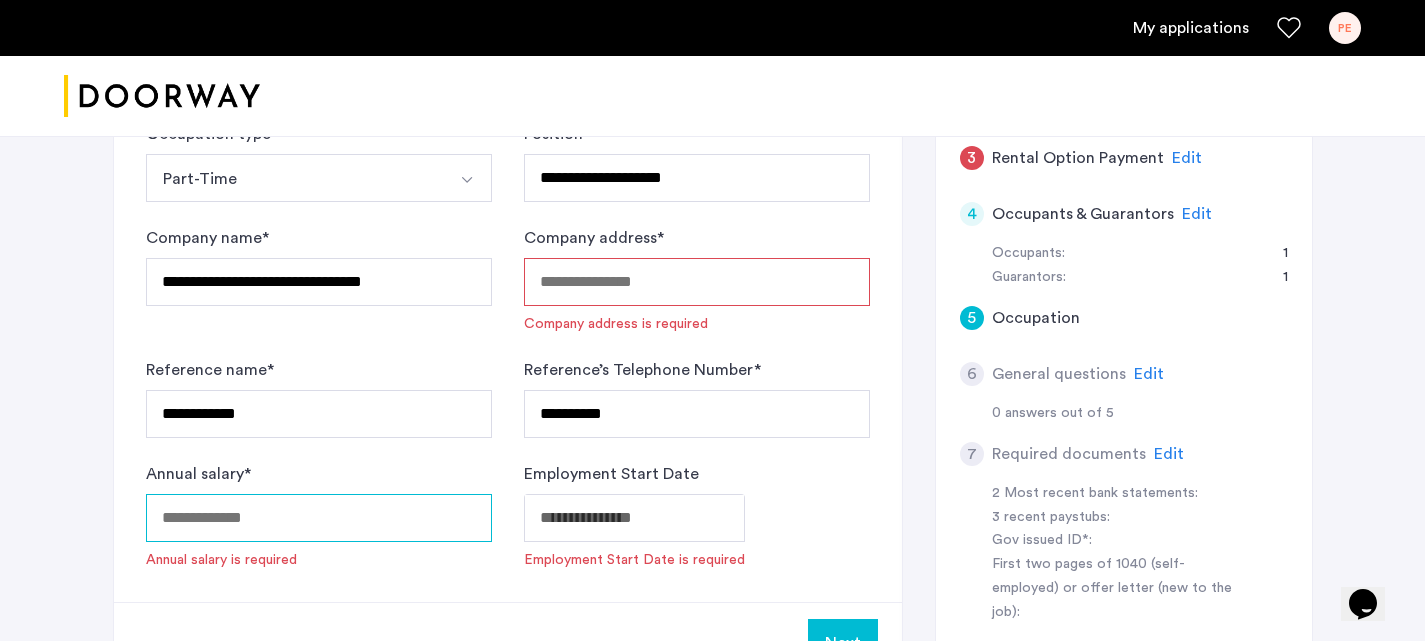click on "Annual salary  *" at bounding box center [319, 518] 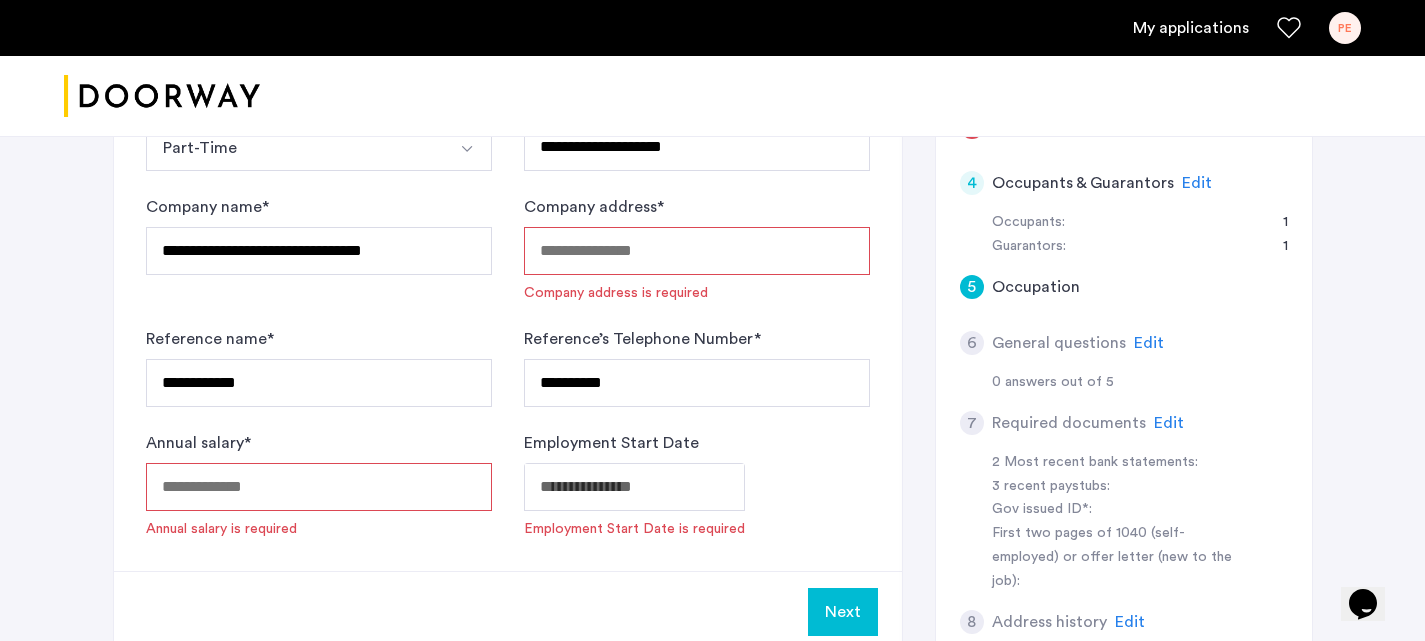scroll, scrollTop: 577, scrollLeft: 0, axis: vertical 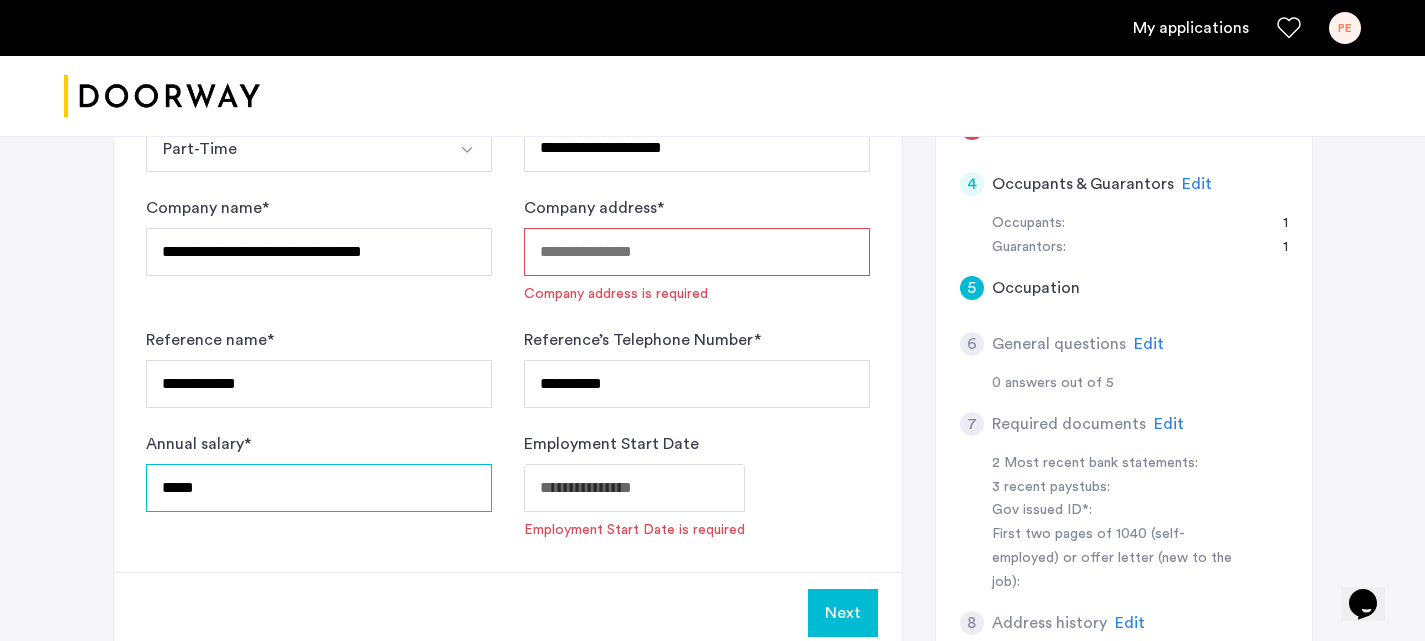 type on "*****" 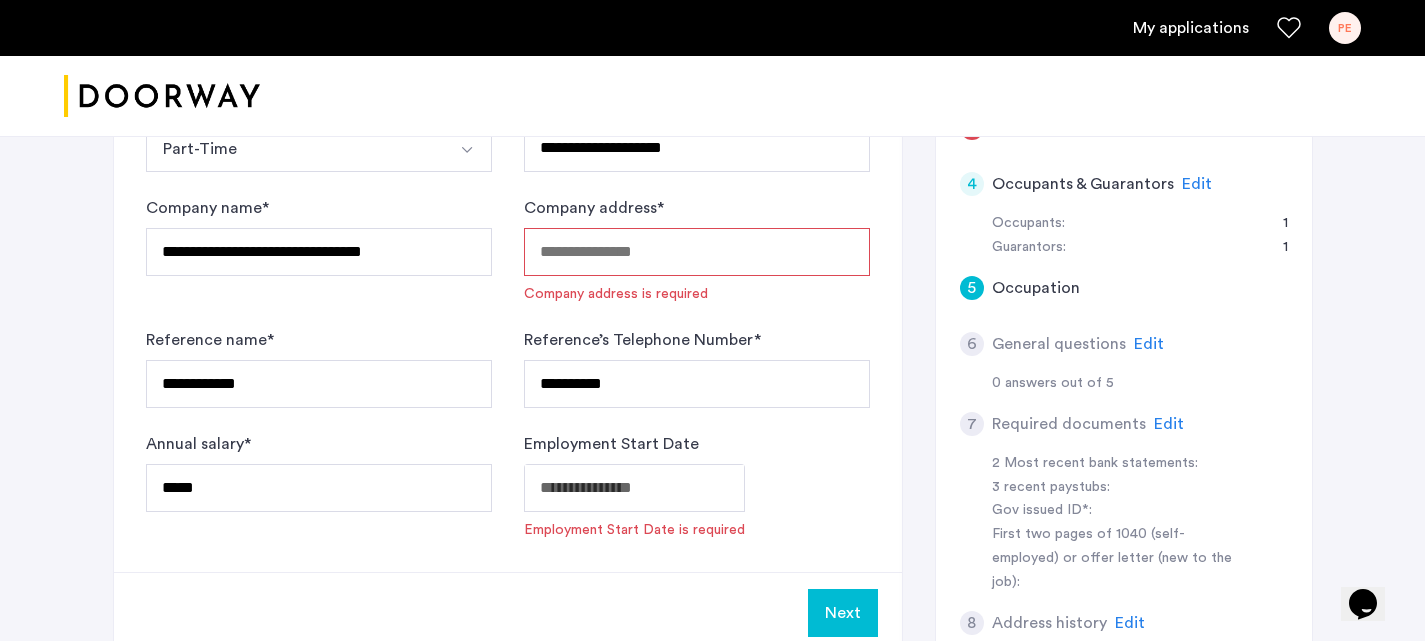 click on "Annual salary  * *****" 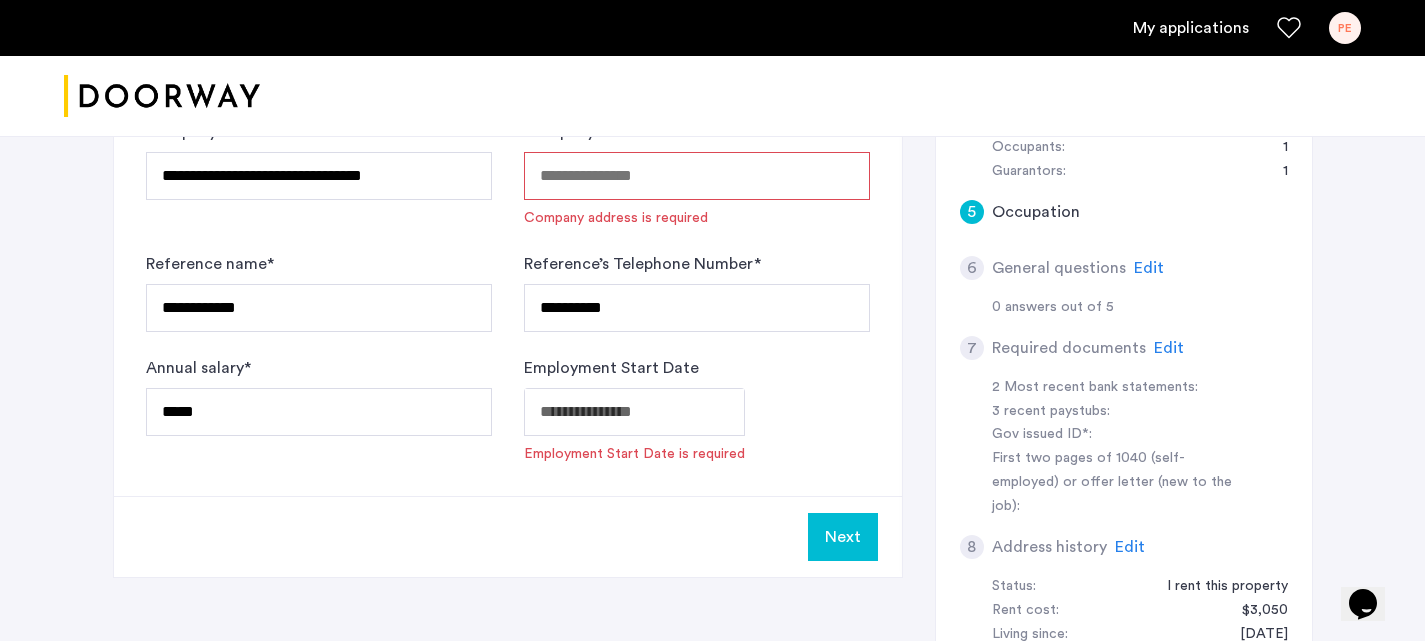 scroll, scrollTop: 661, scrollLeft: 0, axis: vertical 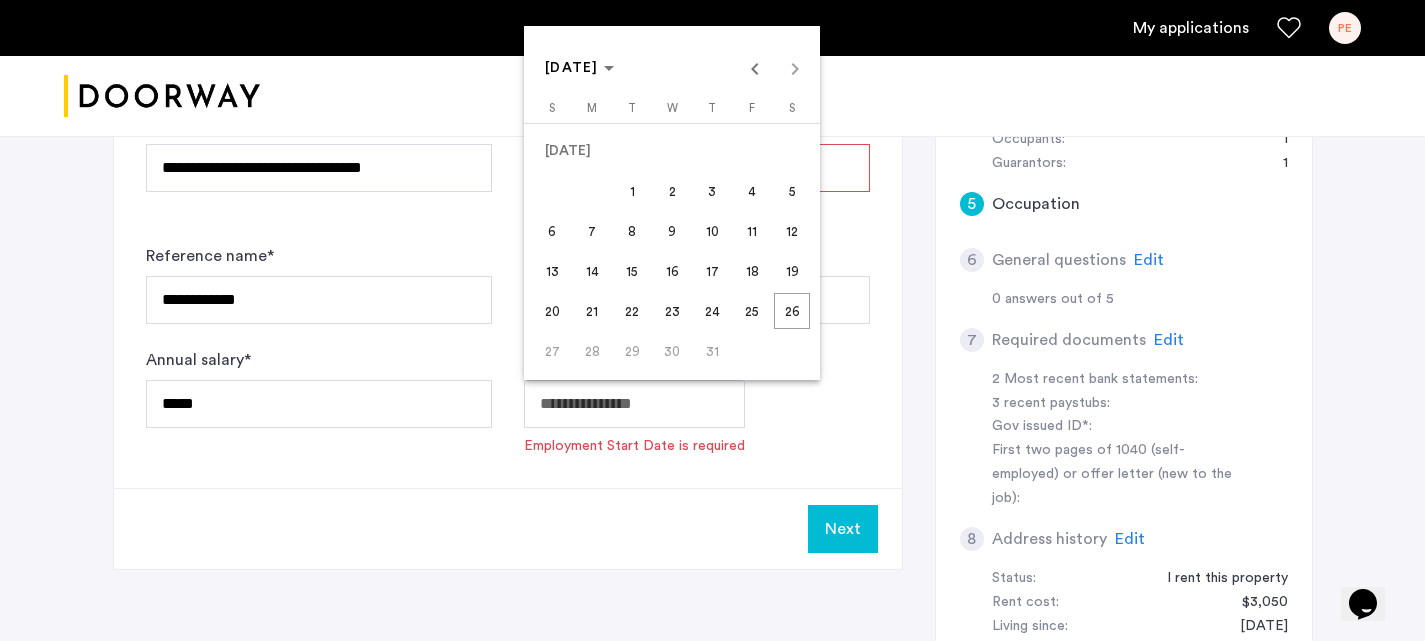 click on "**********" at bounding box center (712, -341) 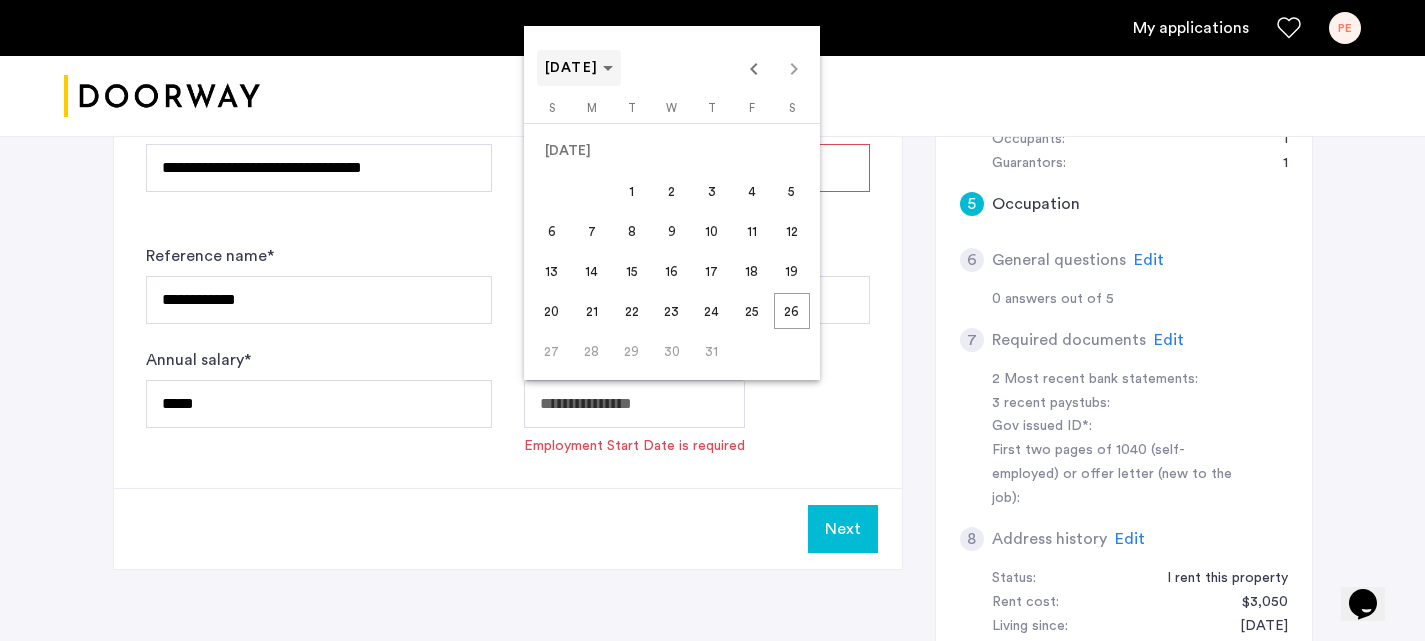 click on "[DATE]" at bounding box center [572, 68] 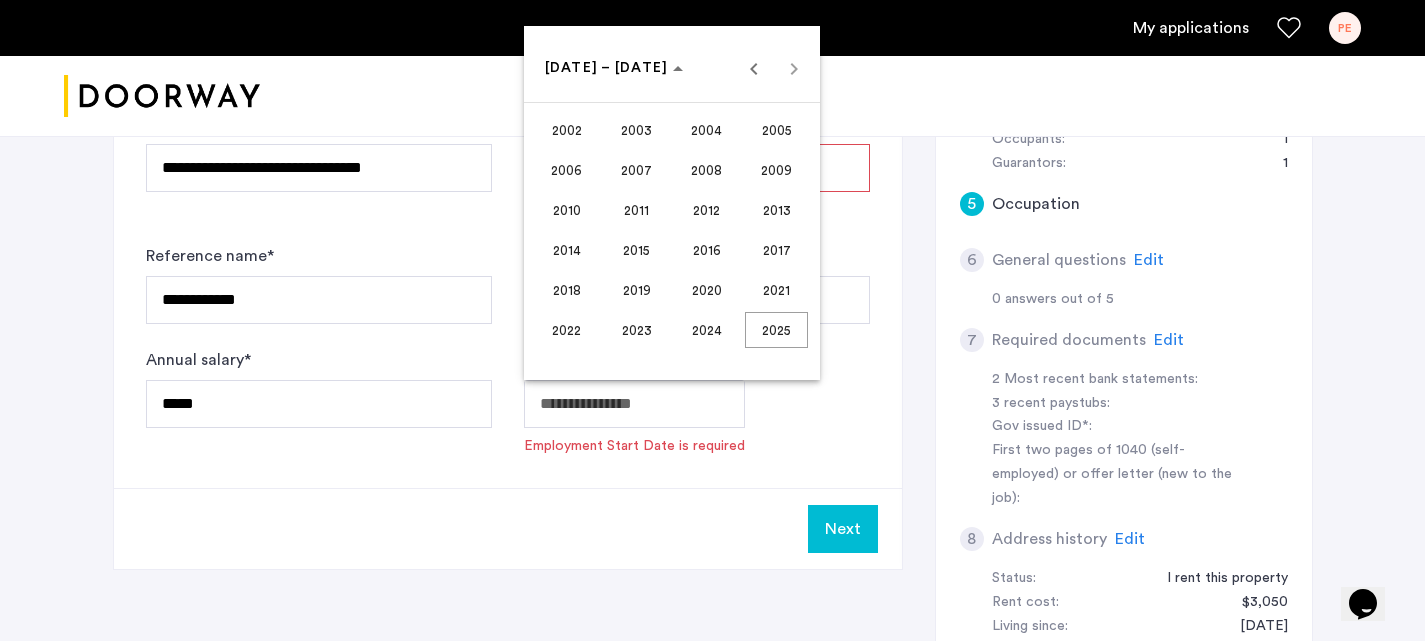 click on "2021" at bounding box center (776, 290) 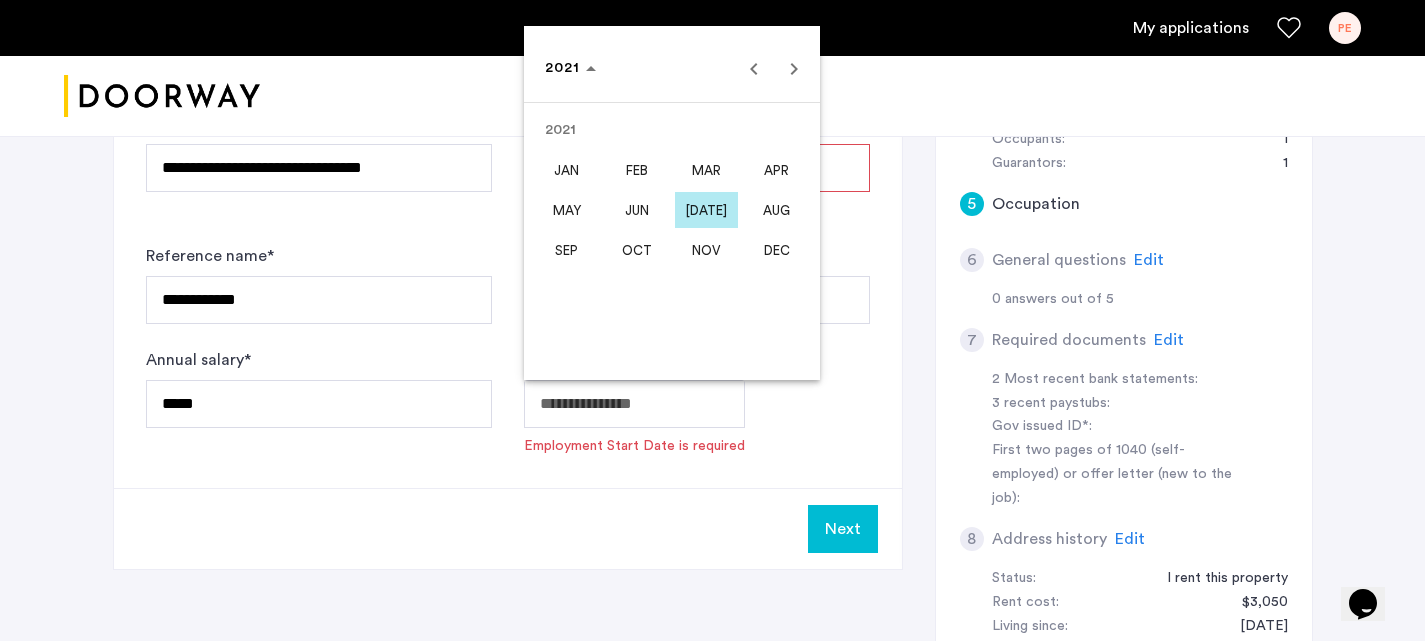 click on "SEP" at bounding box center (566, 250) 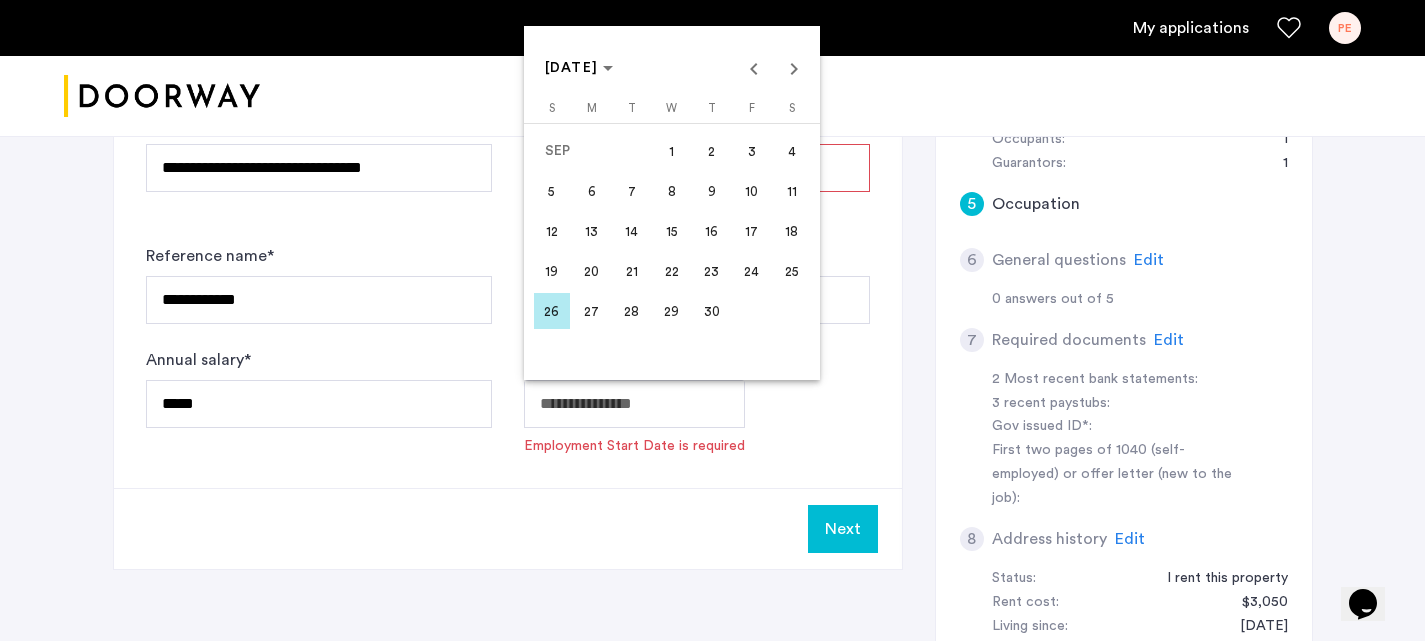 click on "1" at bounding box center (672, 151) 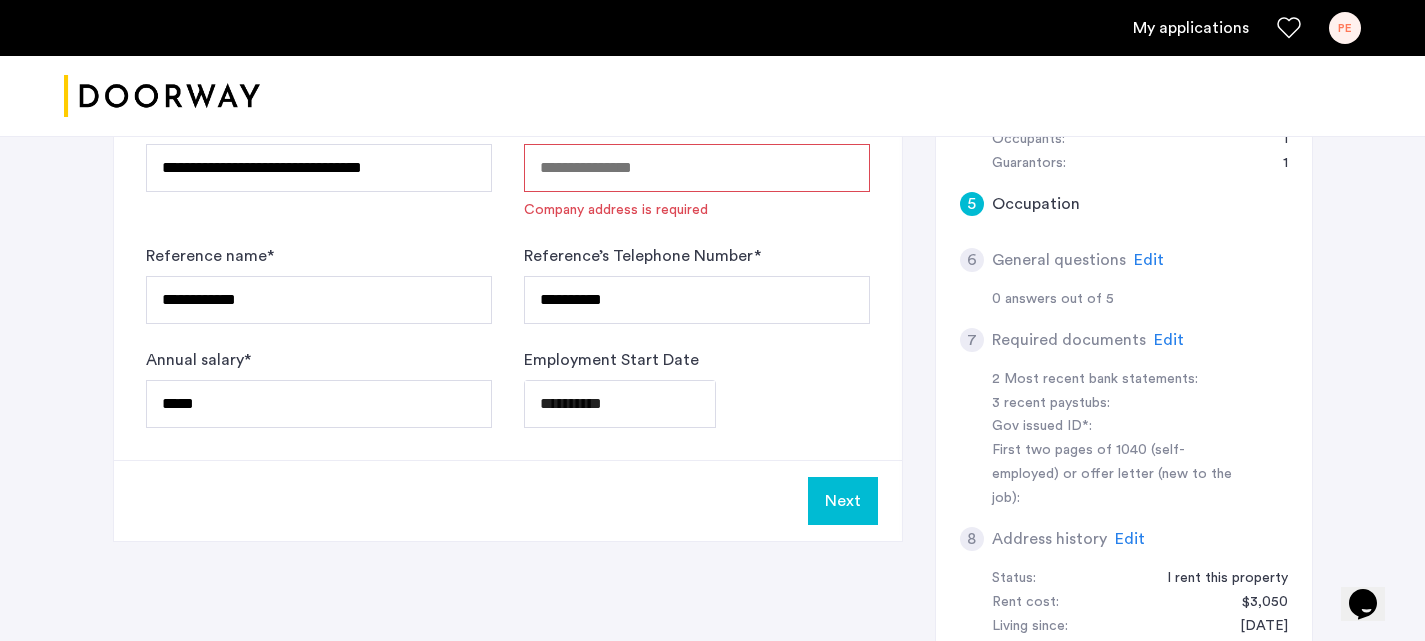 click on "**********" 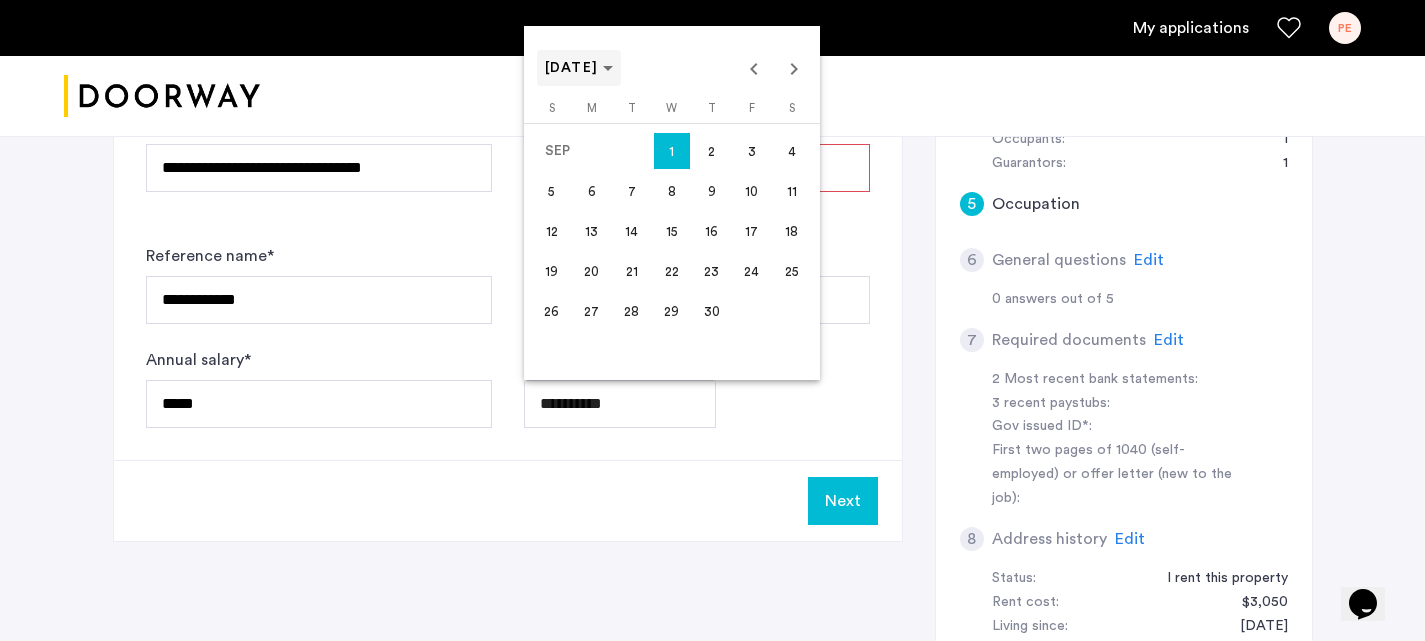 click on "[DATE]" at bounding box center [579, 68] 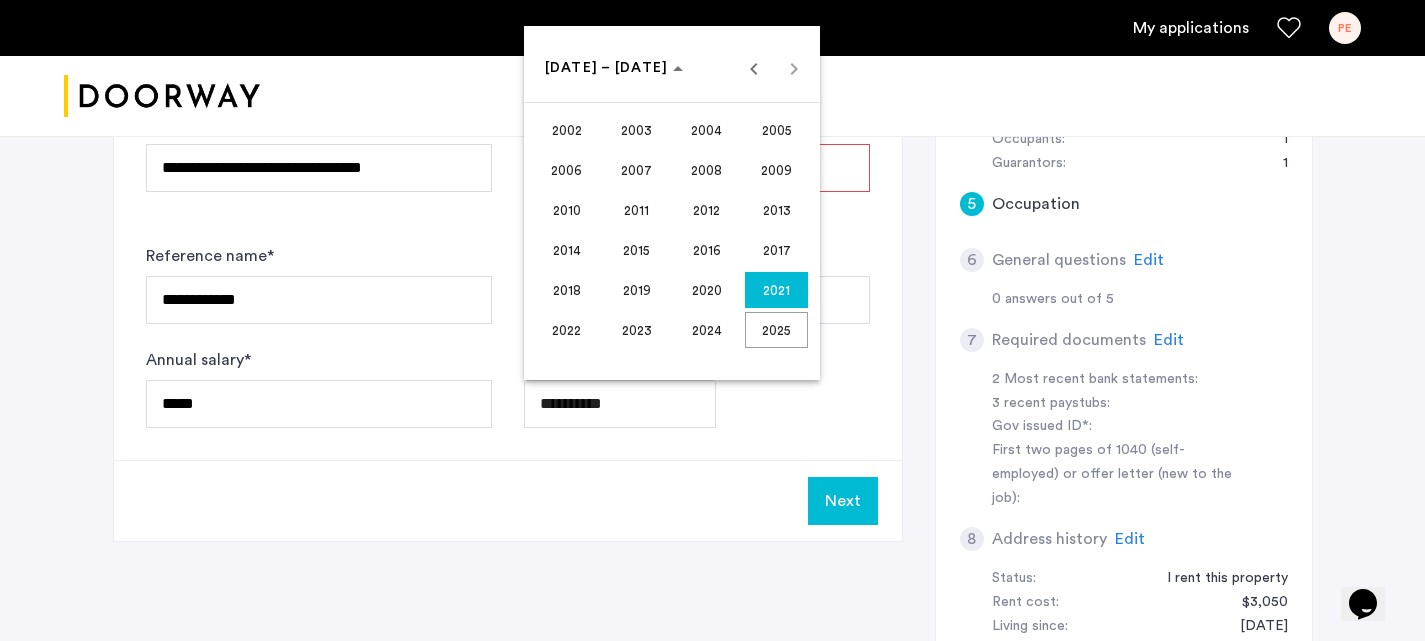 click on "2021" at bounding box center [776, 290] 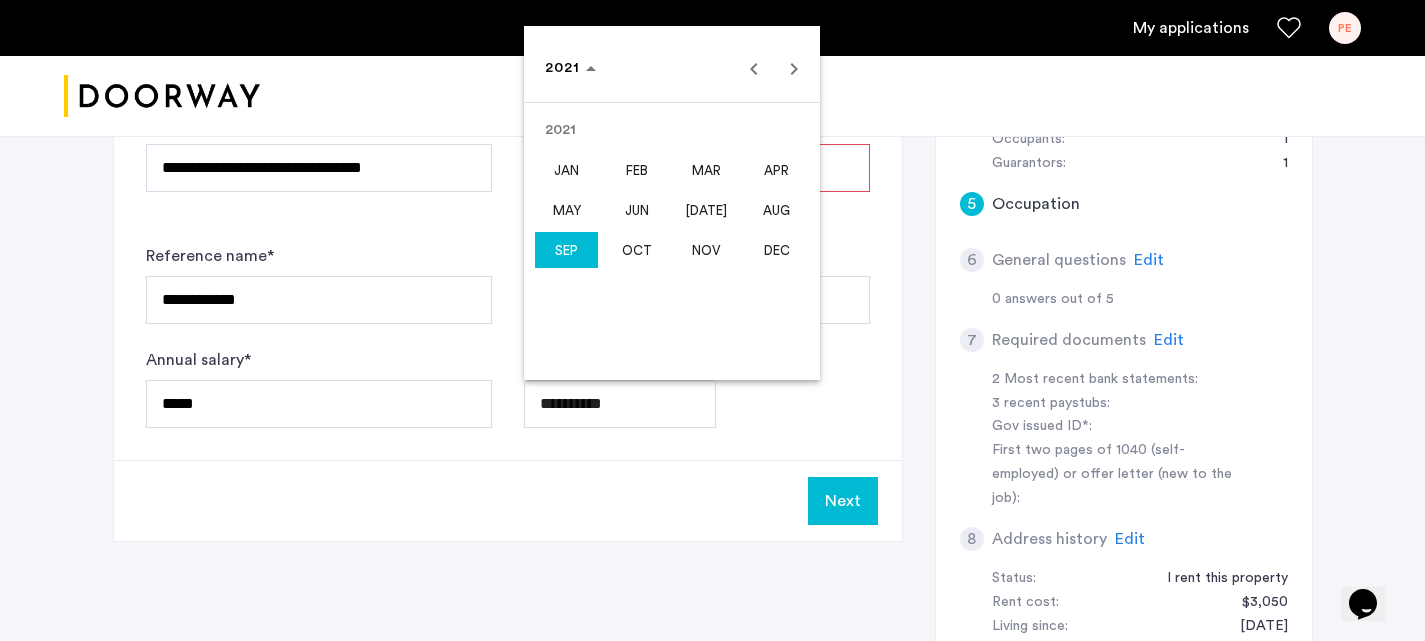 click on "NOV" at bounding box center (706, 250) 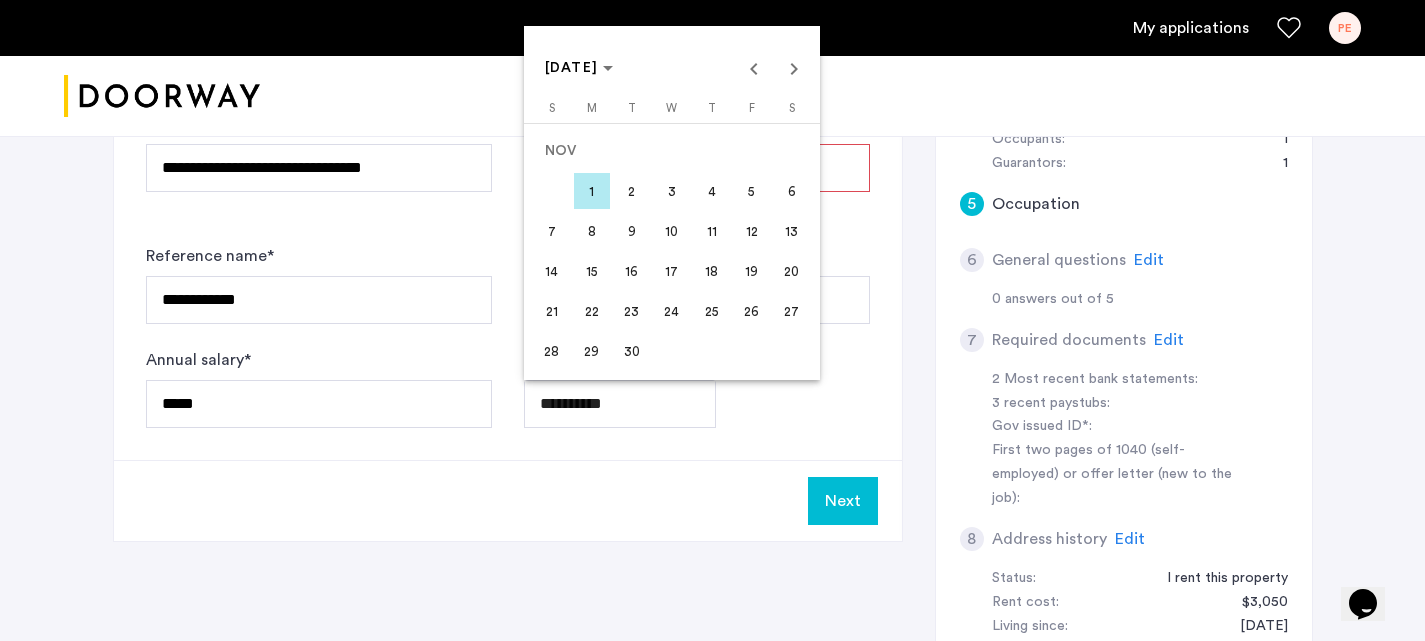 click on "1" at bounding box center (592, 191) 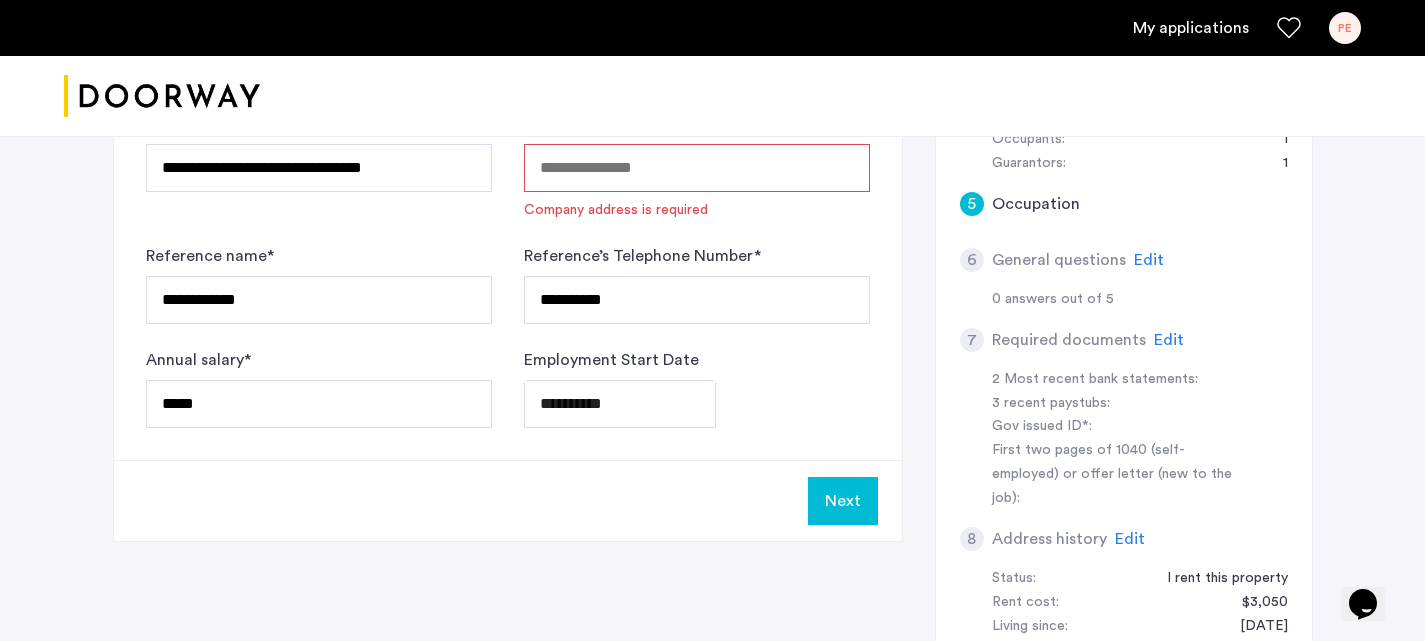 type on "**********" 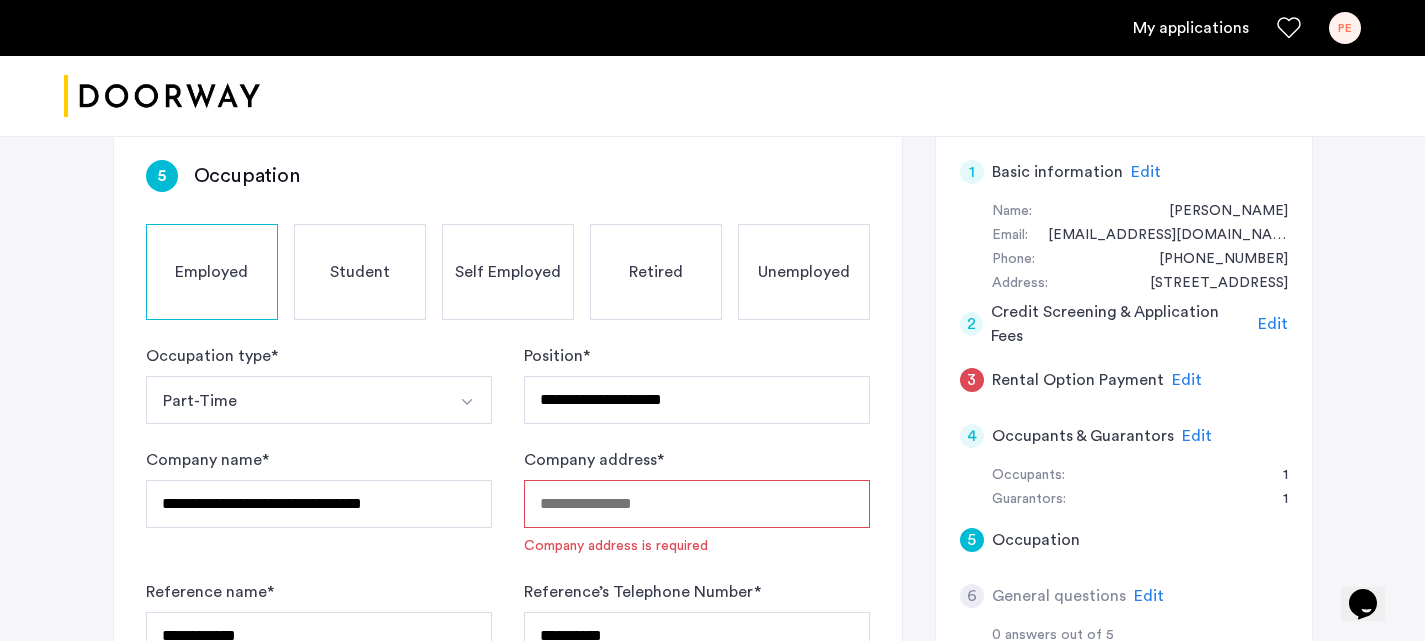 scroll, scrollTop: 323, scrollLeft: 0, axis: vertical 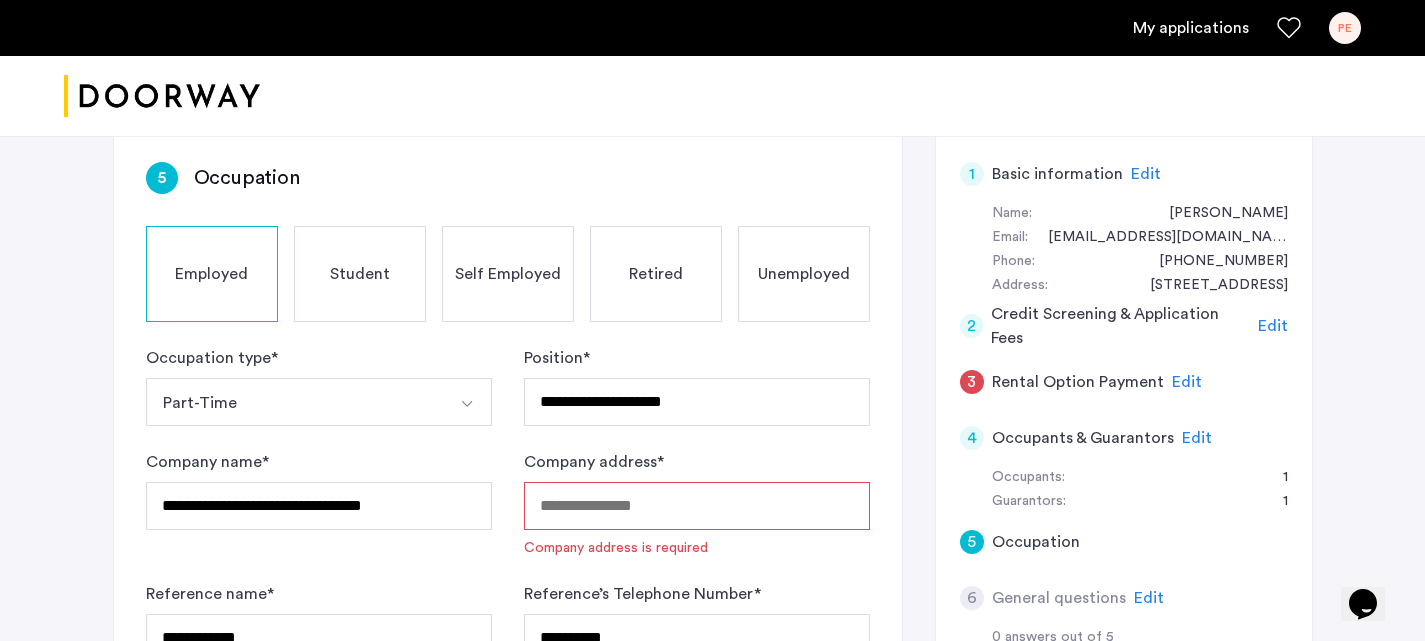 click on "Company address  *" at bounding box center [697, 506] 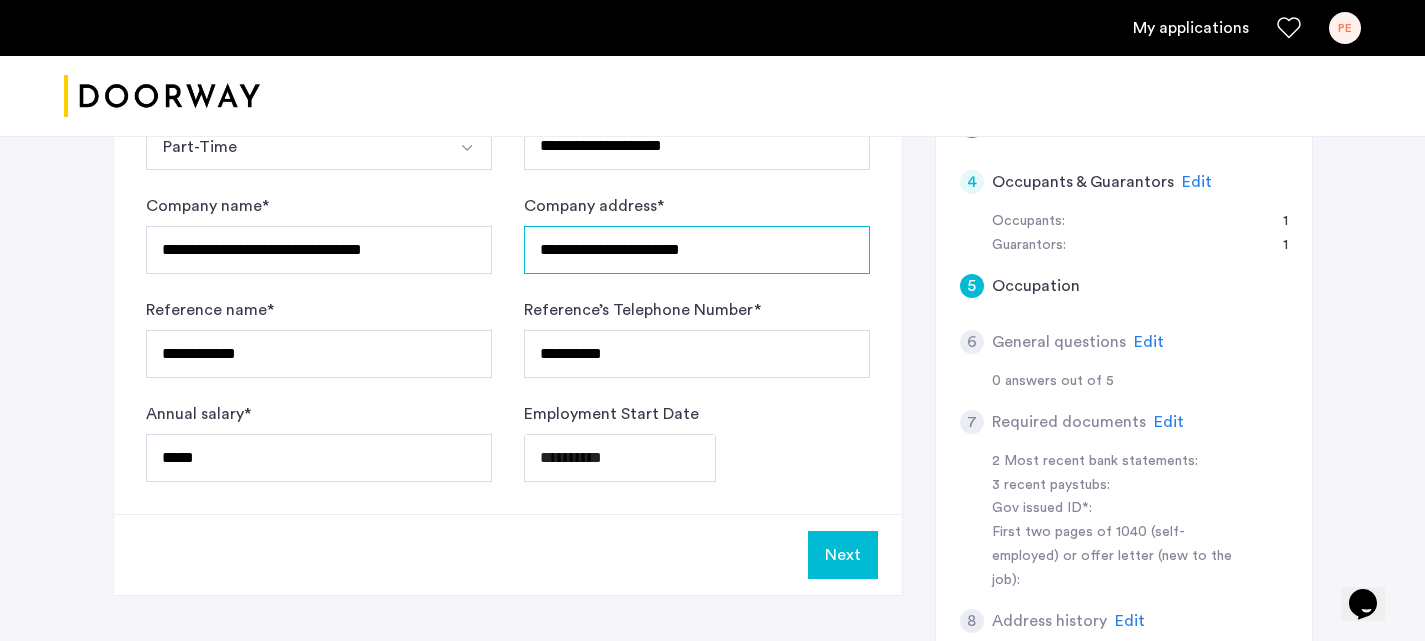 scroll, scrollTop: 580, scrollLeft: 0, axis: vertical 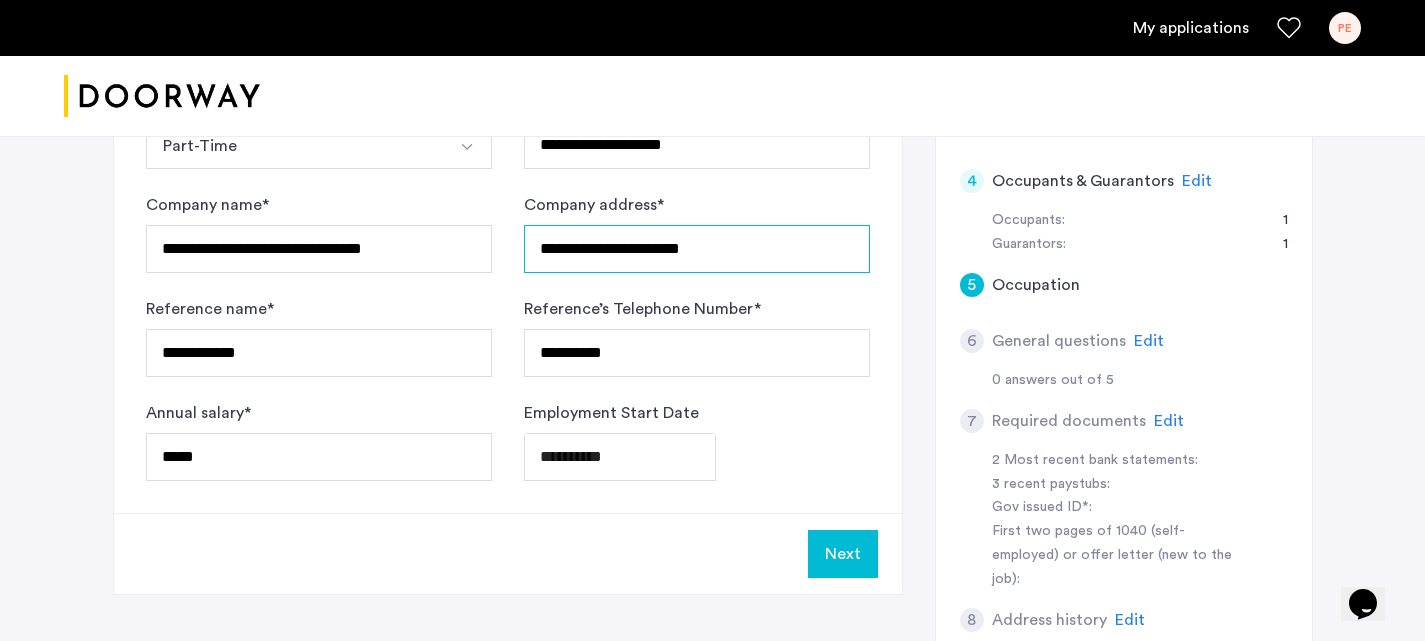 type on "**********" 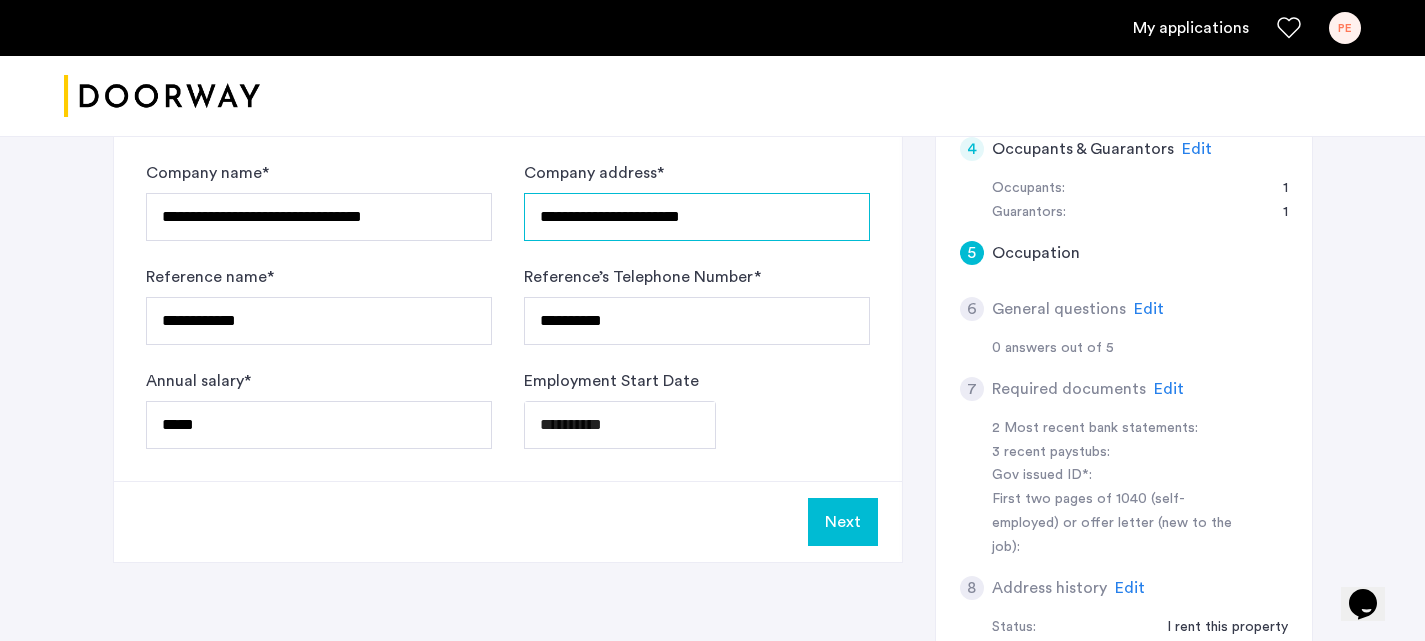 scroll, scrollTop: 625, scrollLeft: 0, axis: vertical 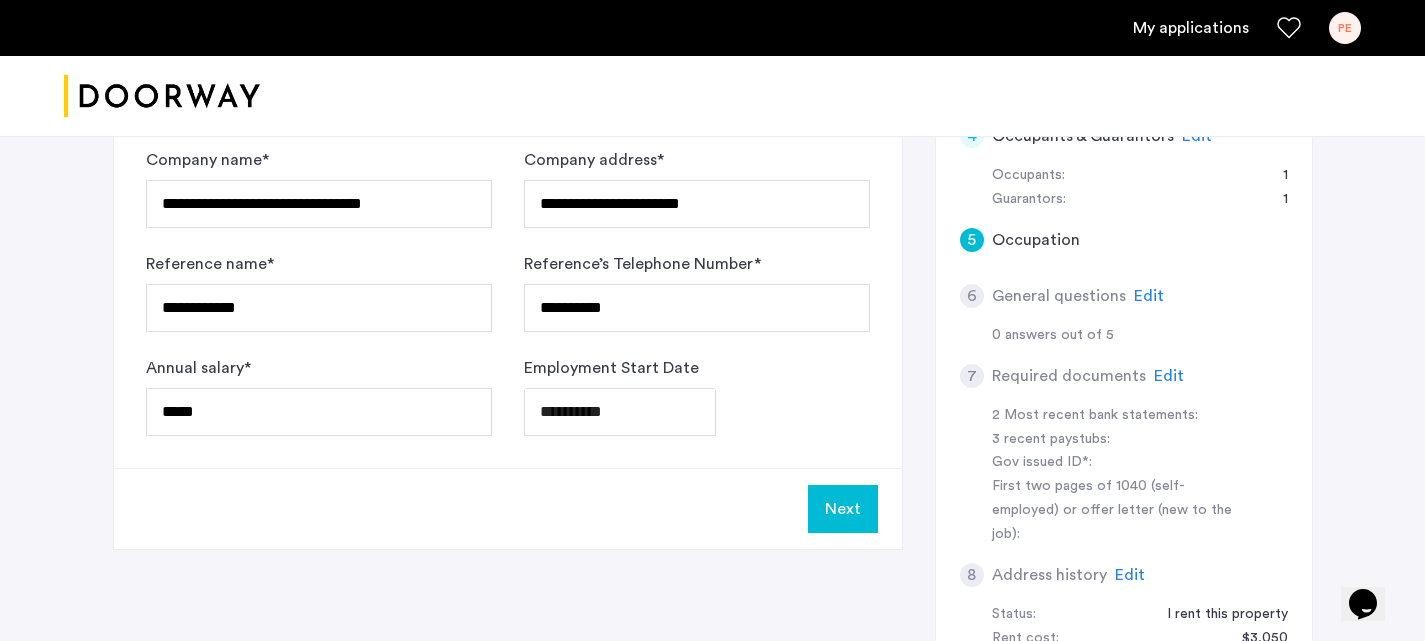 click on "Next" 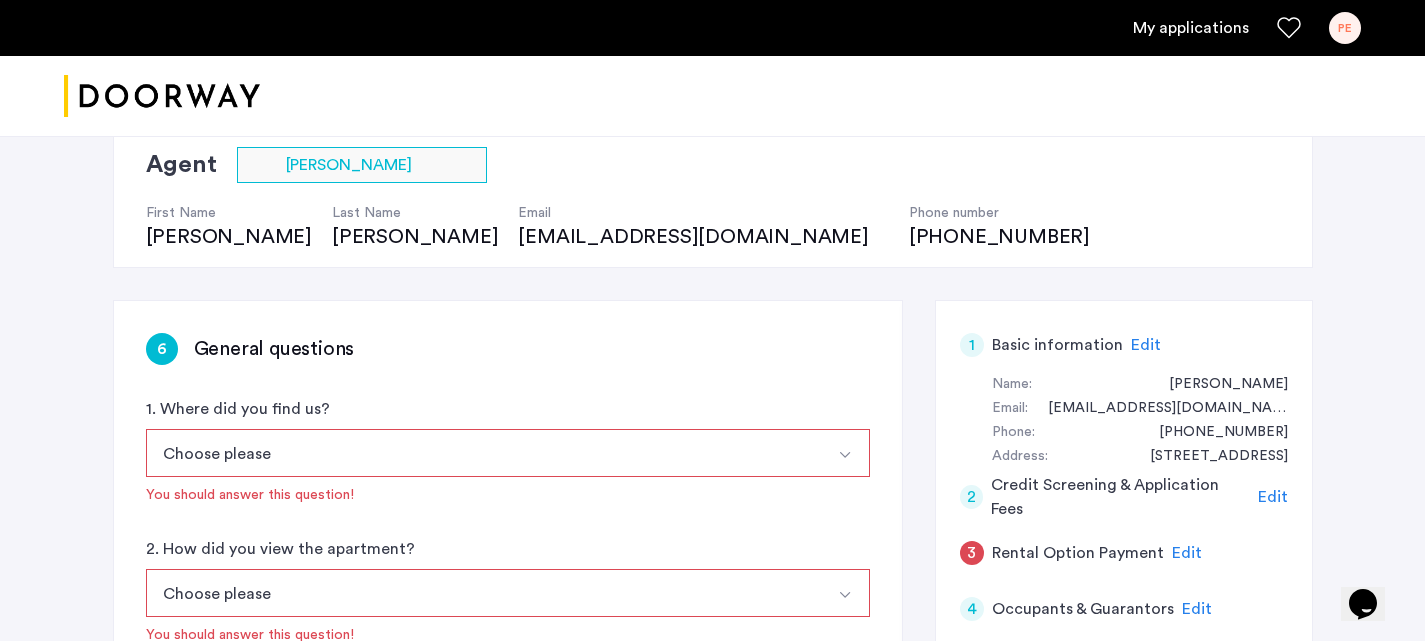 scroll, scrollTop: 271, scrollLeft: 0, axis: vertical 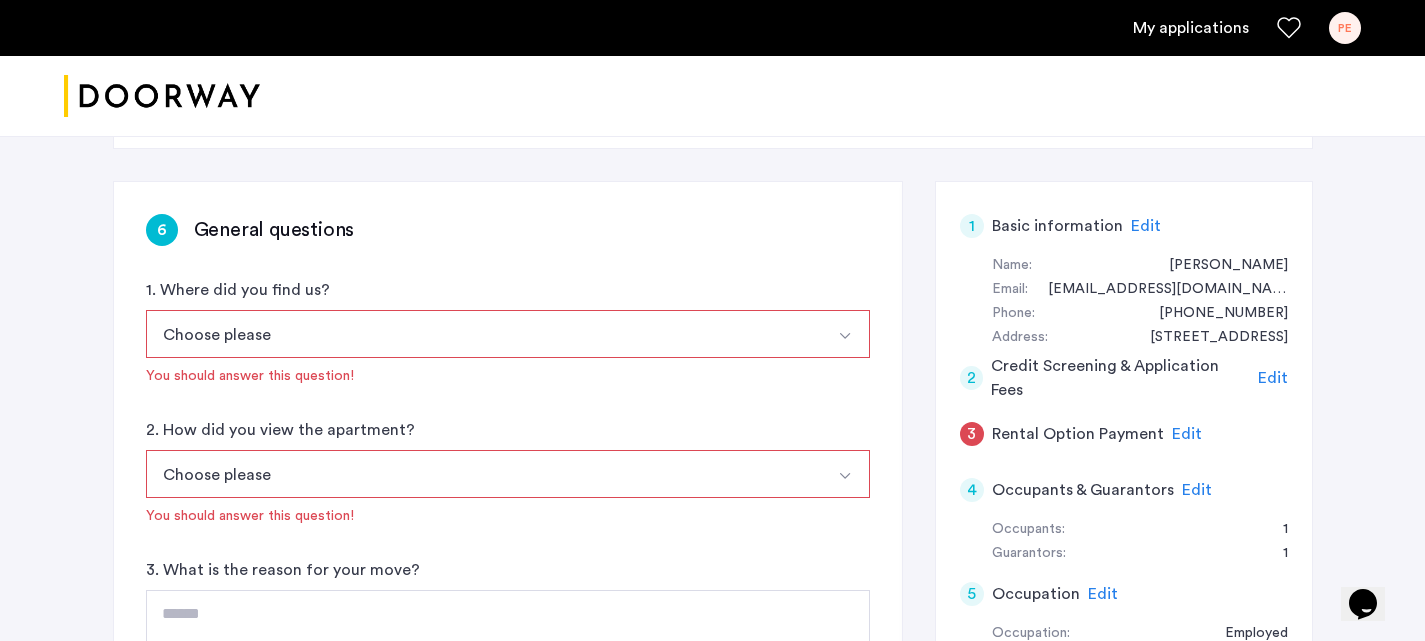 click on "Choose please" at bounding box center (484, 334) 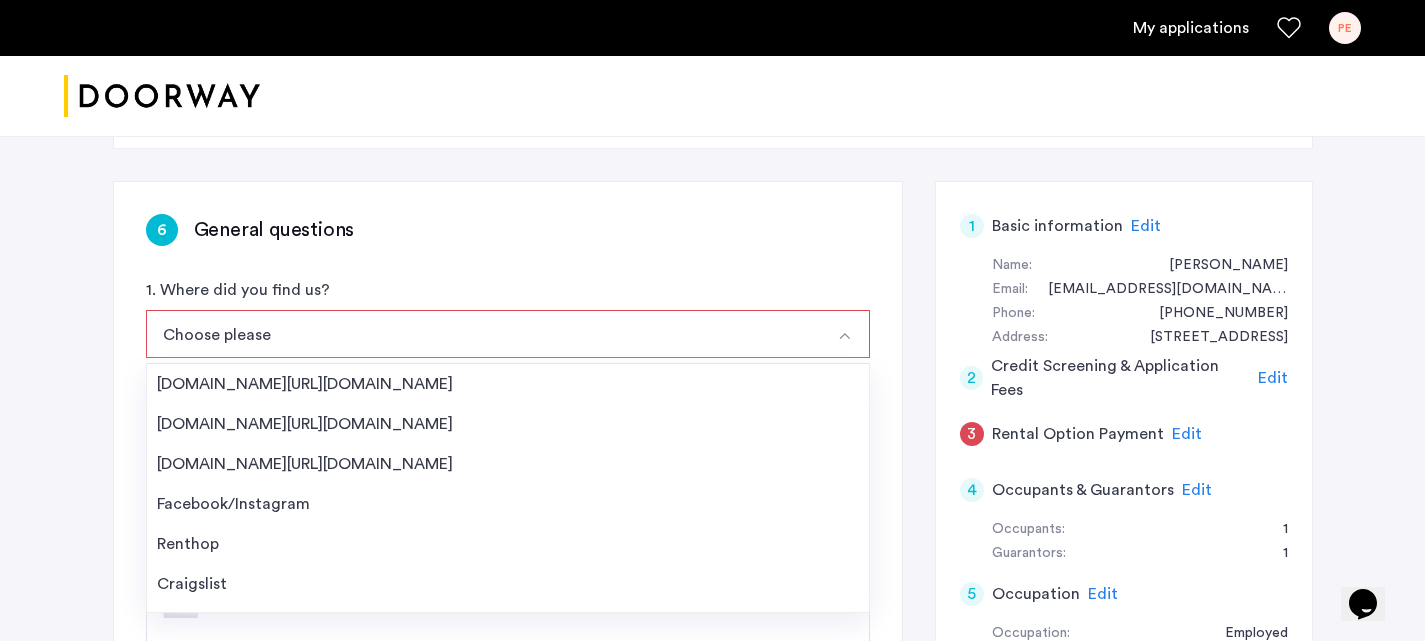 scroll, scrollTop: 441, scrollLeft: 0, axis: vertical 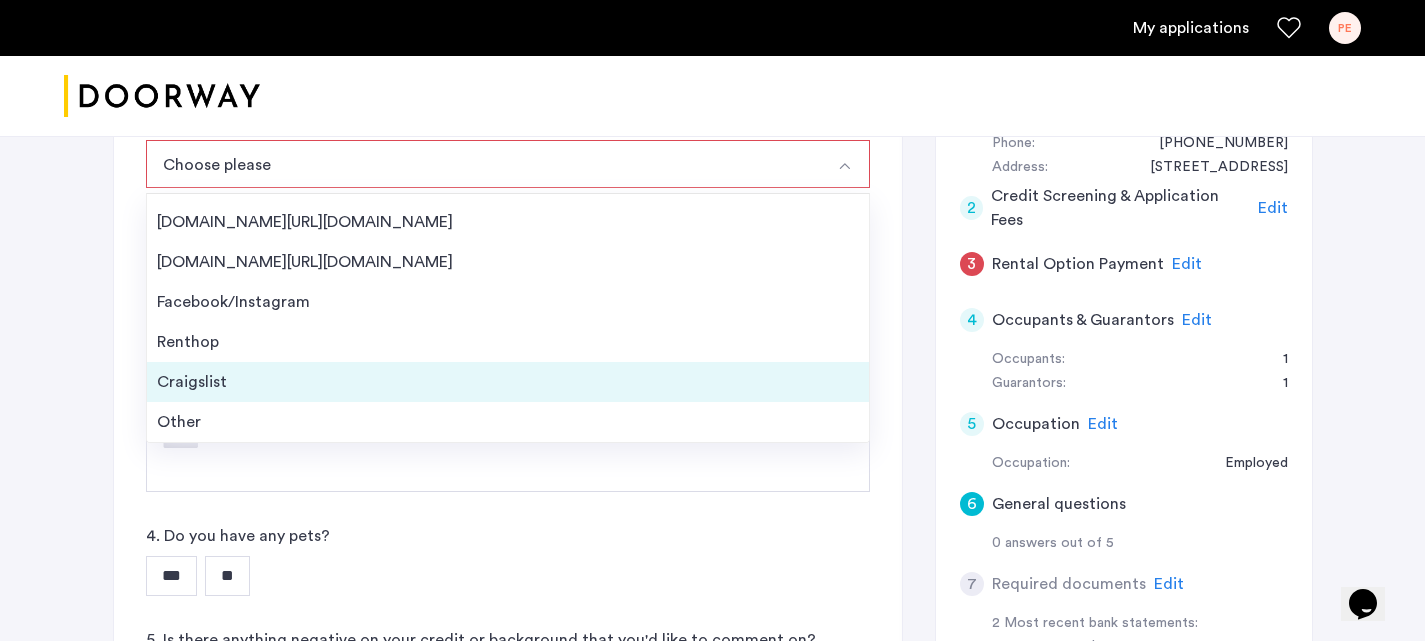 click on "Craigslist" at bounding box center (508, 382) 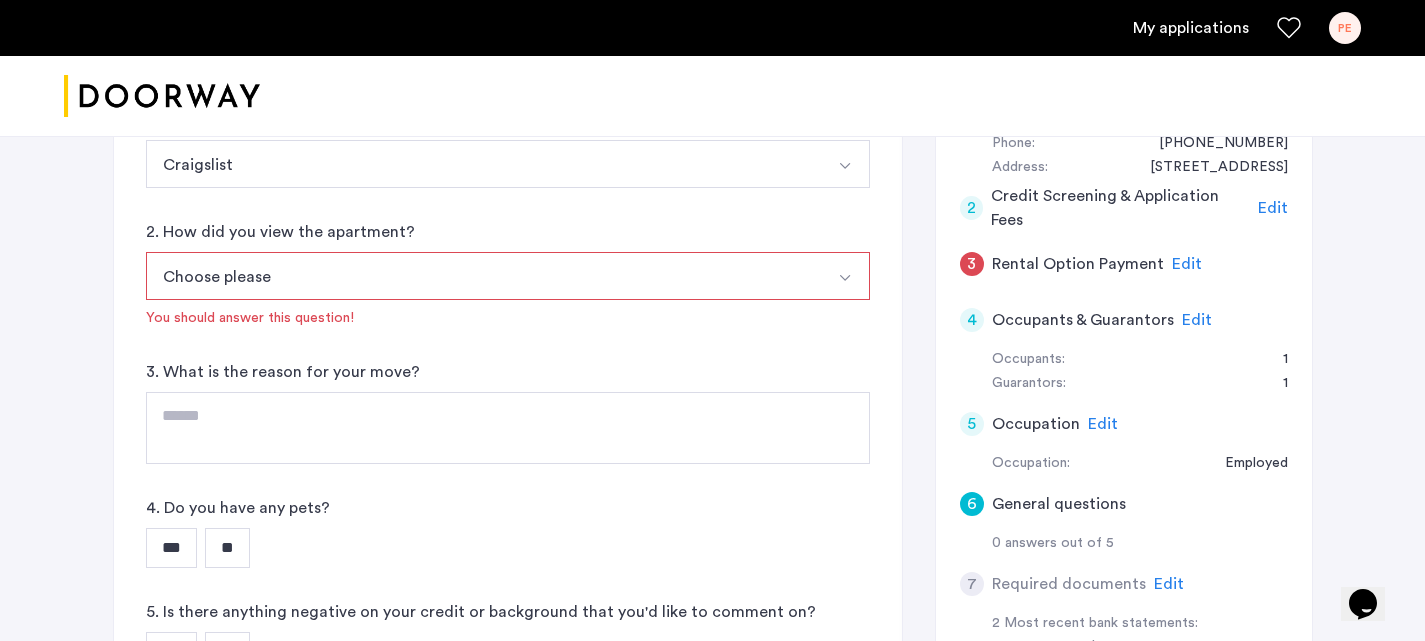 click on "Choose please" at bounding box center [484, 276] 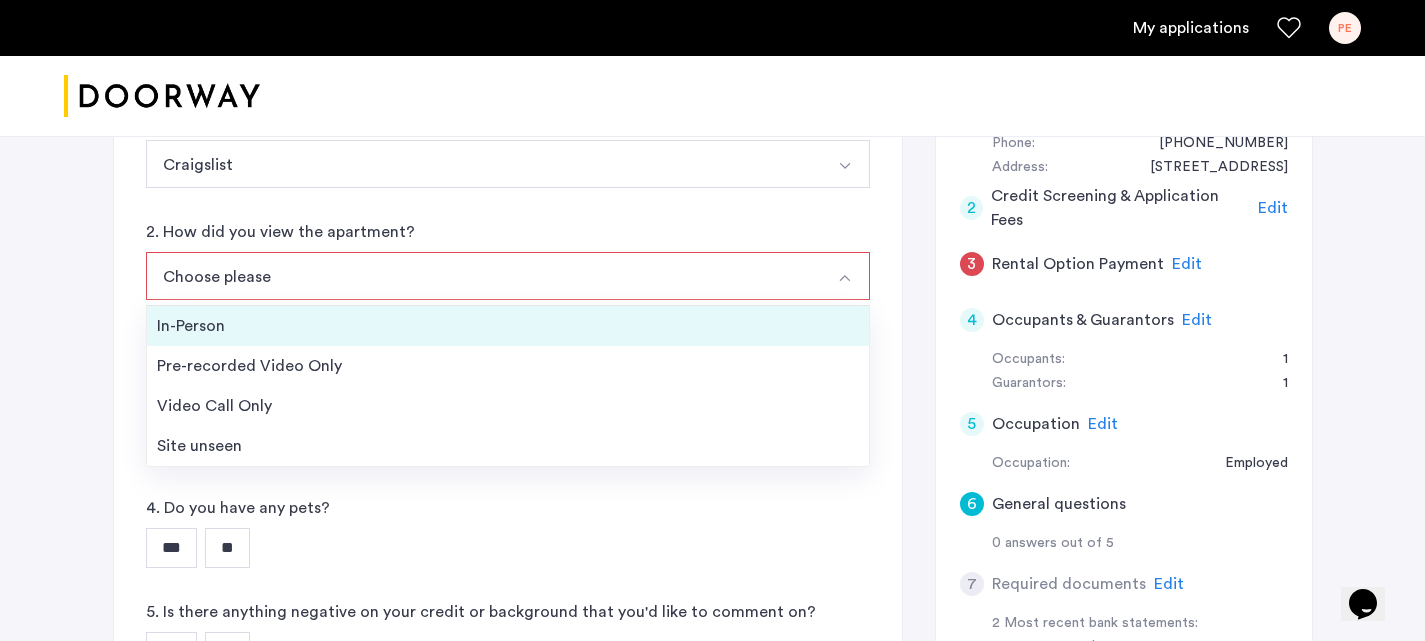 click on "In-Person" at bounding box center [508, 326] 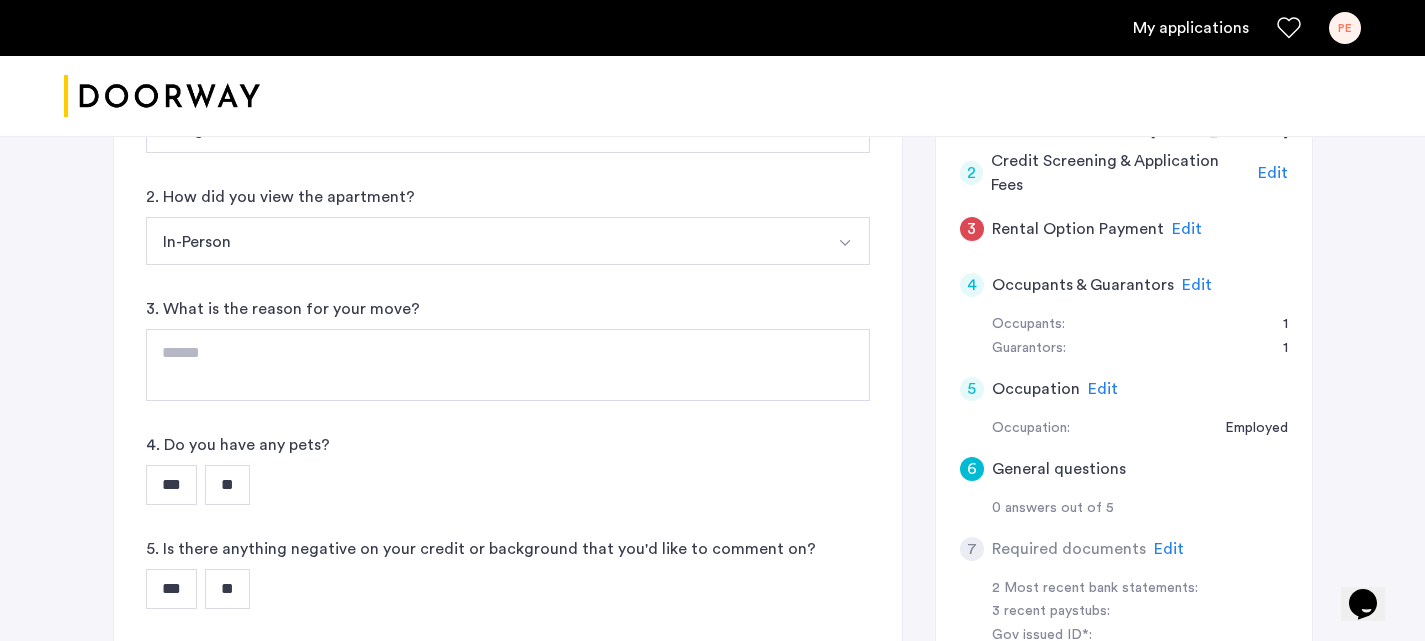 scroll, scrollTop: 477, scrollLeft: 0, axis: vertical 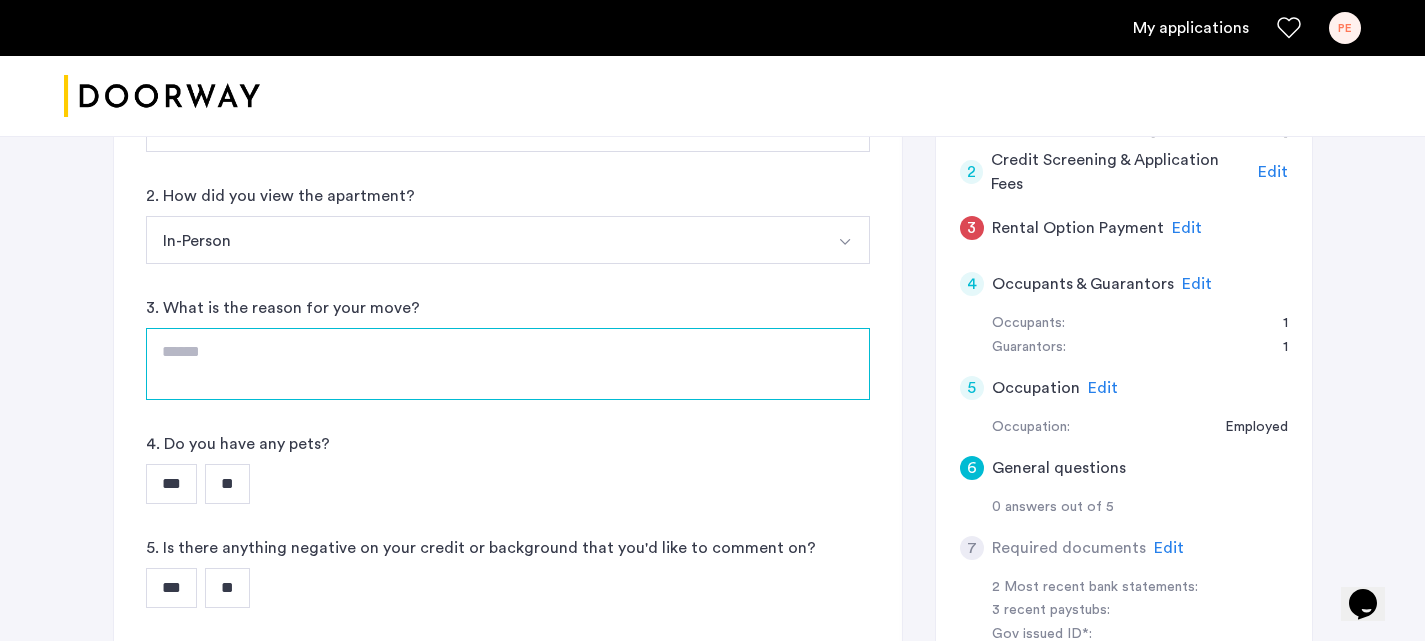 click 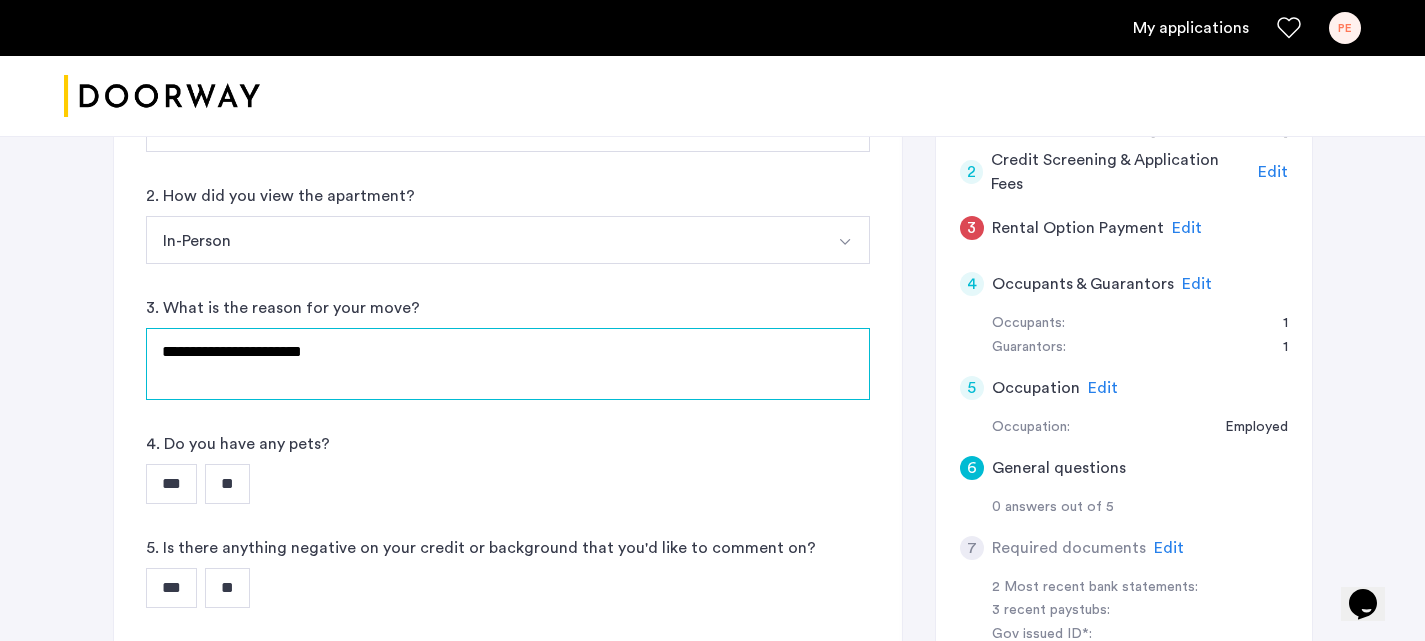 type on "**********" 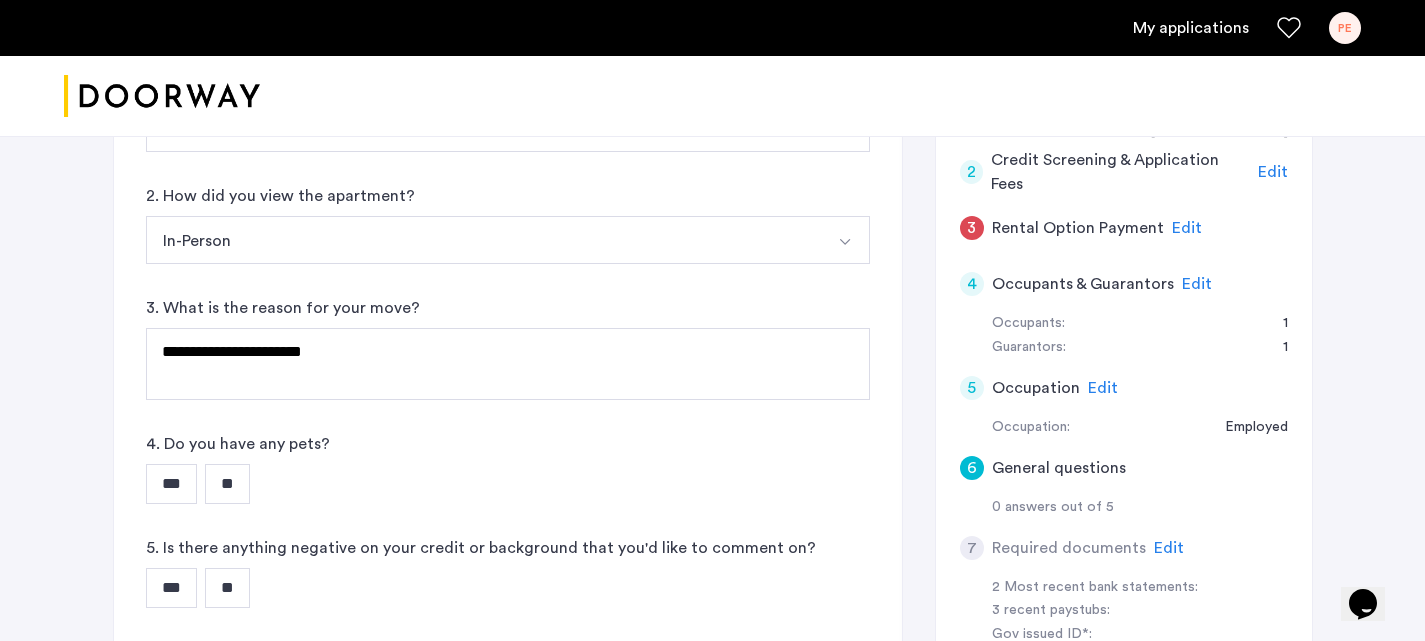click on "**" at bounding box center [227, 484] 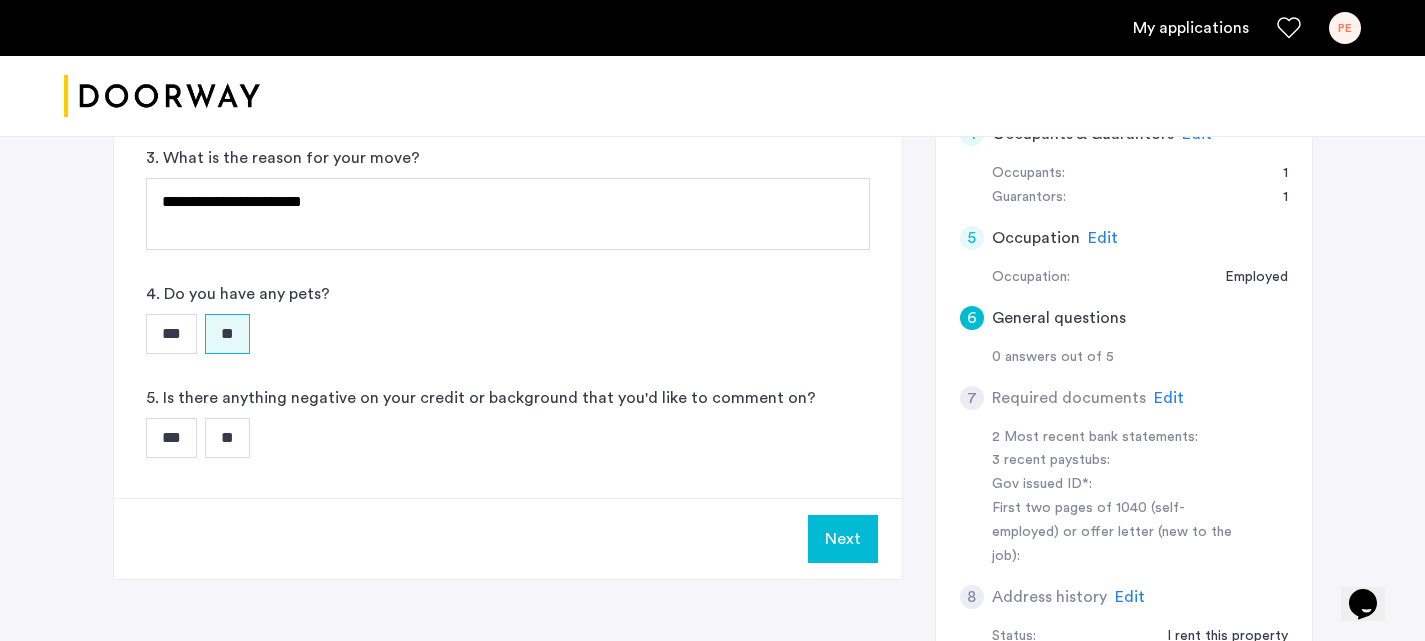 scroll, scrollTop: 635, scrollLeft: 0, axis: vertical 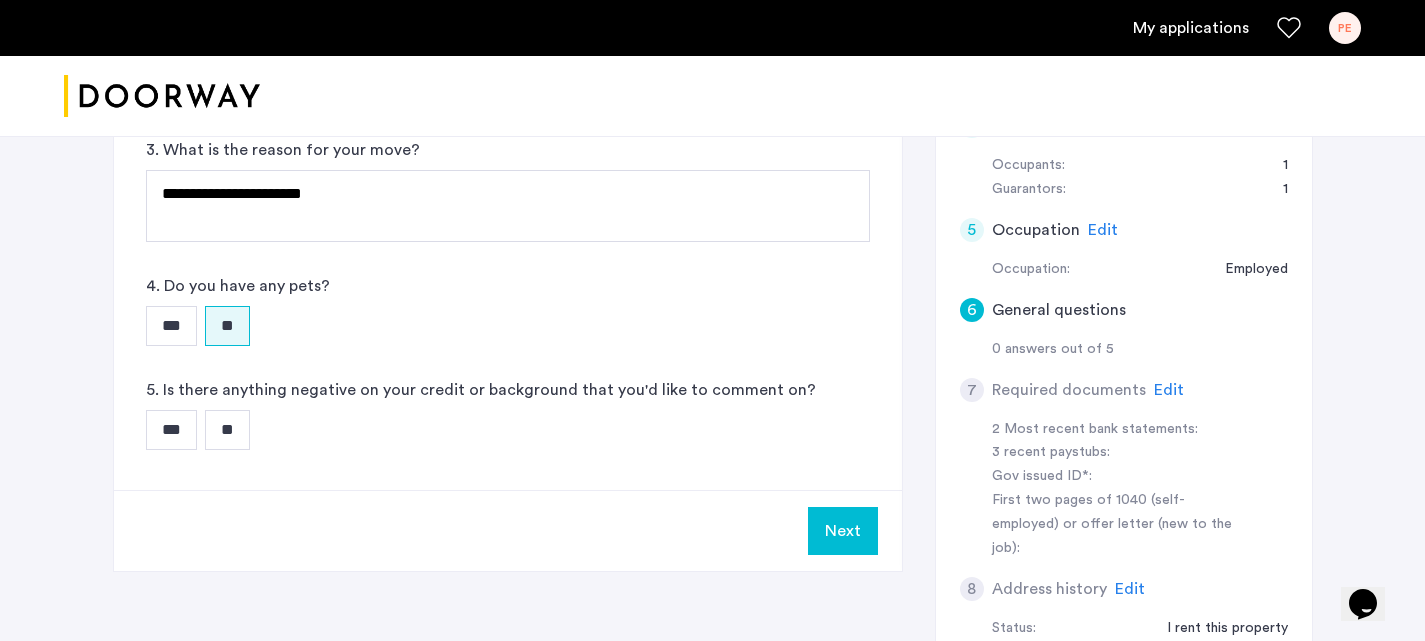 click on "**" at bounding box center [227, 430] 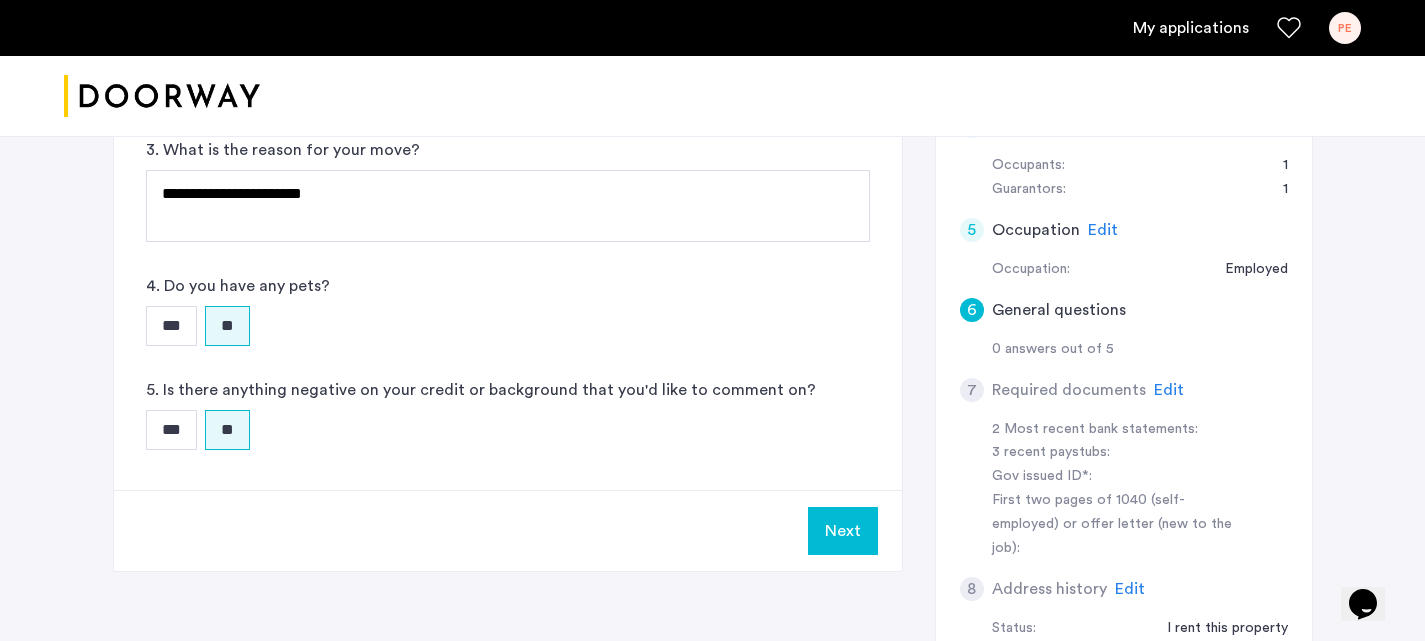 click on "Next" at bounding box center [843, 531] 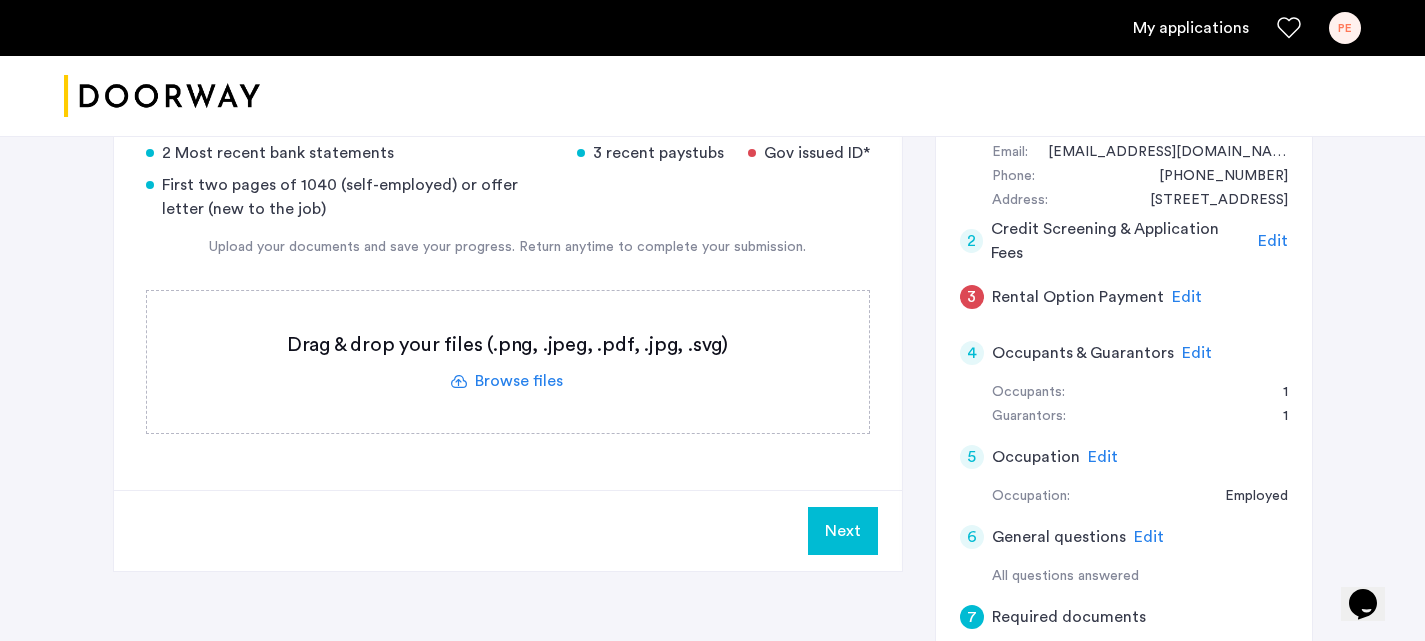 scroll, scrollTop: 409, scrollLeft: 0, axis: vertical 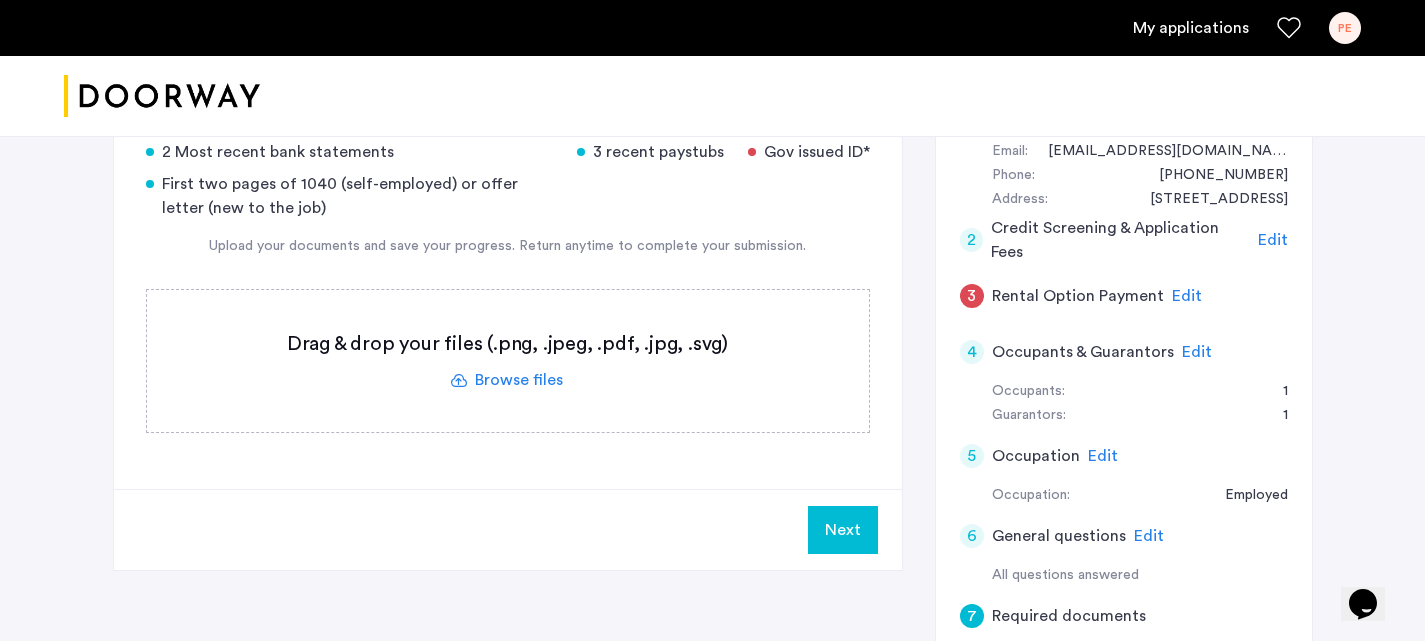 click on "Edit" 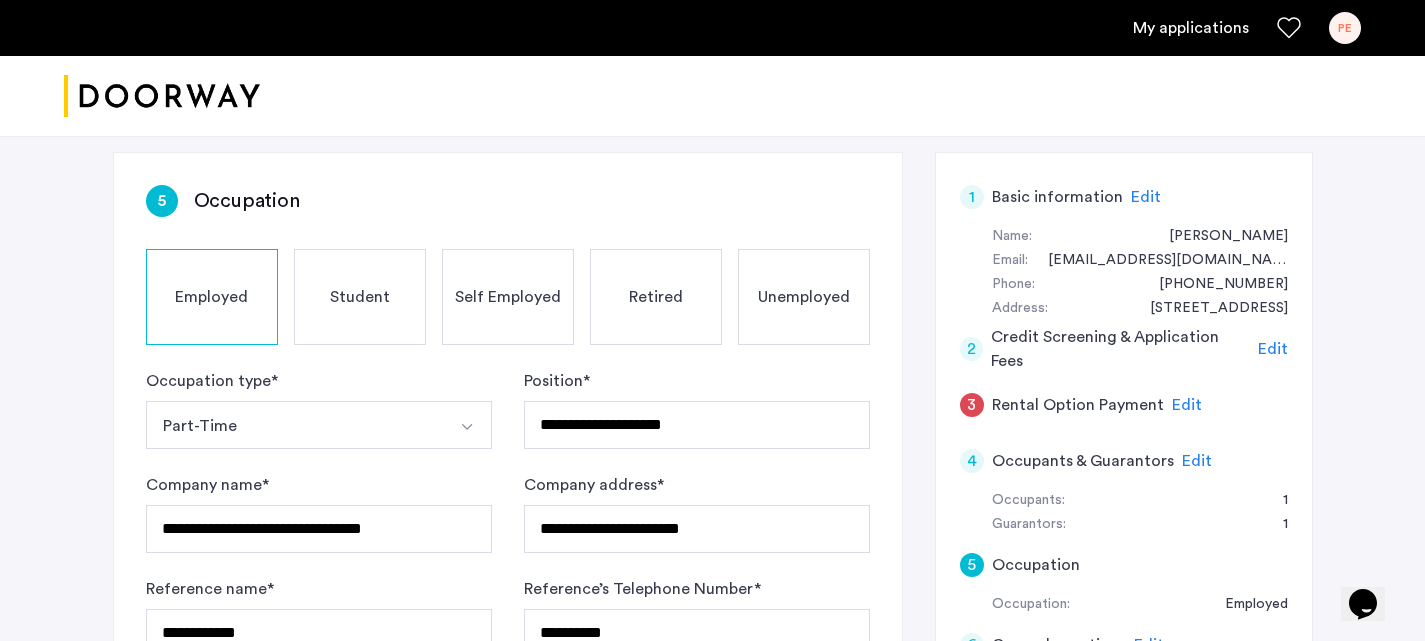 scroll, scrollTop: 299, scrollLeft: 0, axis: vertical 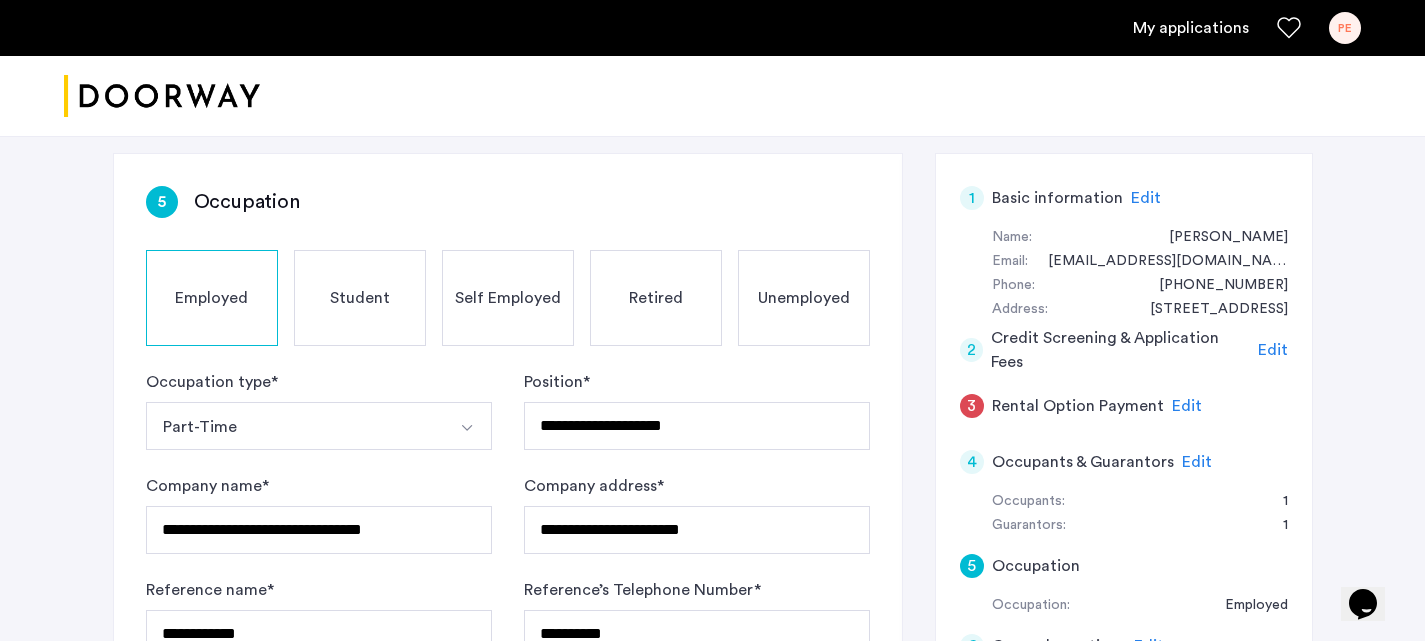 click on "Employed" 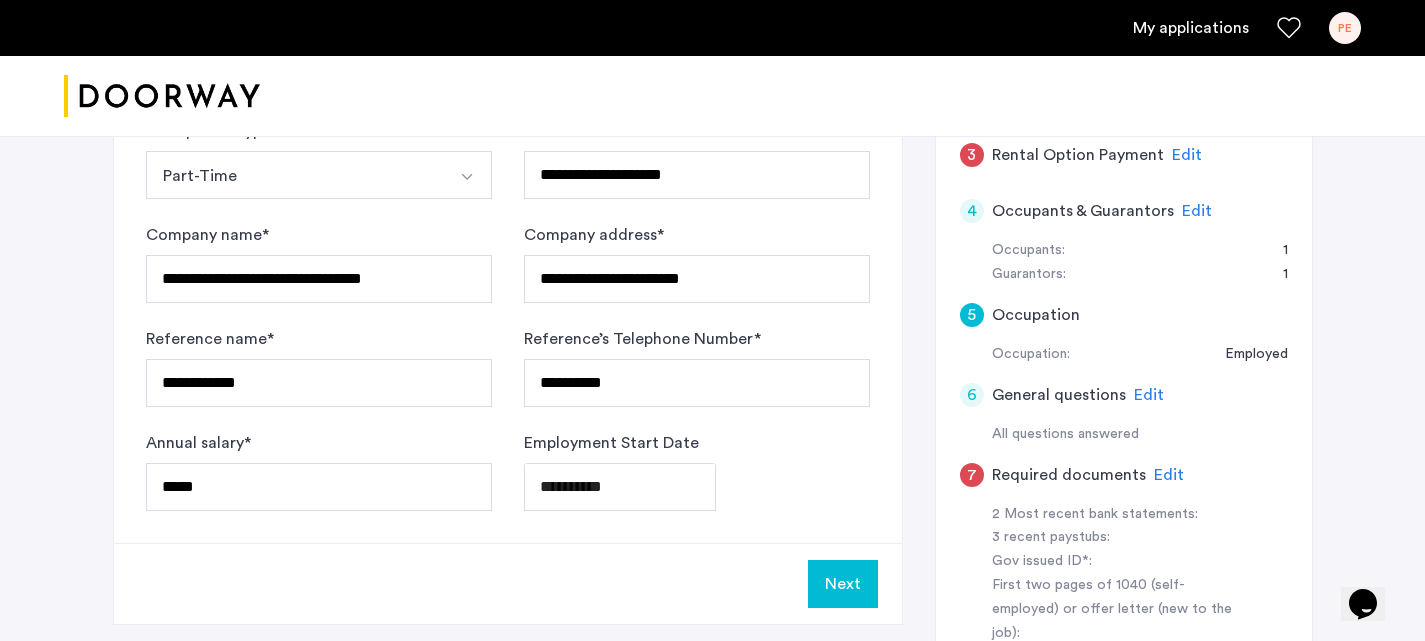 scroll, scrollTop: 547, scrollLeft: 0, axis: vertical 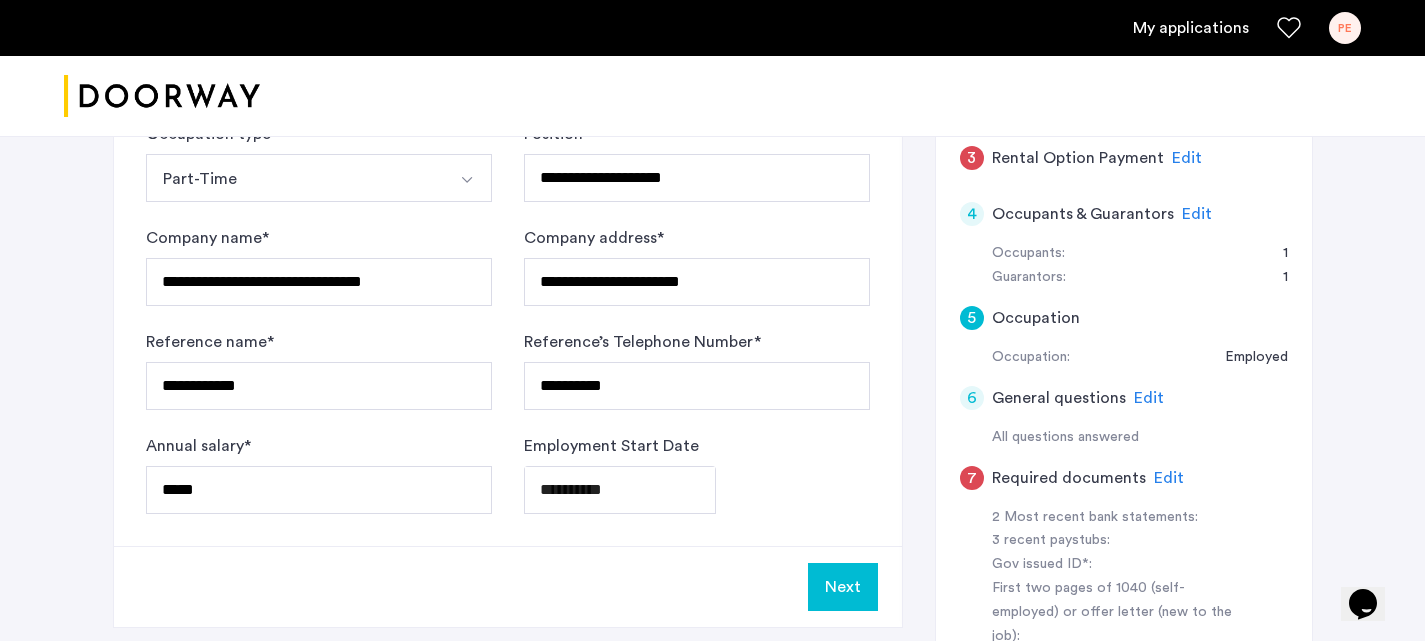 click on "Edit" 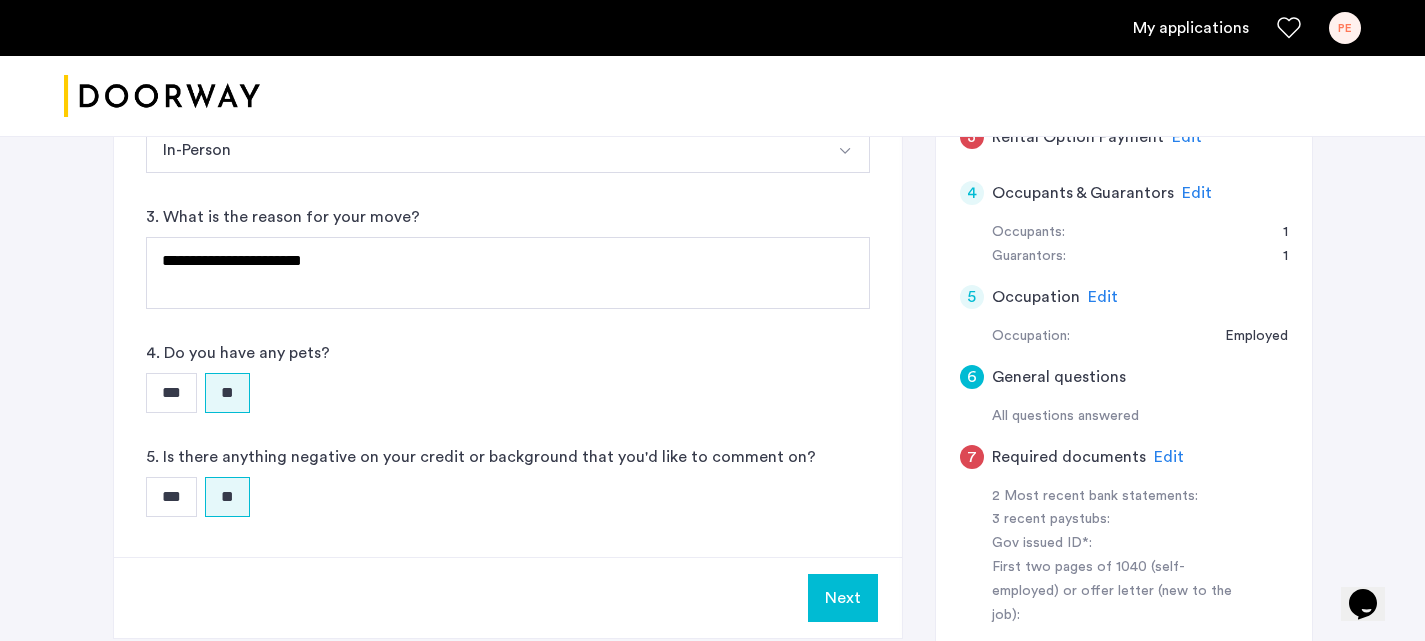 scroll, scrollTop: 570, scrollLeft: 0, axis: vertical 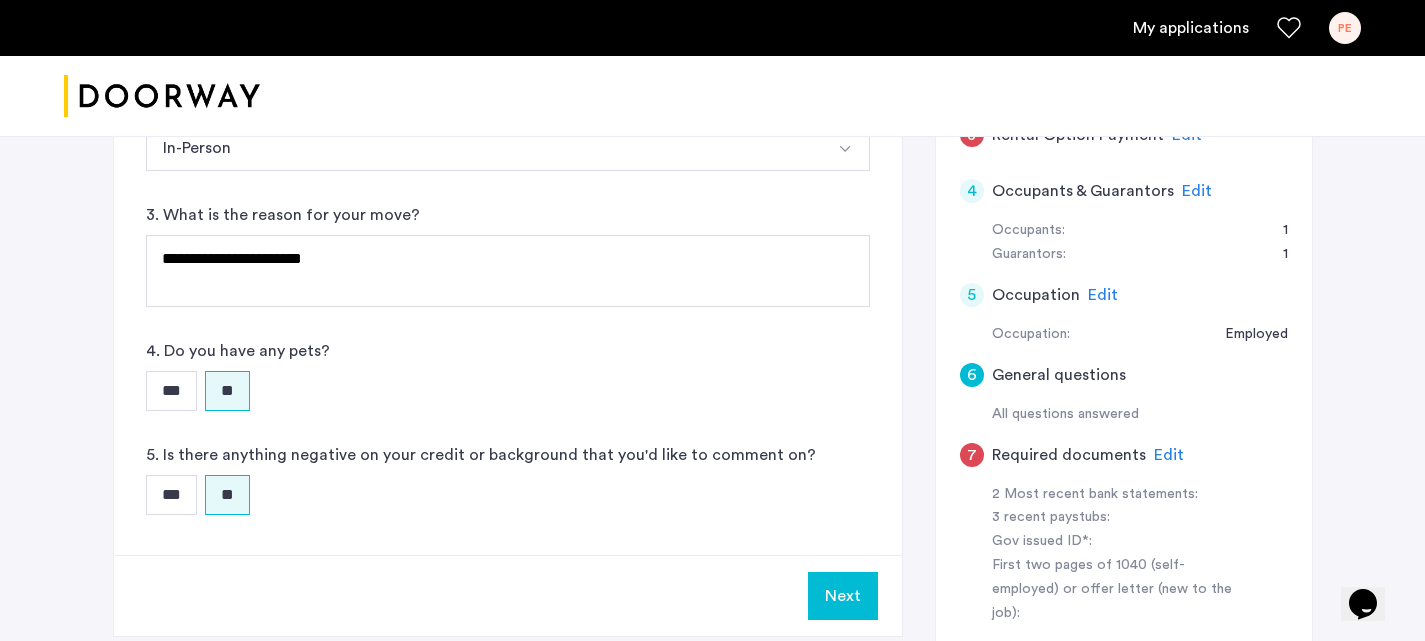 click on "Edit" 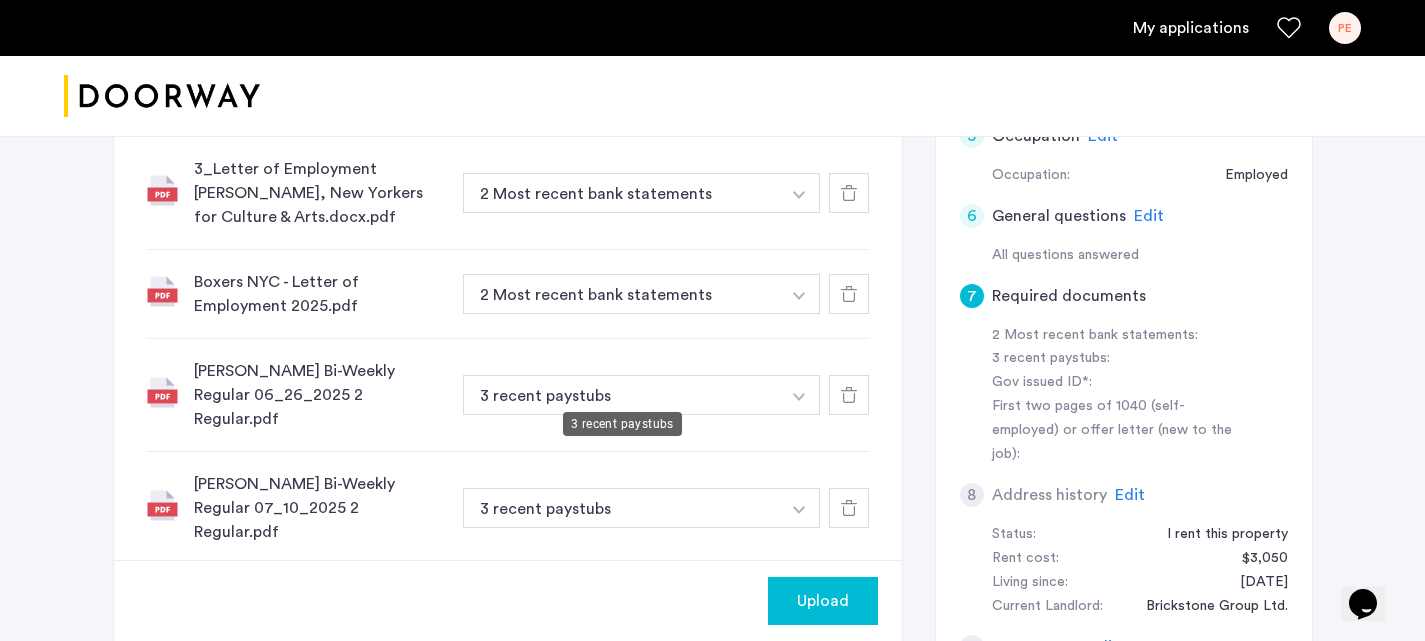 scroll, scrollTop: 729, scrollLeft: 0, axis: vertical 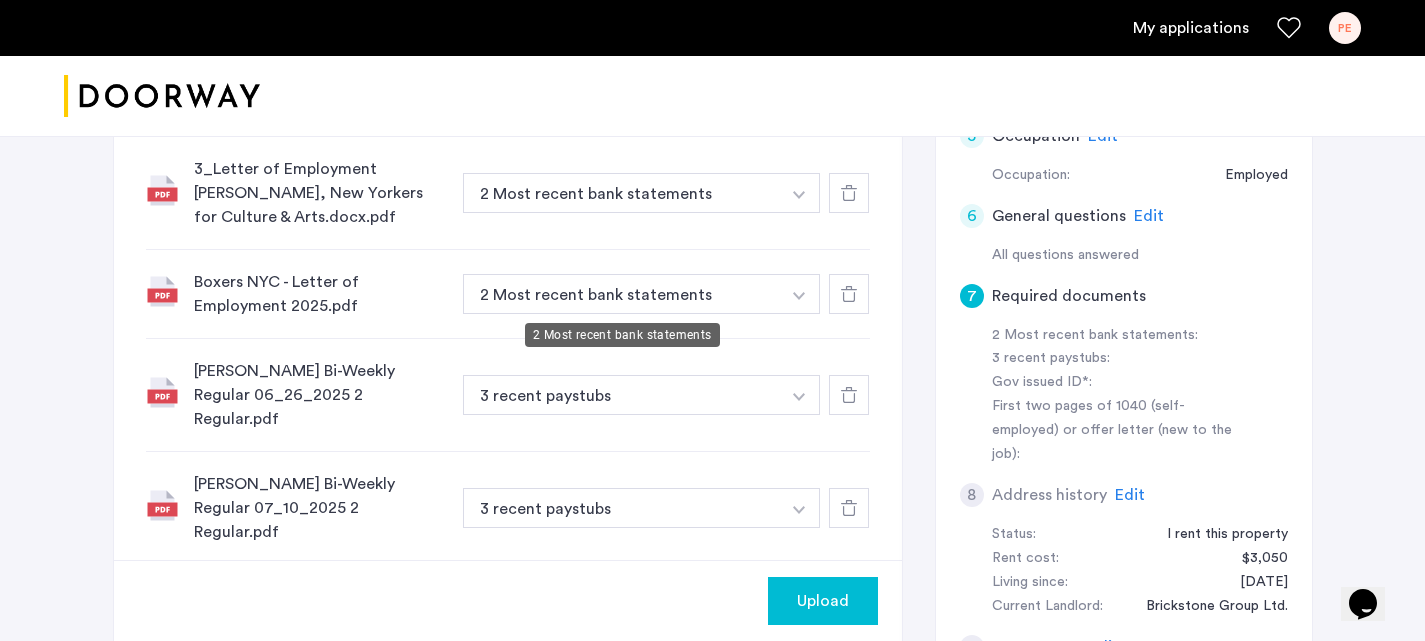 click on "2 Most recent bank statements" at bounding box center (622, 193) 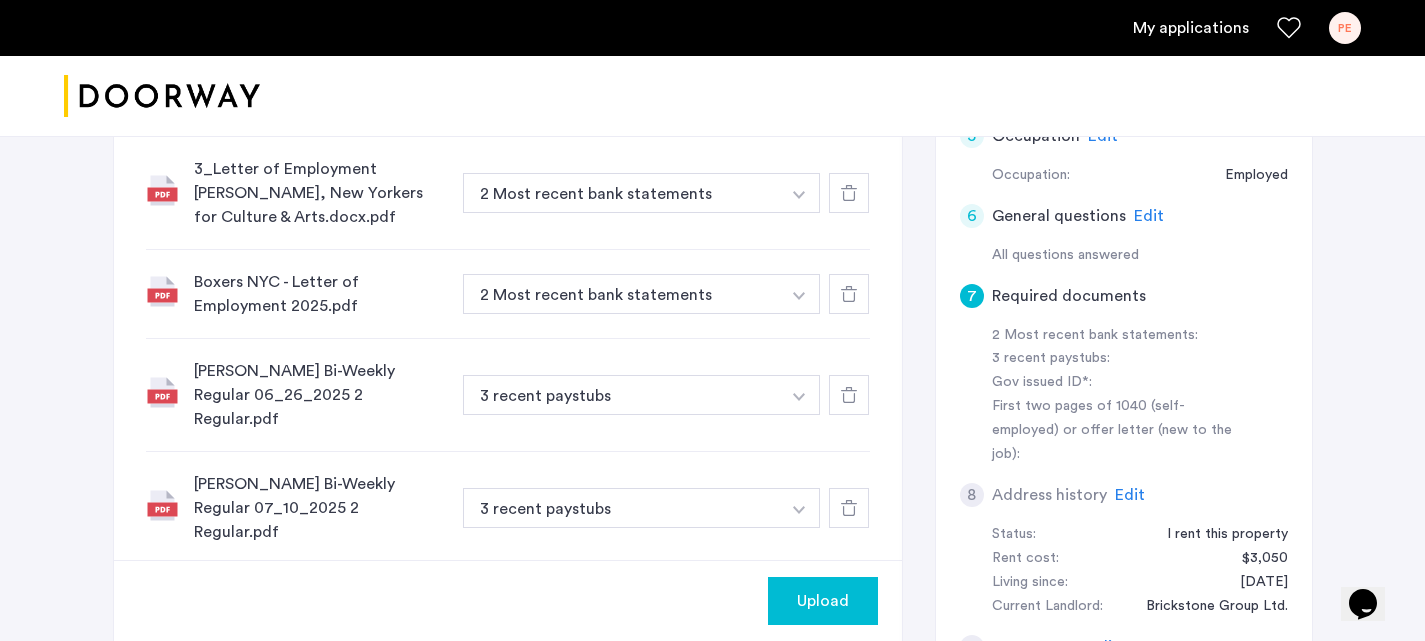 click on "2 Most recent bank statements" at bounding box center (622, 294) 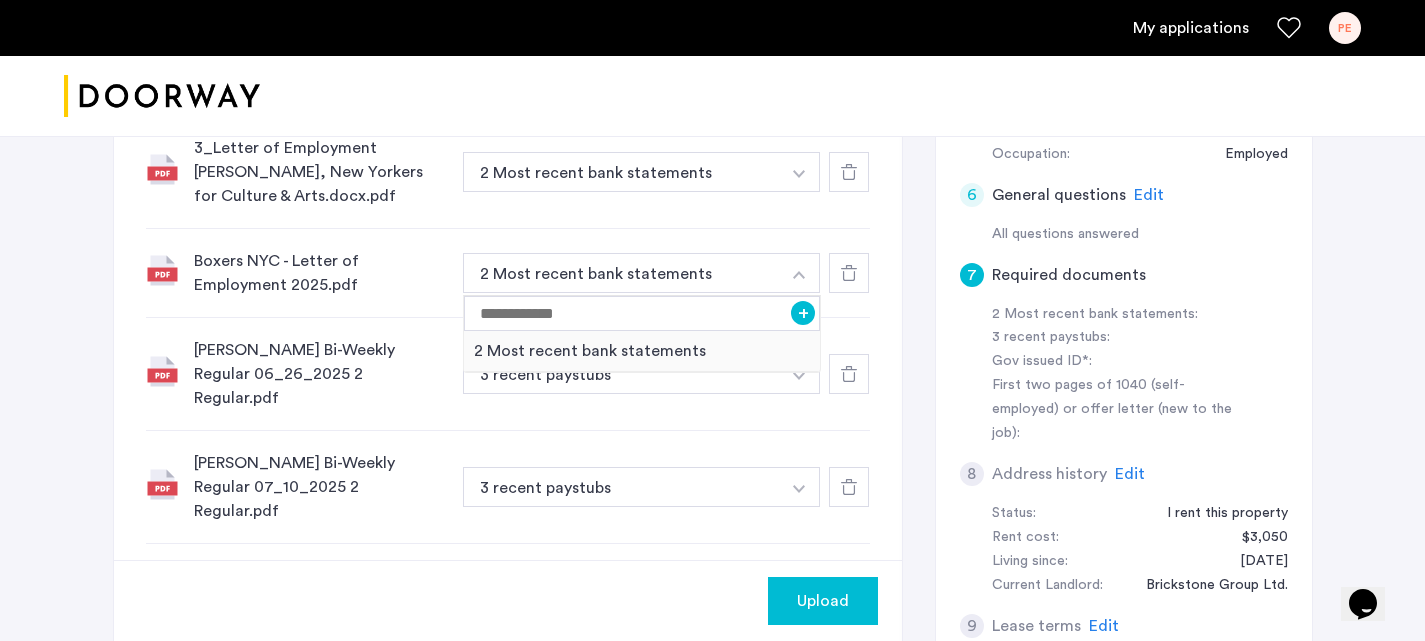 scroll, scrollTop: 754, scrollLeft: 0, axis: vertical 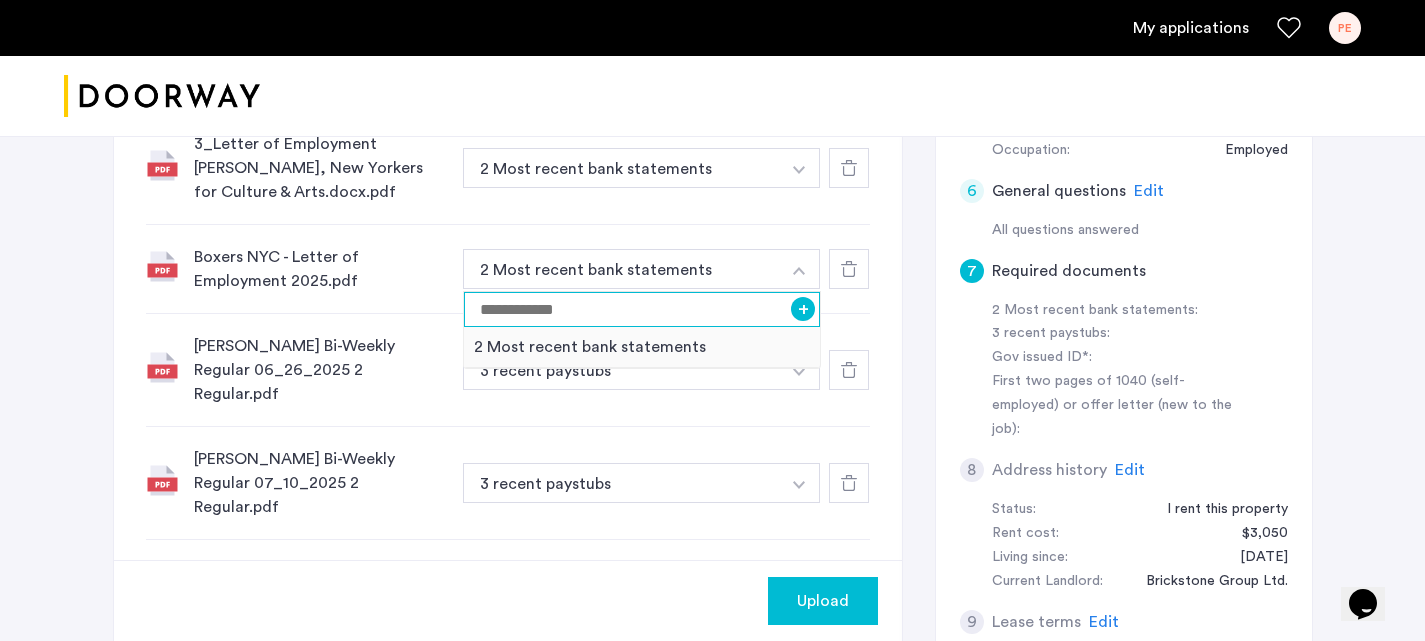 click at bounding box center (642, 309) 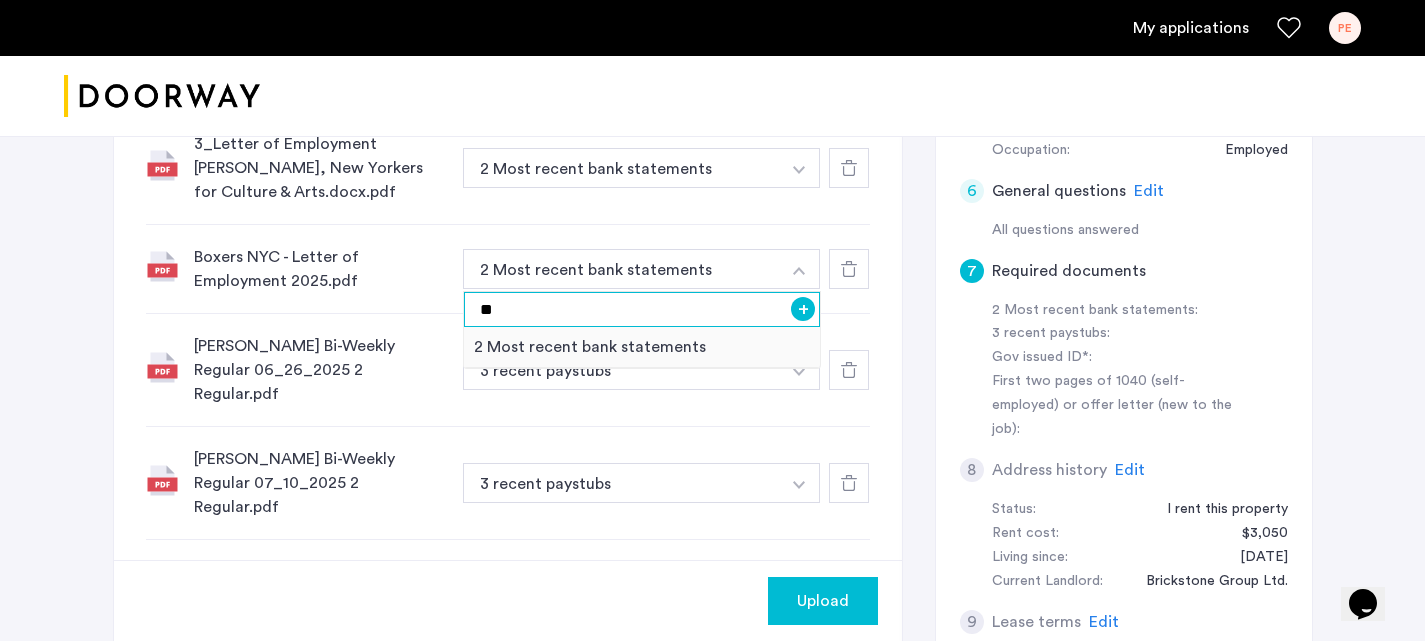 type on "*" 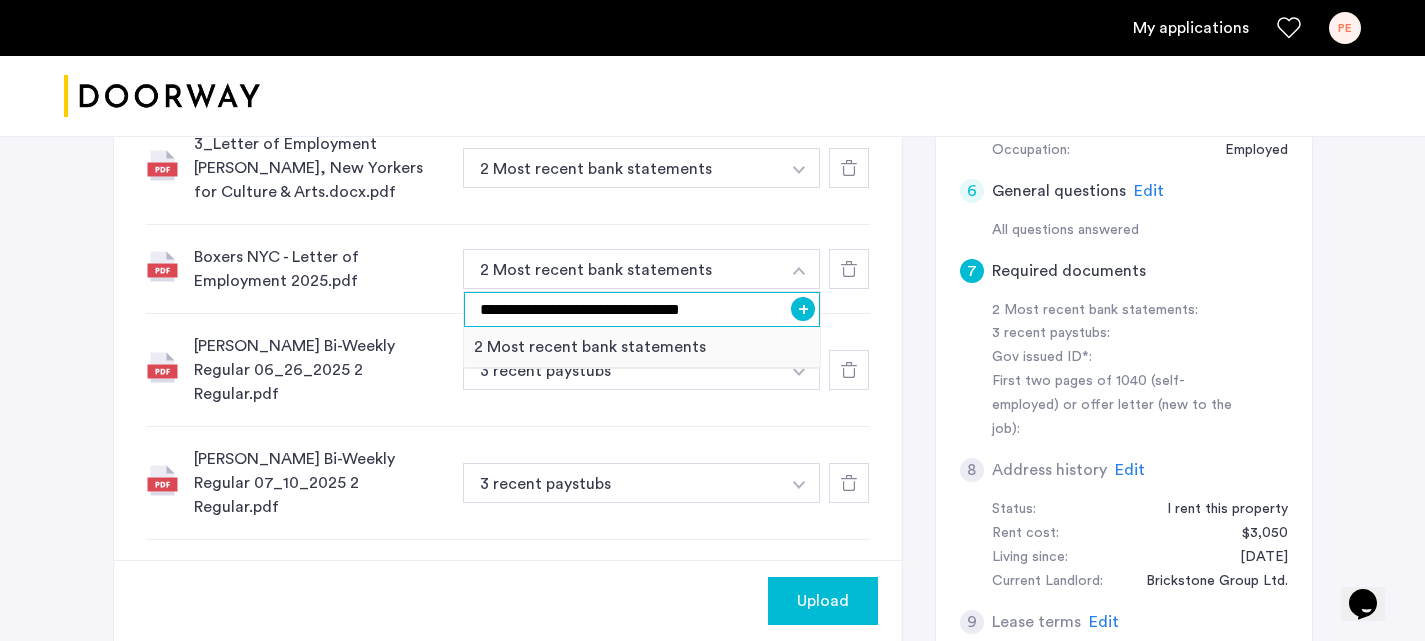 type on "**********" 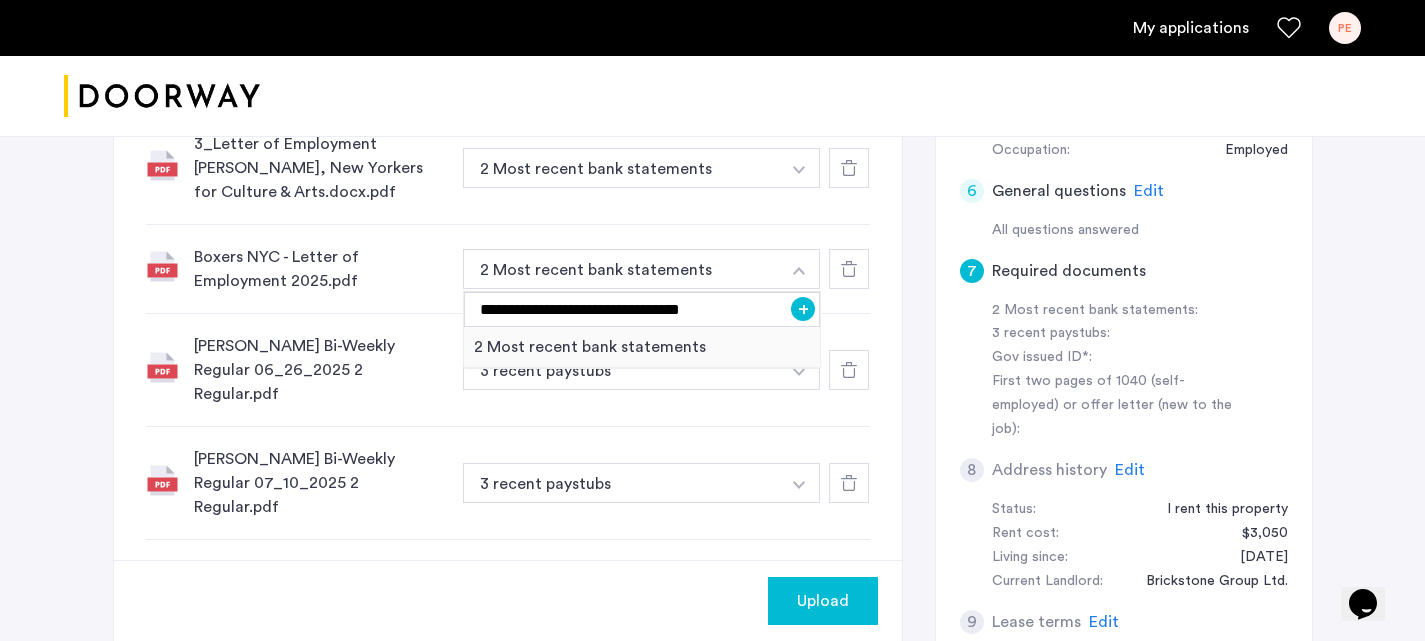 click on "+" at bounding box center [803, 309] 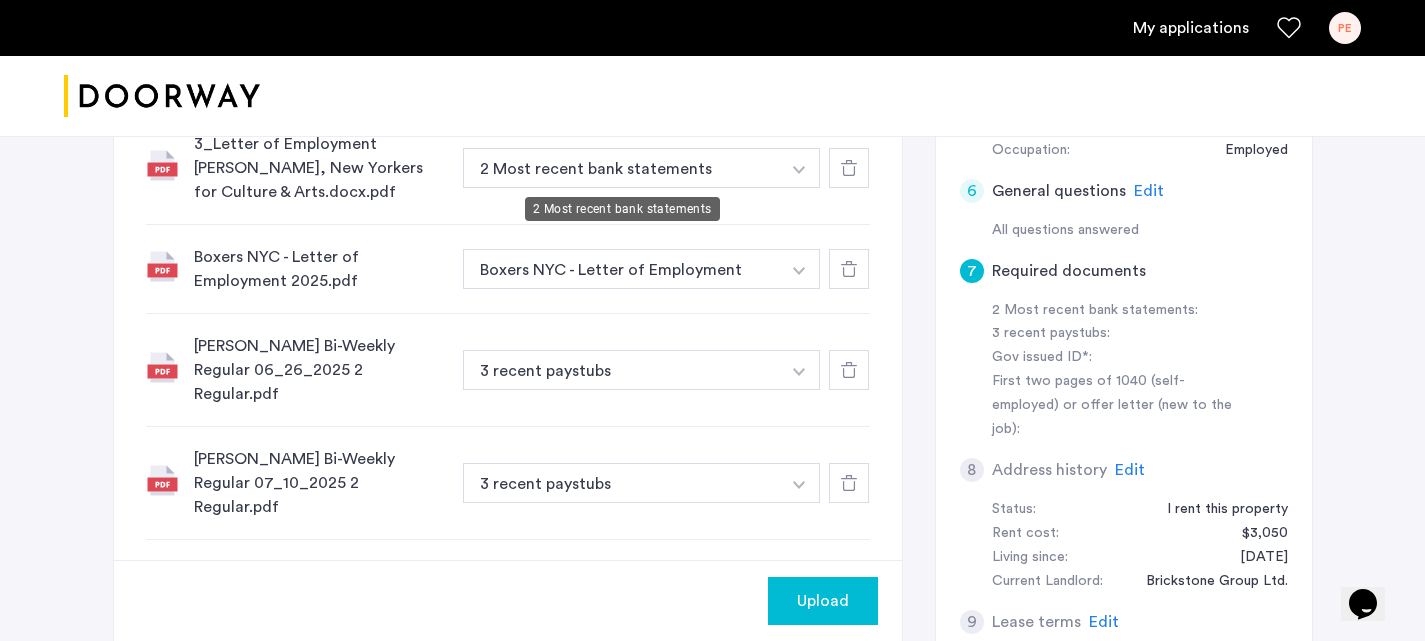 click on "2 Most recent bank statements" at bounding box center [622, 168] 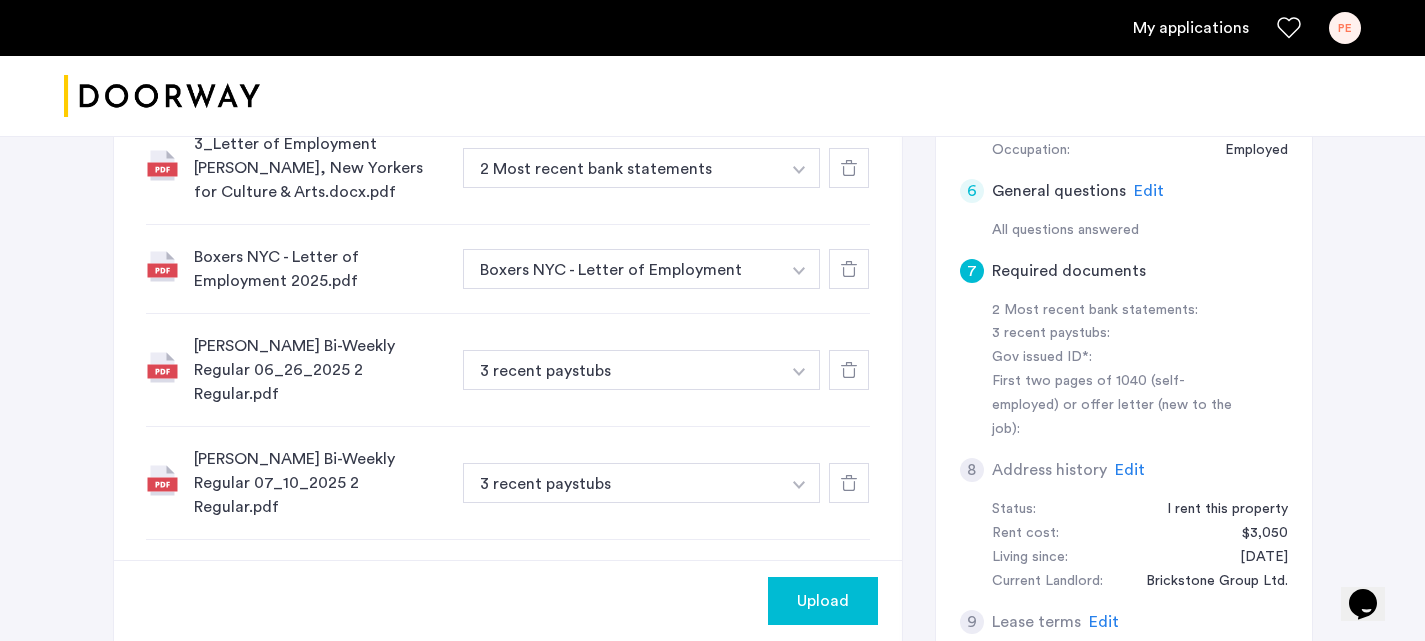 click on "2 Most recent bank statements" at bounding box center [622, 168] 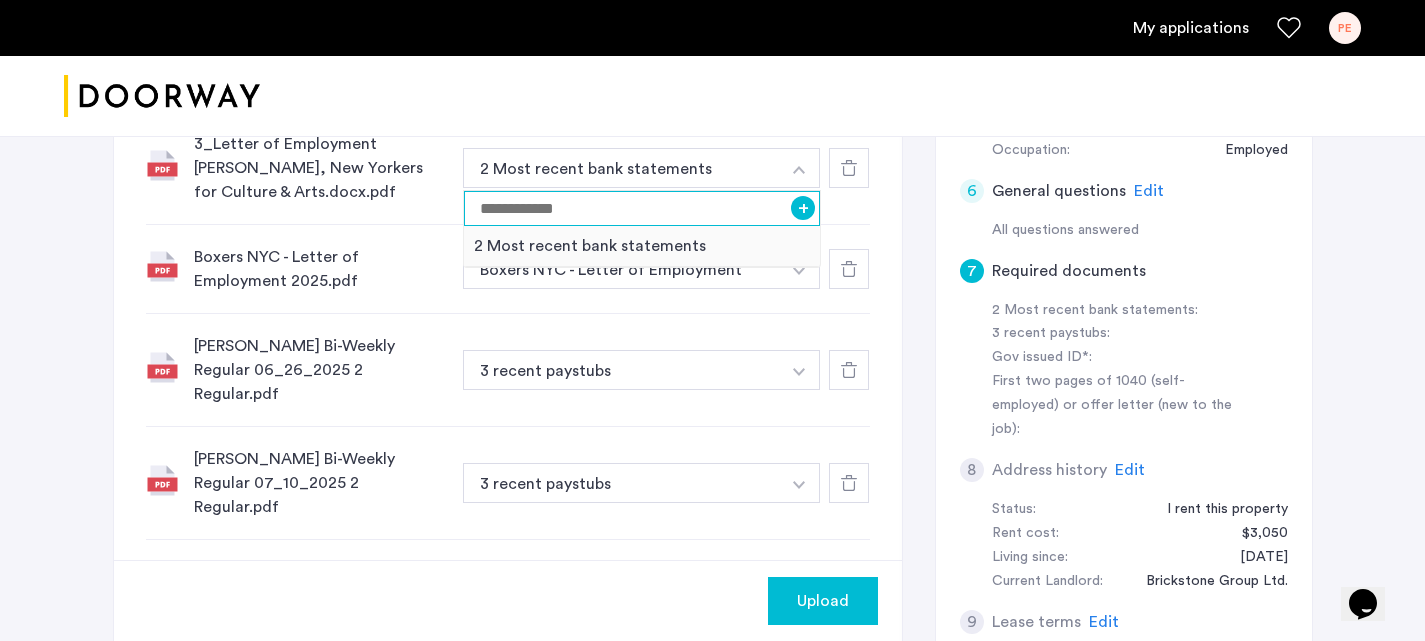 click at bounding box center (642, 208) 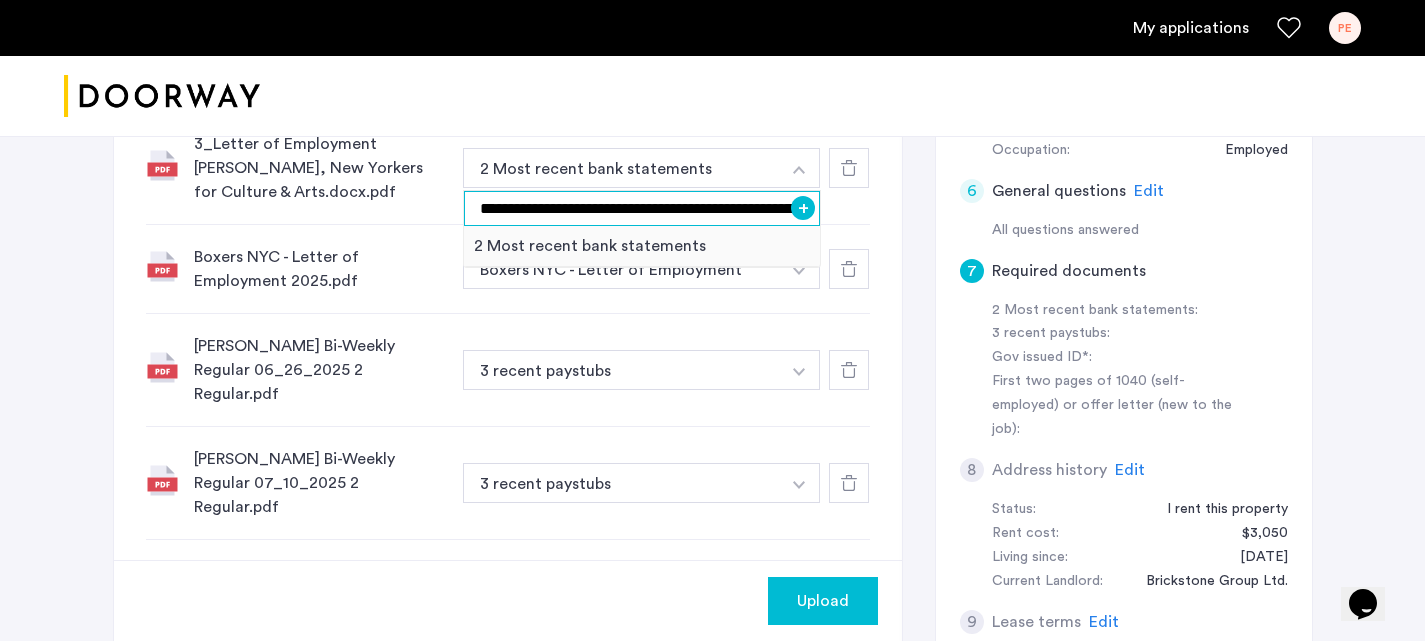 scroll, scrollTop: 0, scrollLeft: 65, axis: horizontal 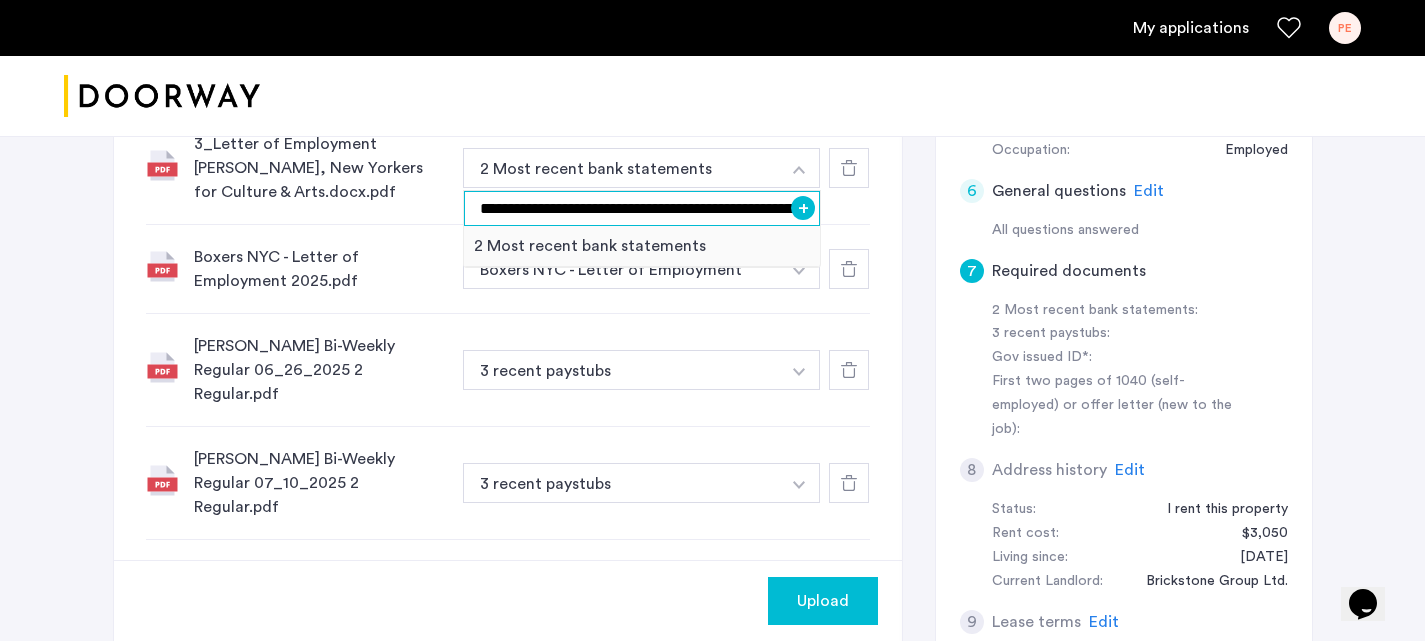 type on "**********" 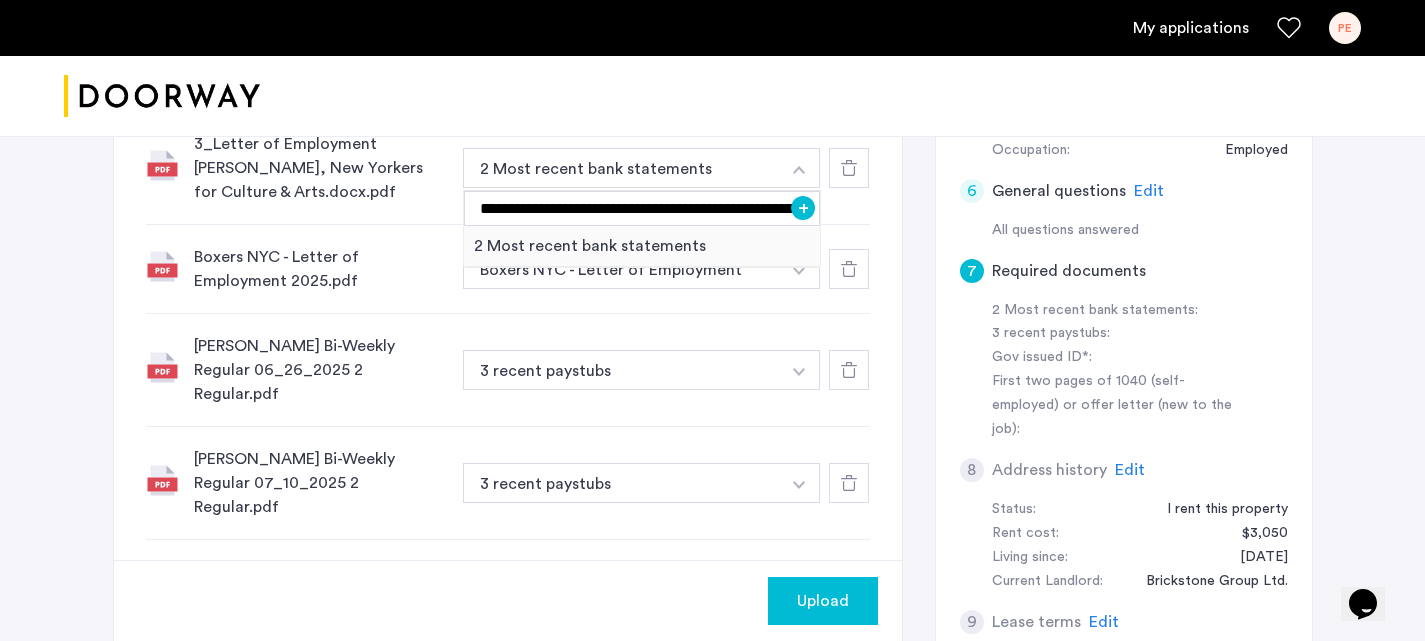 click on "+" at bounding box center [803, 208] 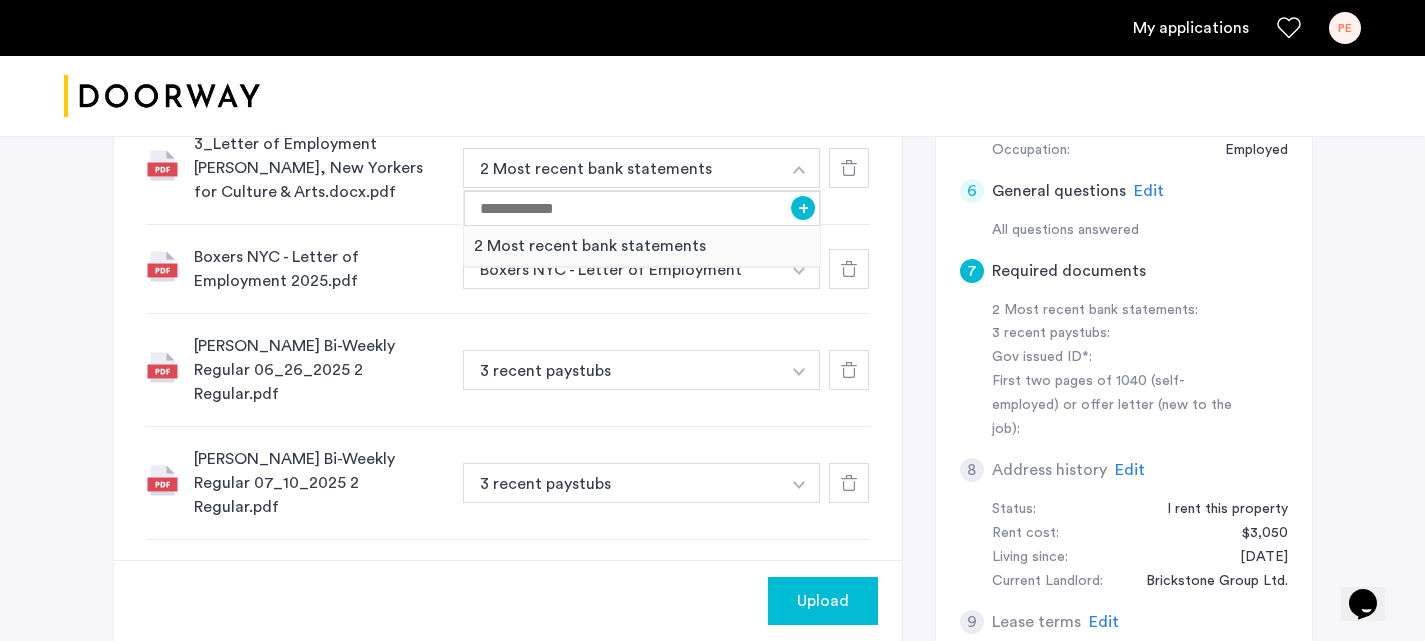 scroll, scrollTop: 0, scrollLeft: 0, axis: both 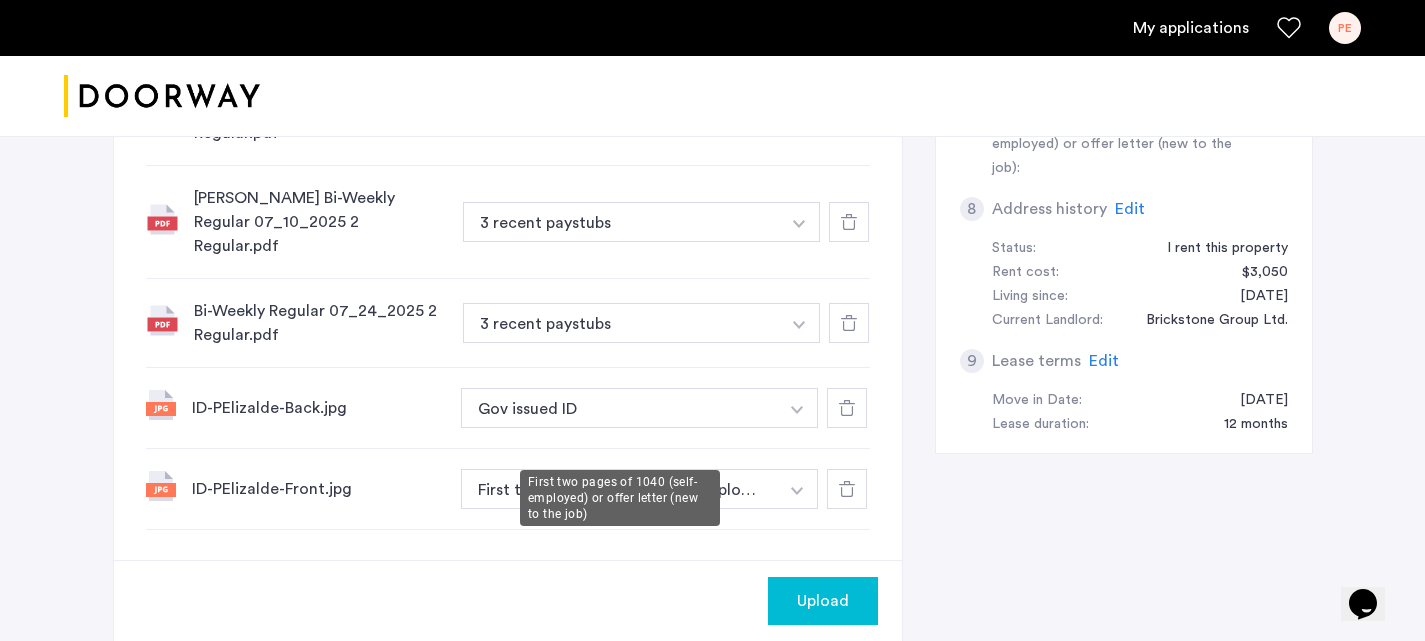 click on "First two pages of 1040 (self-employed) or offer letter (new to the job)" at bounding box center [620, 489] 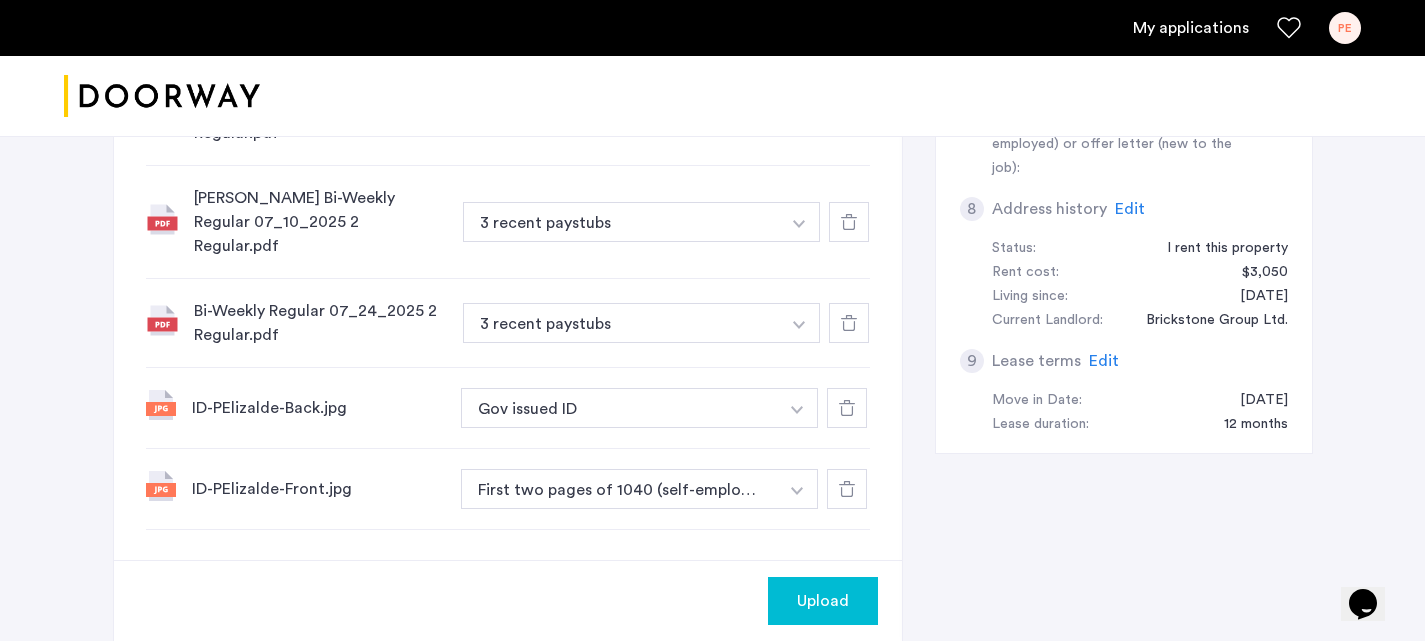 click at bounding box center [799, -93] 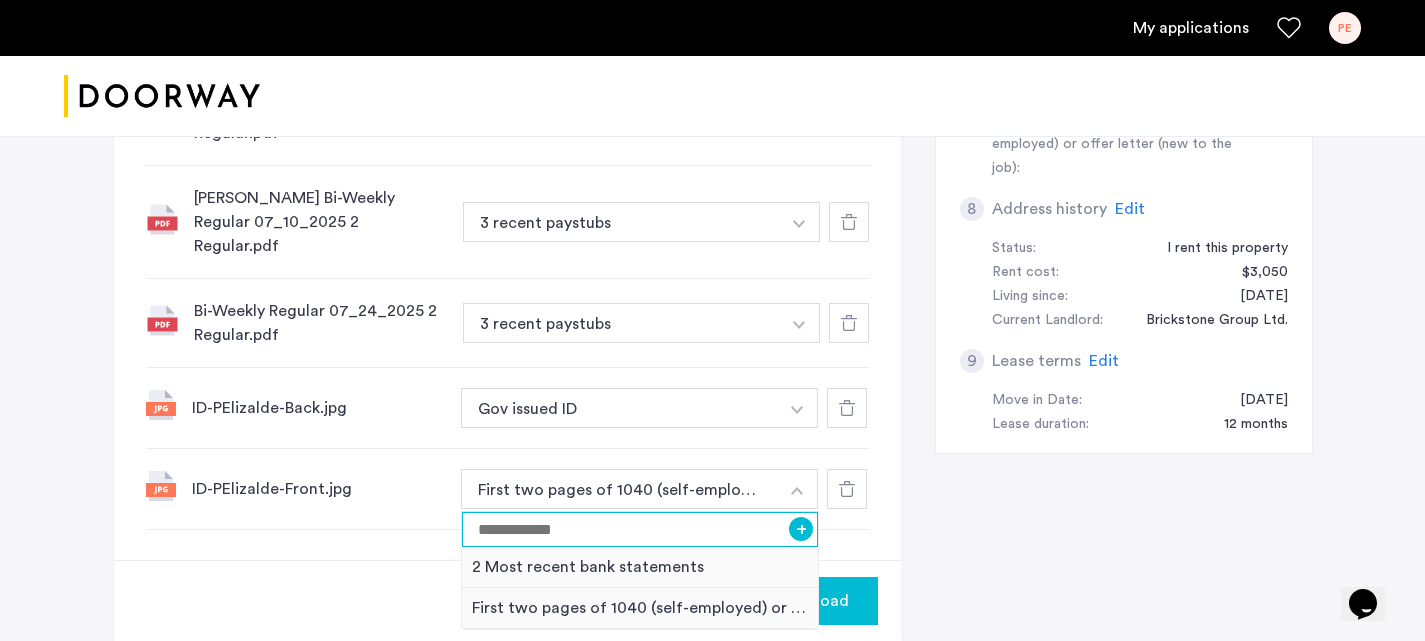 click at bounding box center [640, 529] 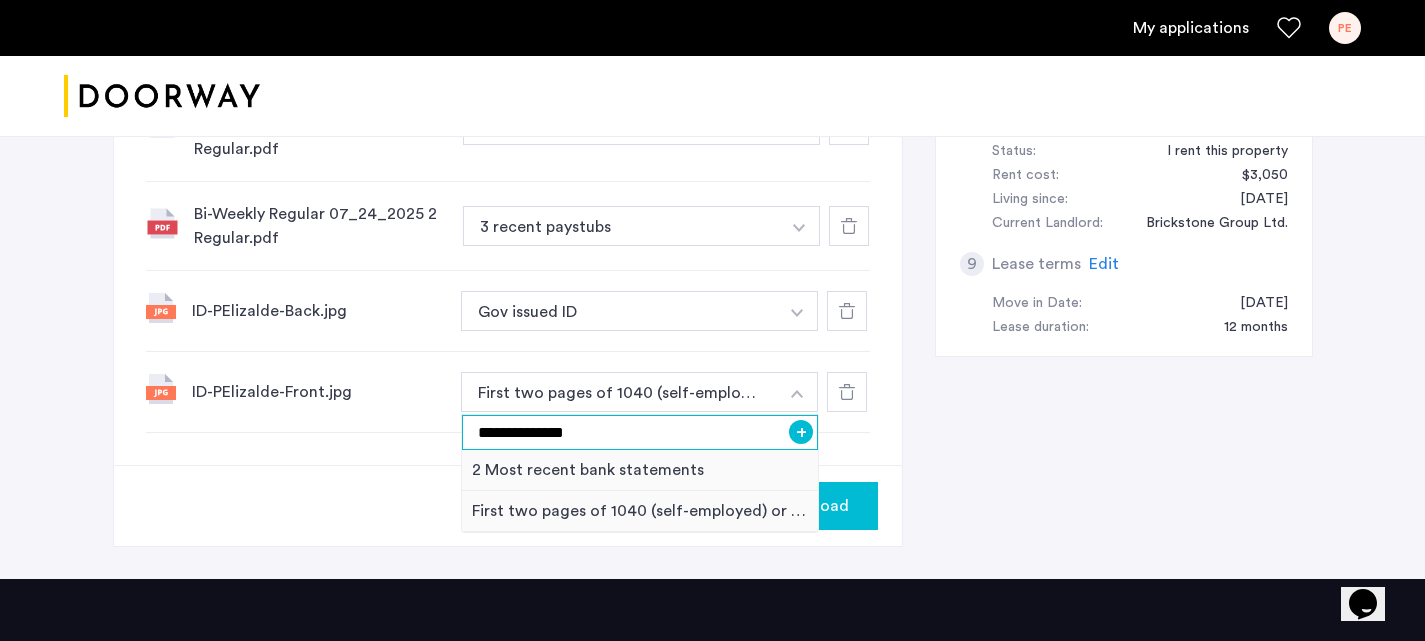 scroll, scrollTop: 1113, scrollLeft: 0, axis: vertical 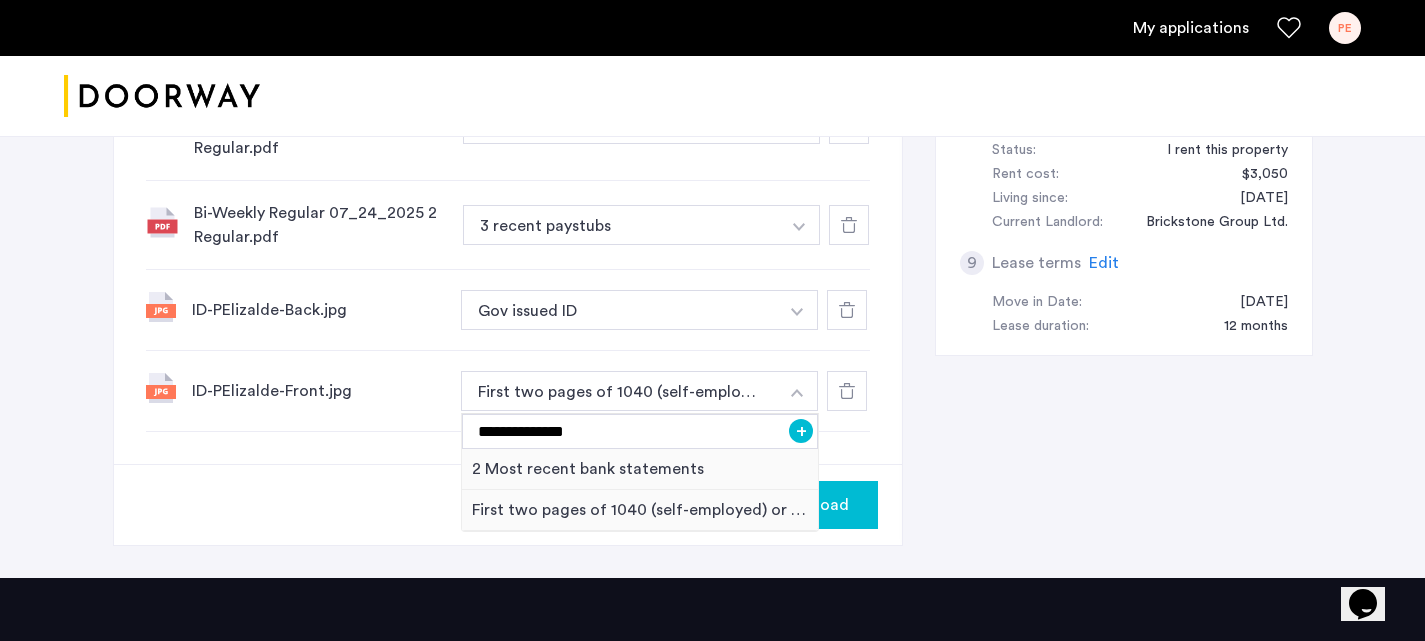 click on "+" at bounding box center (801, 431) 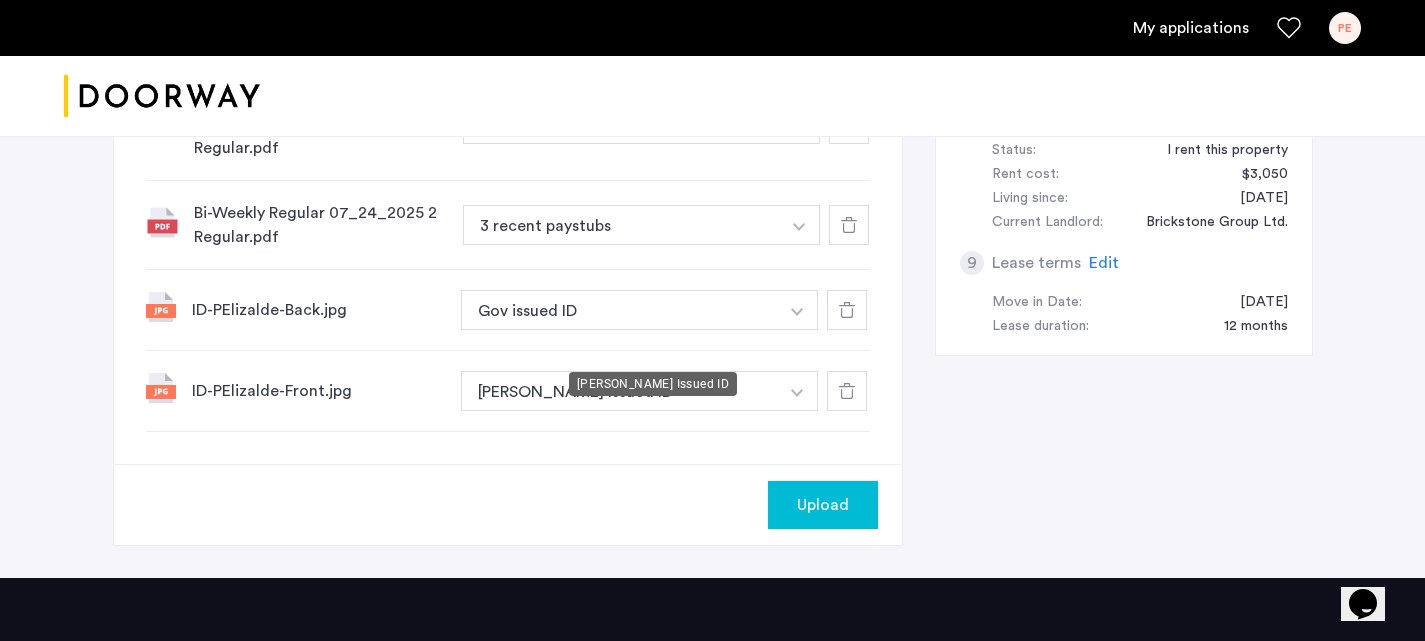 click on "[PERSON_NAME] Issued ID" at bounding box center [620, 391] 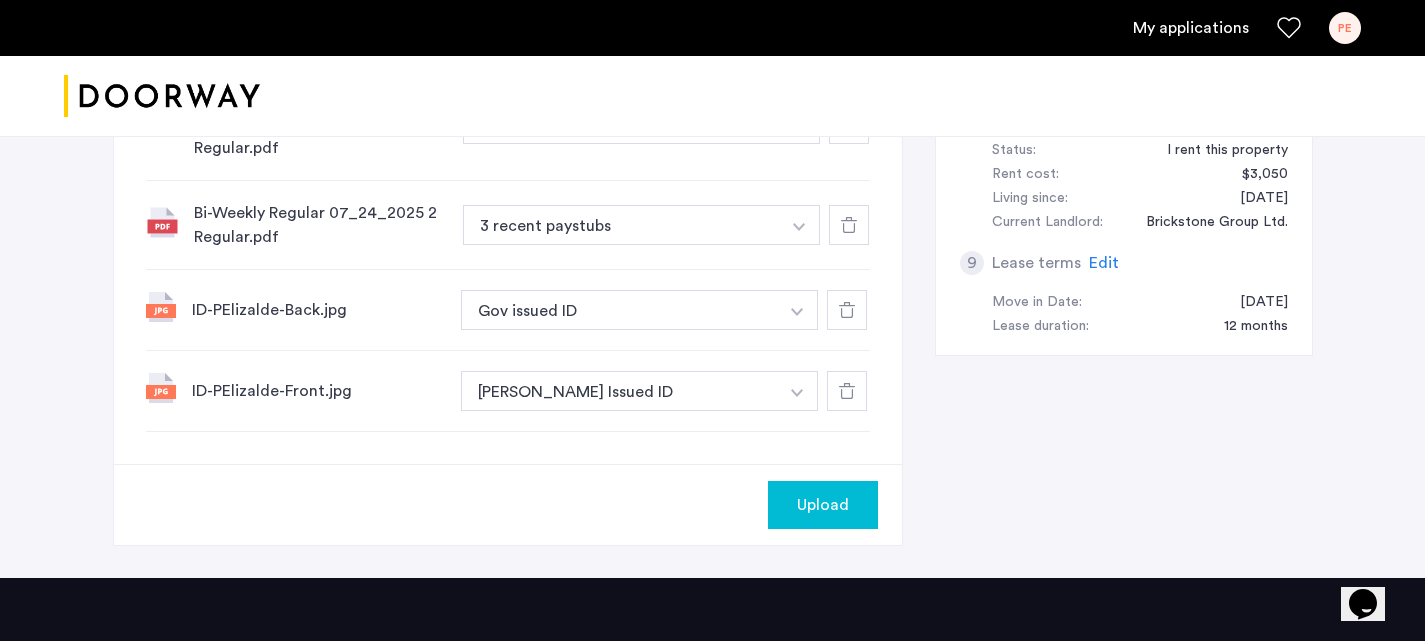 click at bounding box center [799, -189] 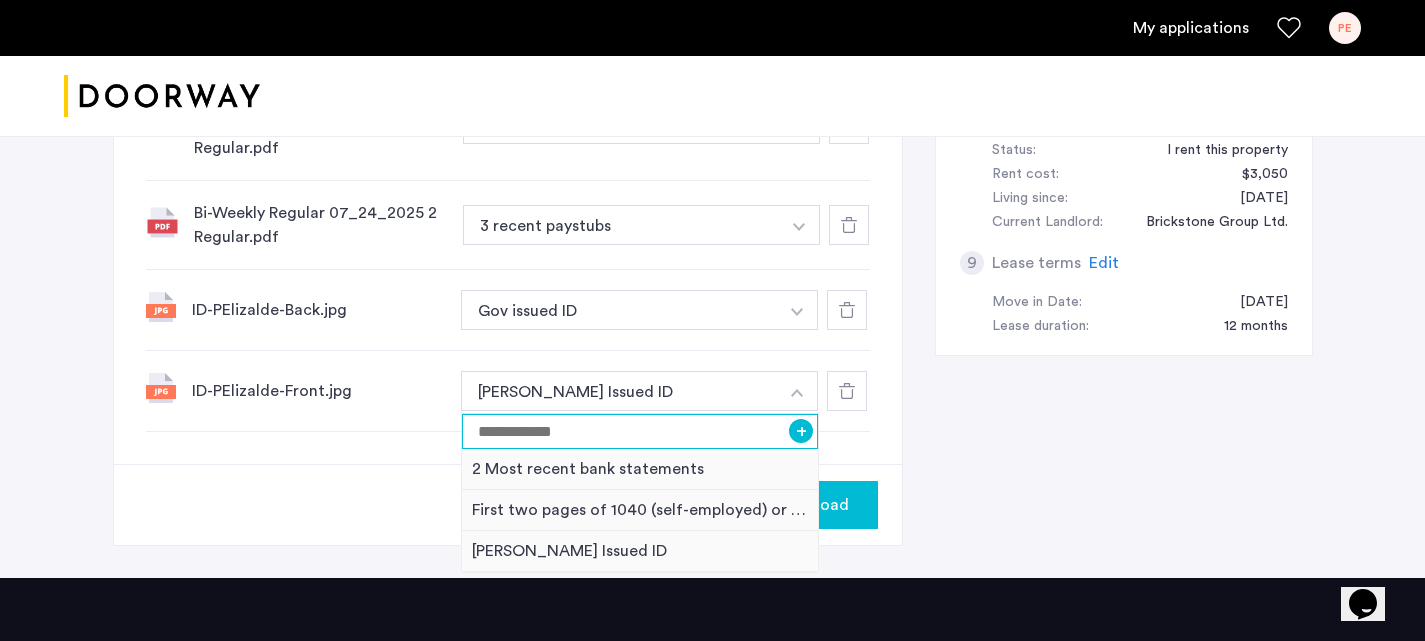 click at bounding box center (640, 431) 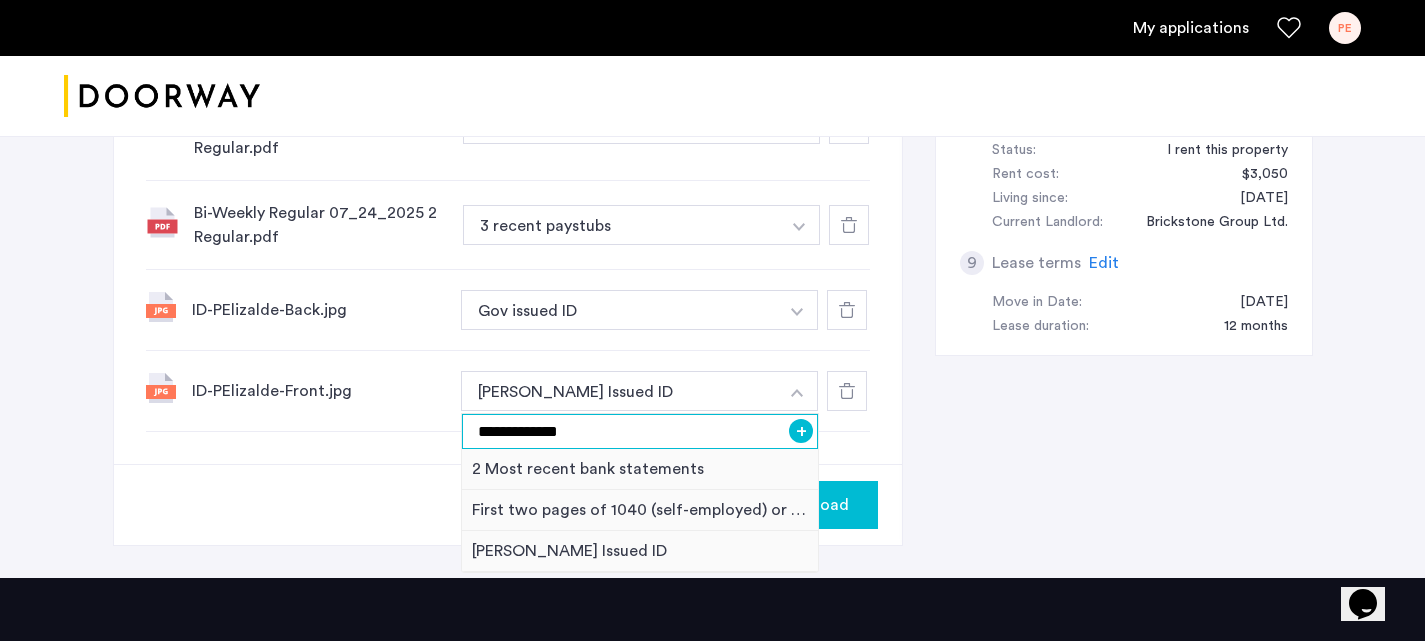 type on "**********" 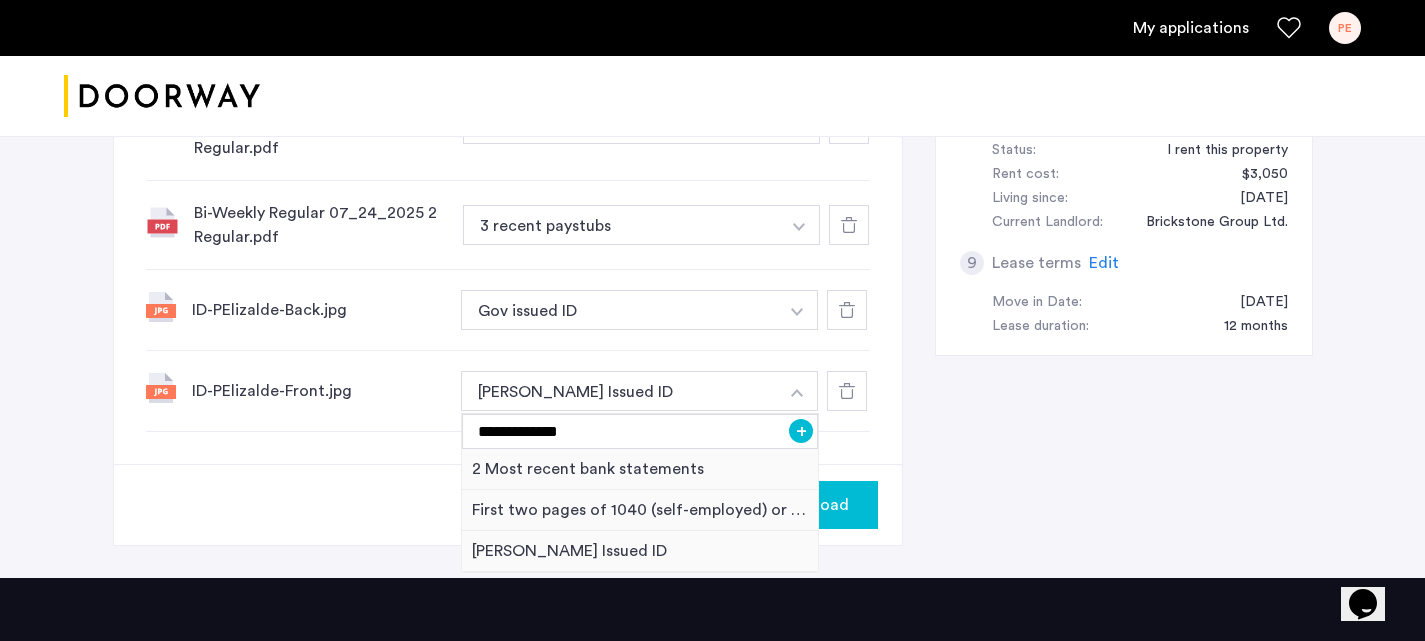 click on "+" at bounding box center (801, 431) 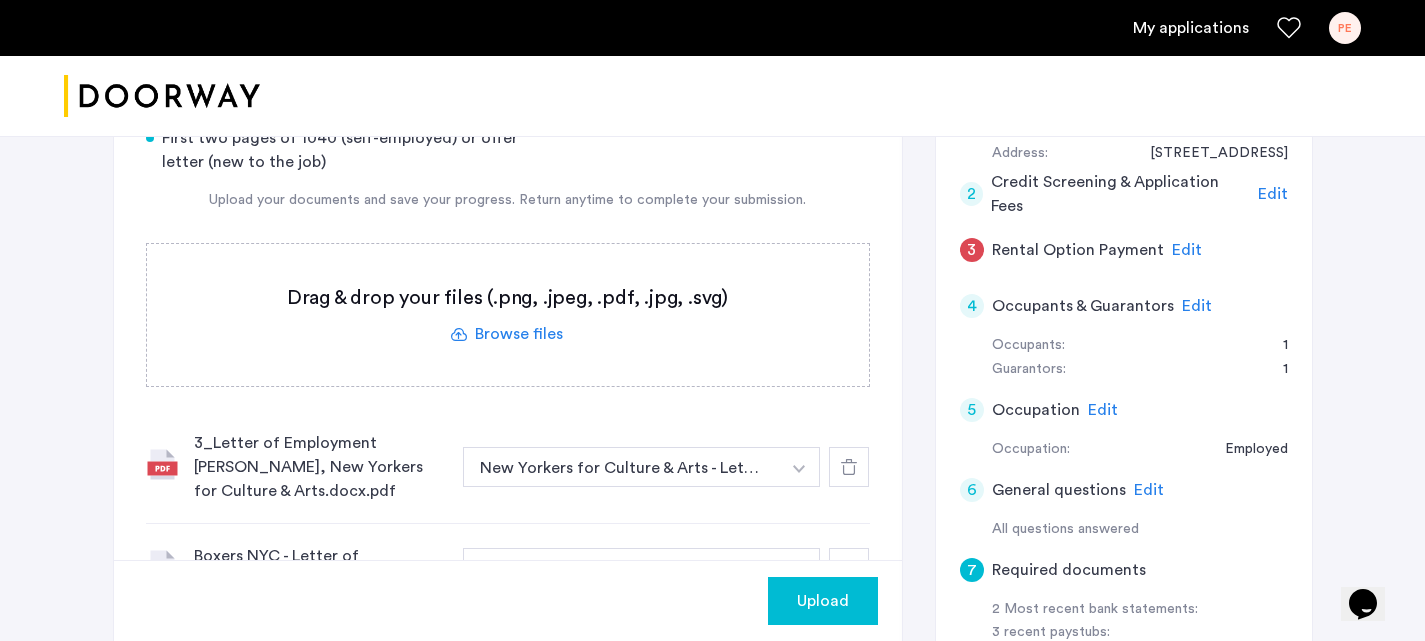 scroll, scrollTop: 454, scrollLeft: 0, axis: vertical 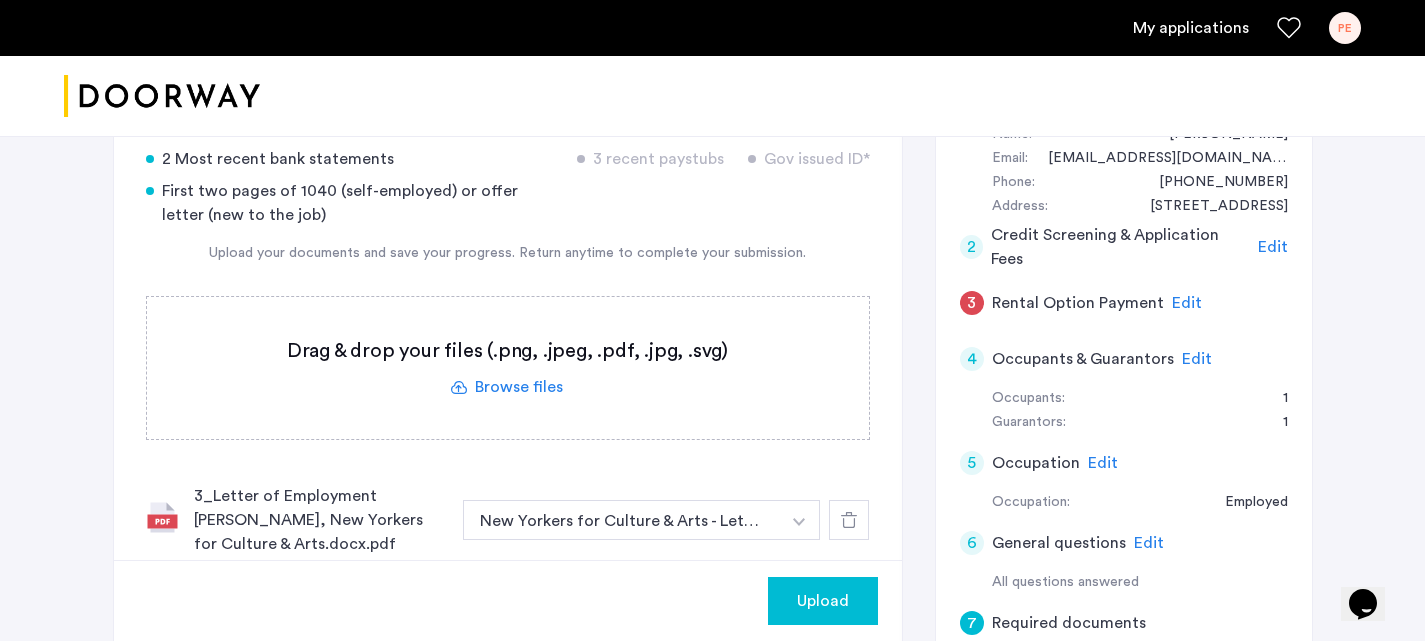 click on "2 Most recent bank statements  3 recent paystubs  Gov issued ID*  First two pages of 1040 (self-employed) or offer letter (new to the job)" 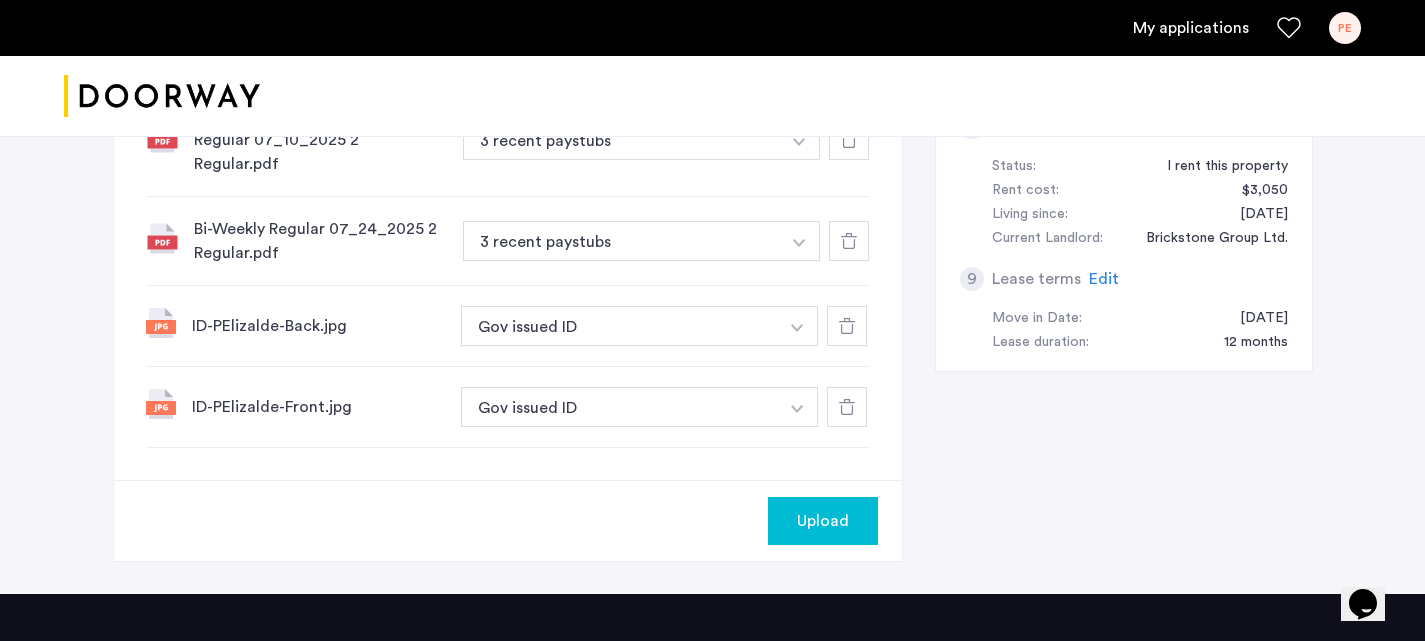 scroll, scrollTop: 1098, scrollLeft: 0, axis: vertical 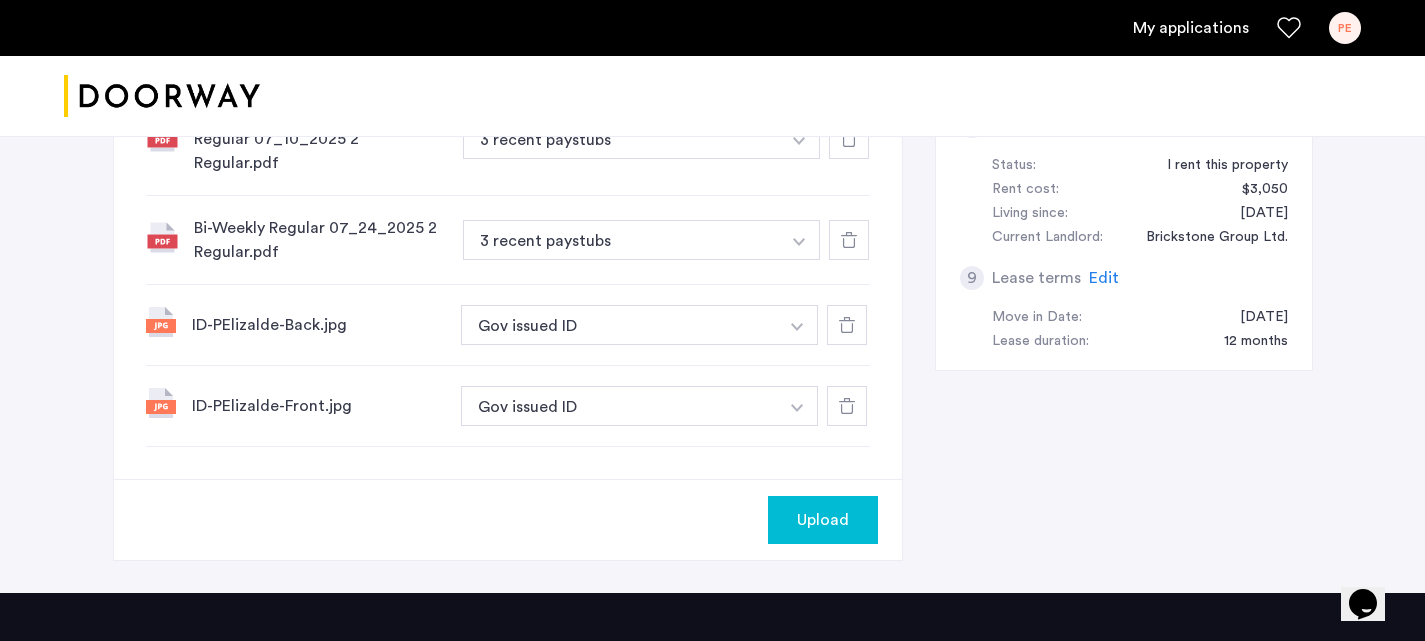 click on "Upload" 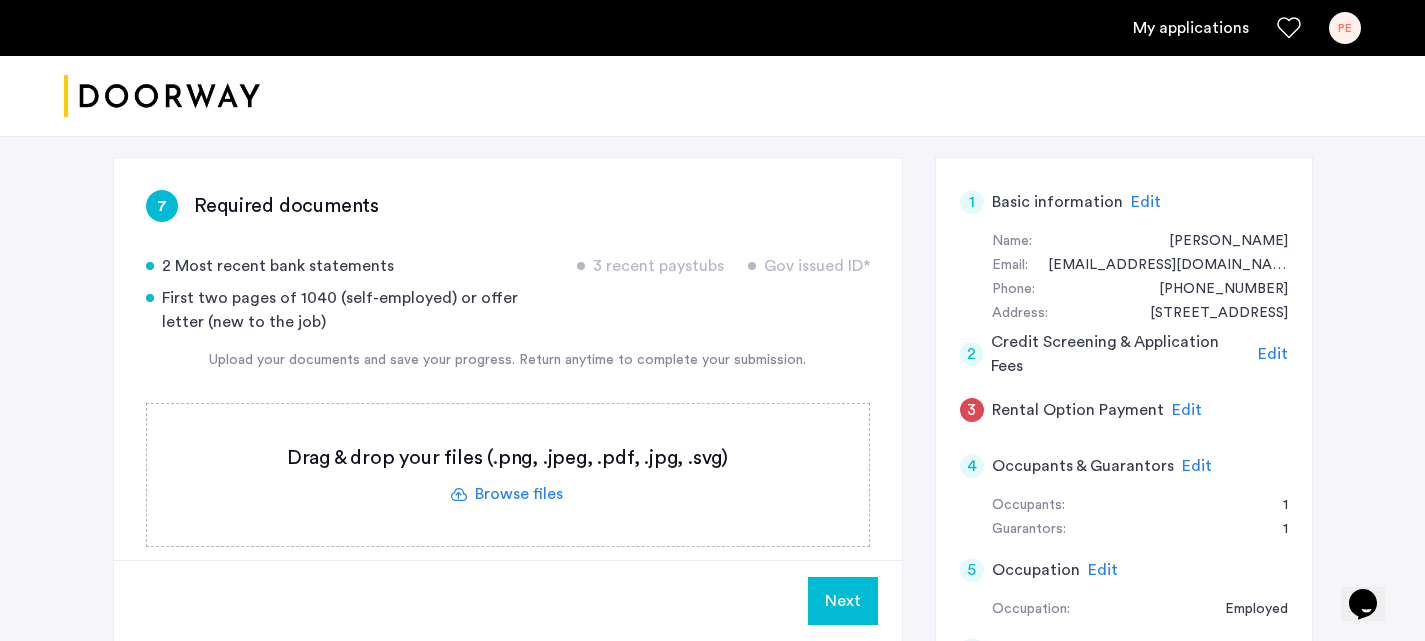 scroll, scrollTop: 298, scrollLeft: 0, axis: vertical 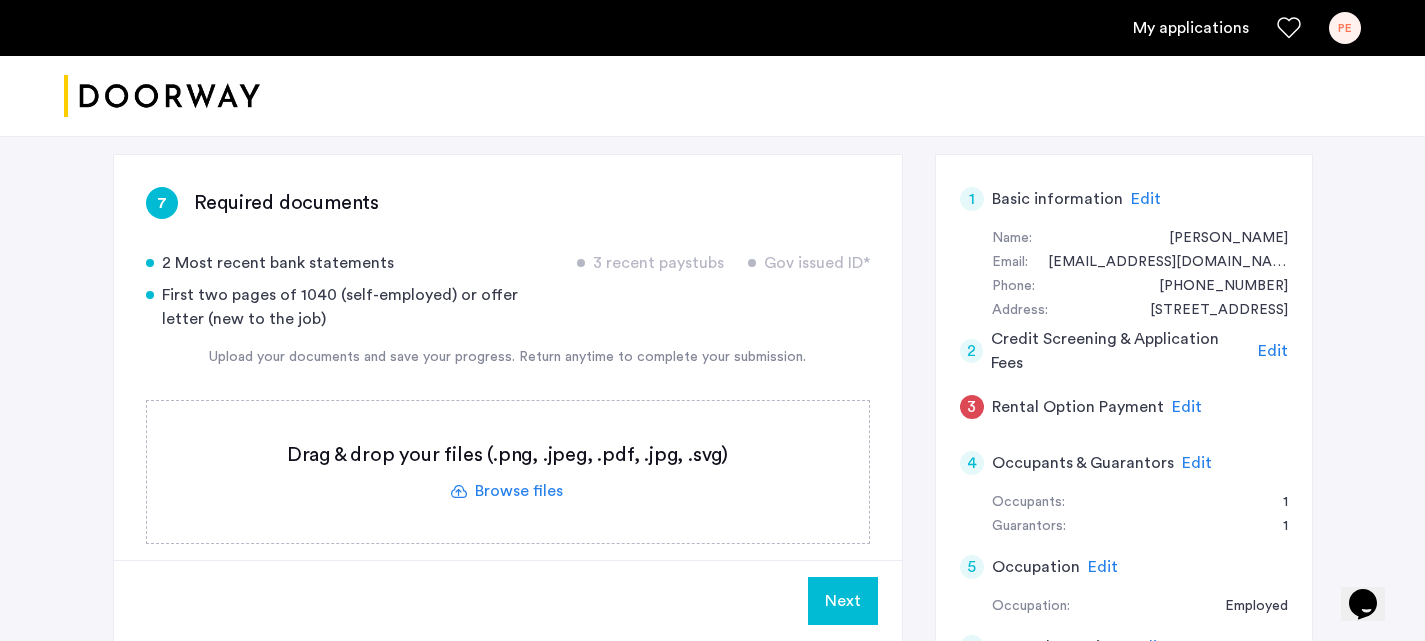 click on "Edit" 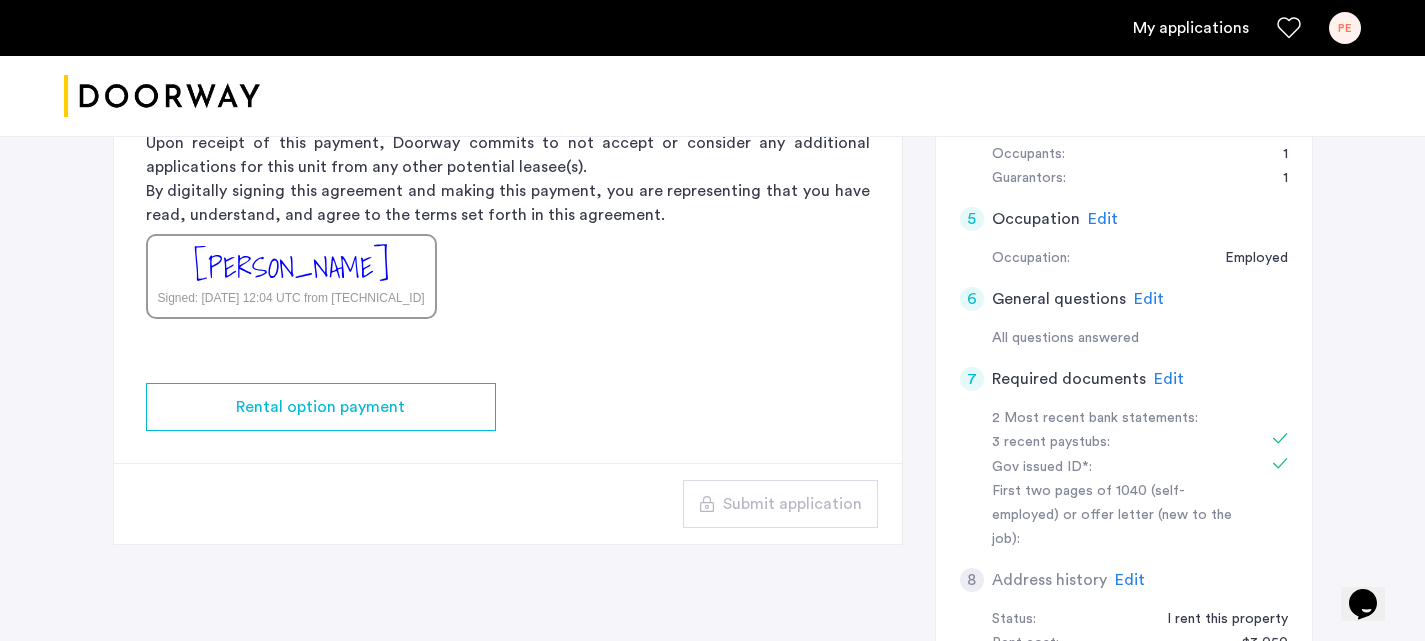 scroll, scrollTop: 647, scrollLeft: 0, axis: vertical 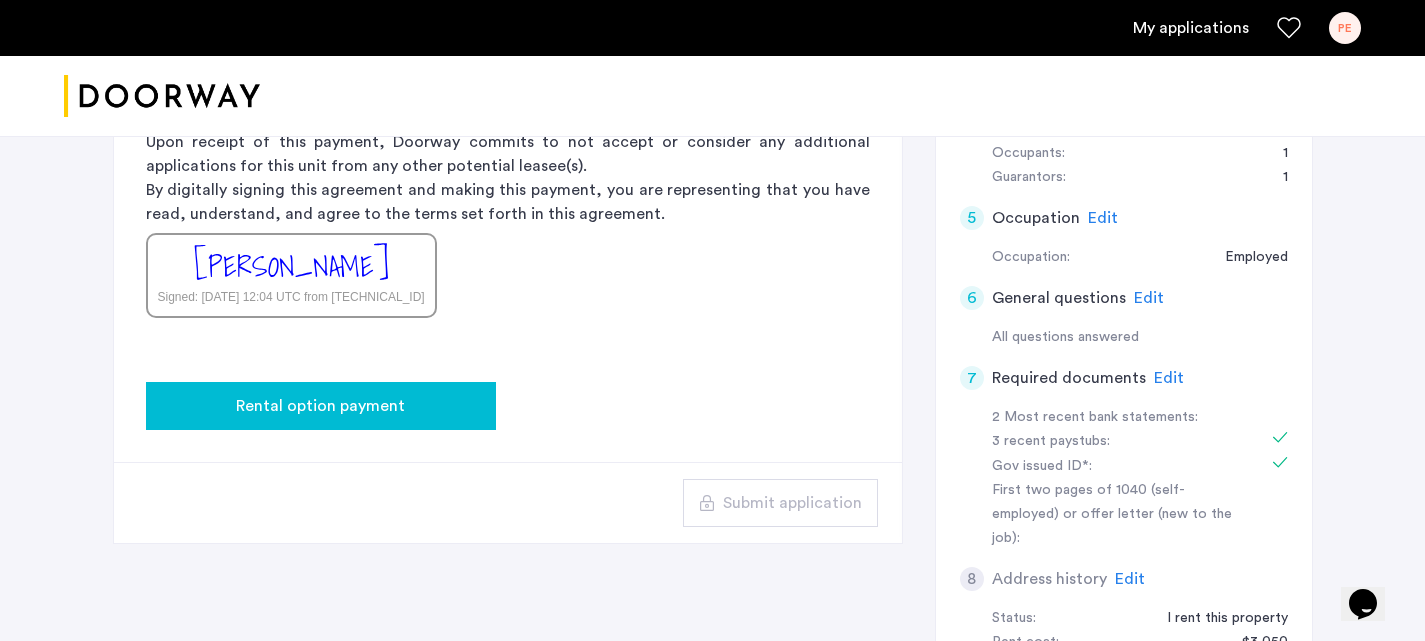 click on "Rental option payment" 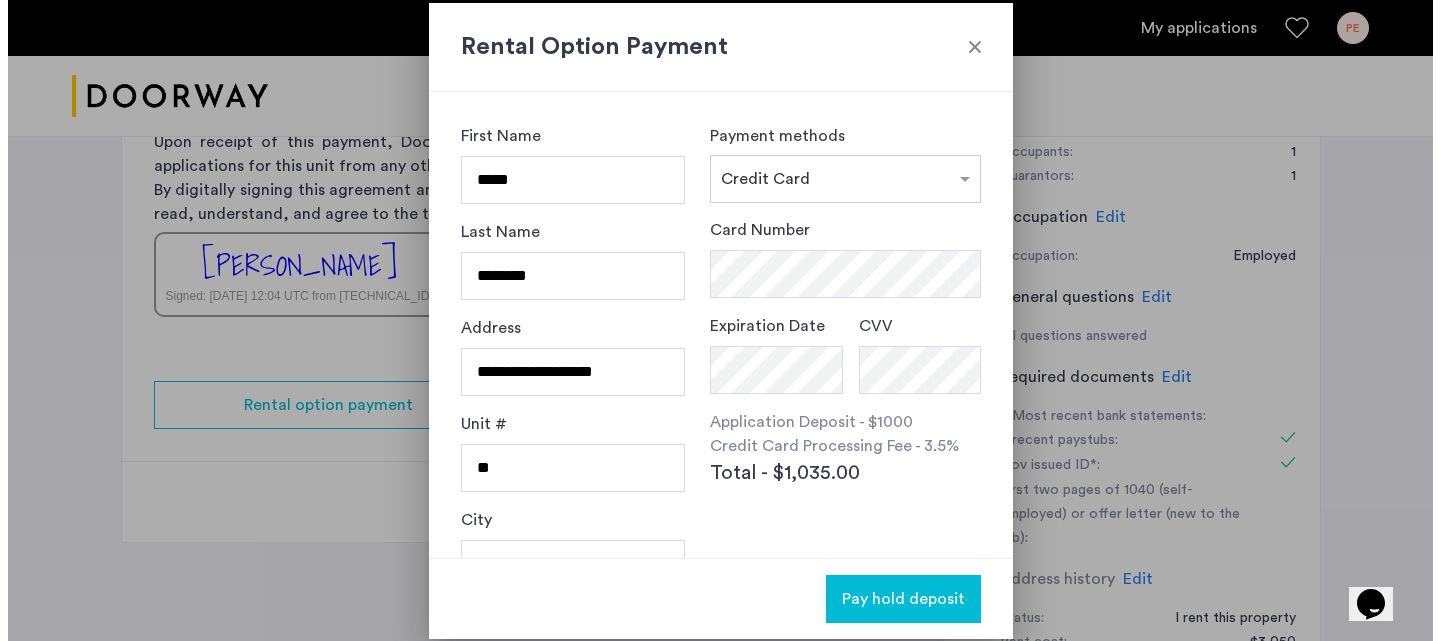 scroll, scrollTop: 0, scrollLeft: 0, axis: both 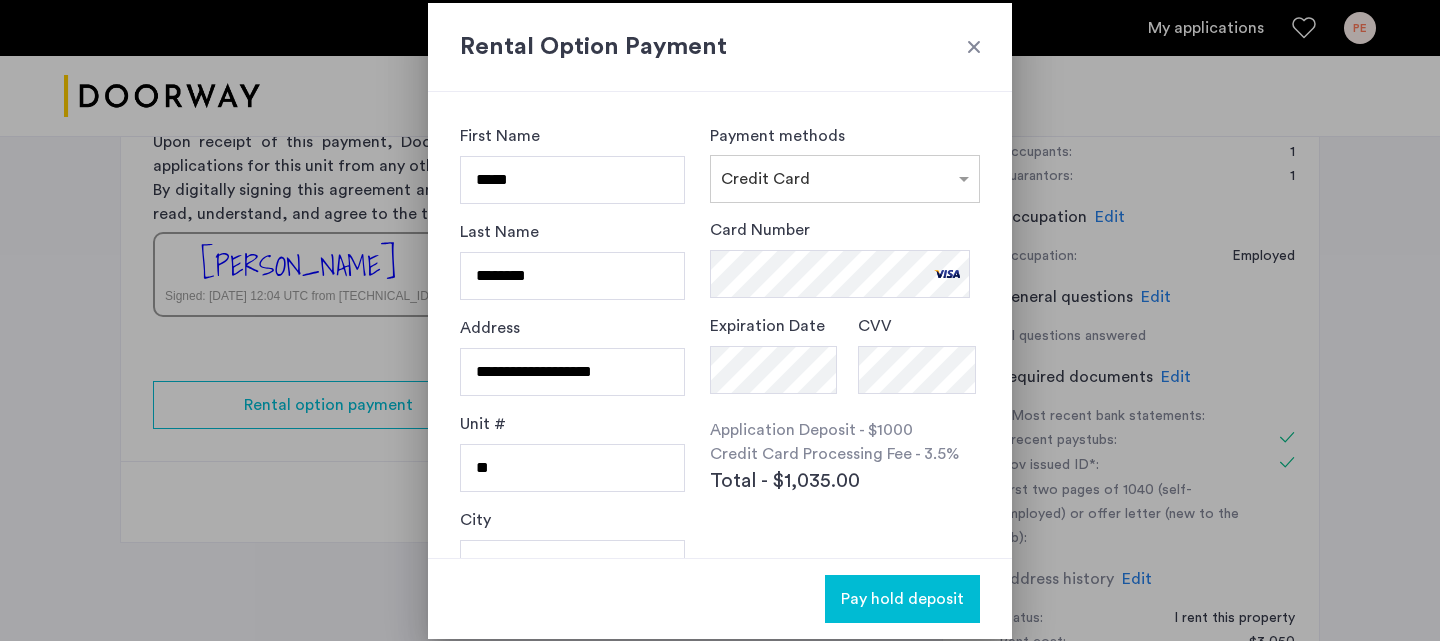 click on "CVV" at bounding box center (919, 358) 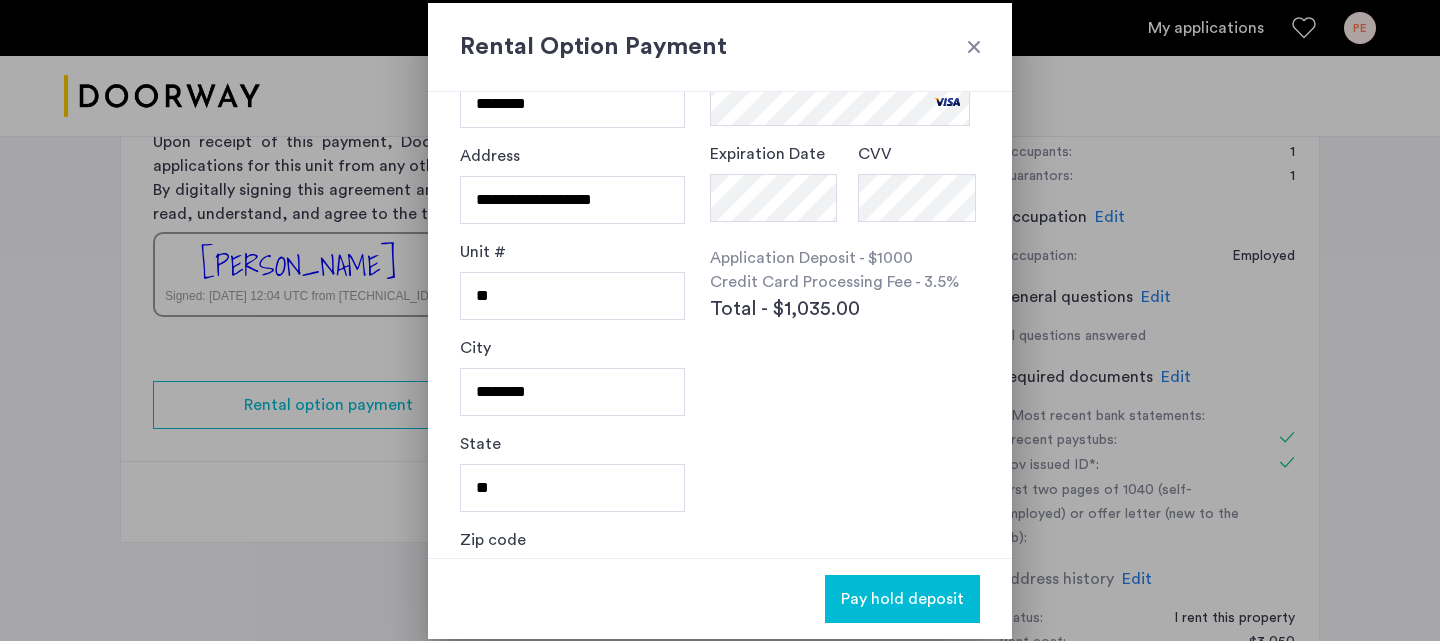 scroll, scrollTop: 238, scrollLeft: 0, axis: vertical 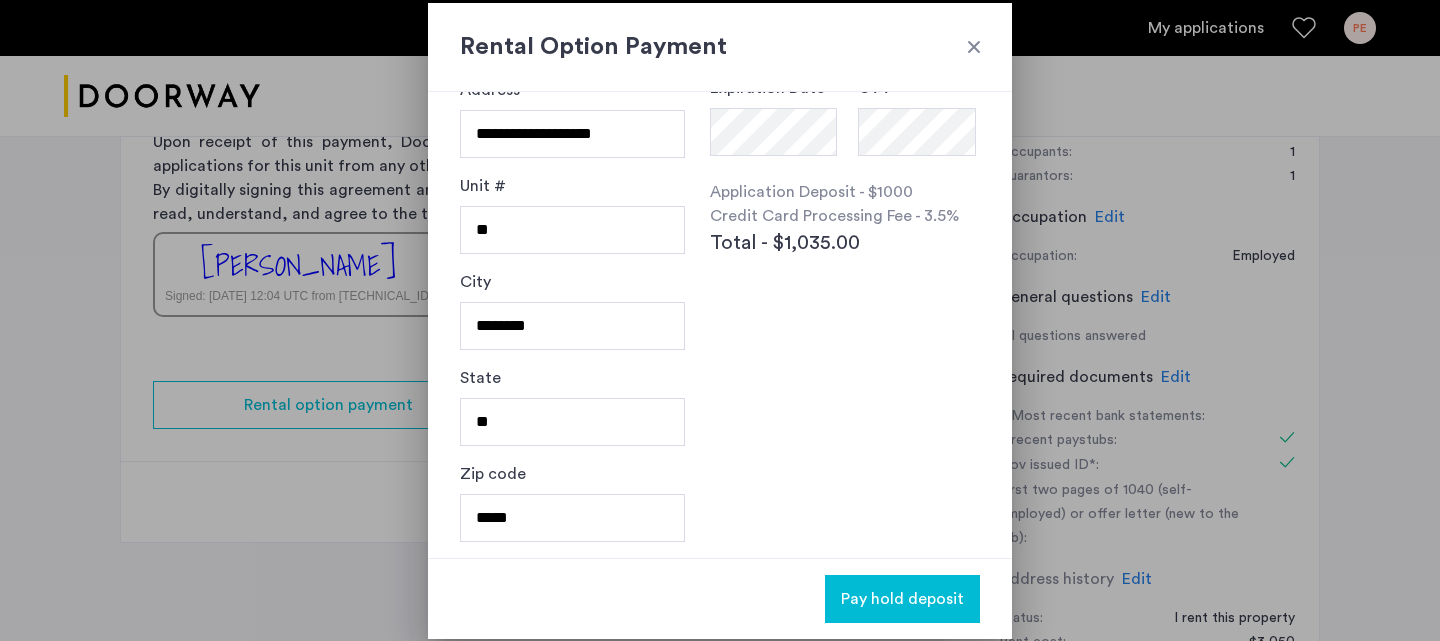 click on "Pay hold deposit" at bounding box center (720, 598) 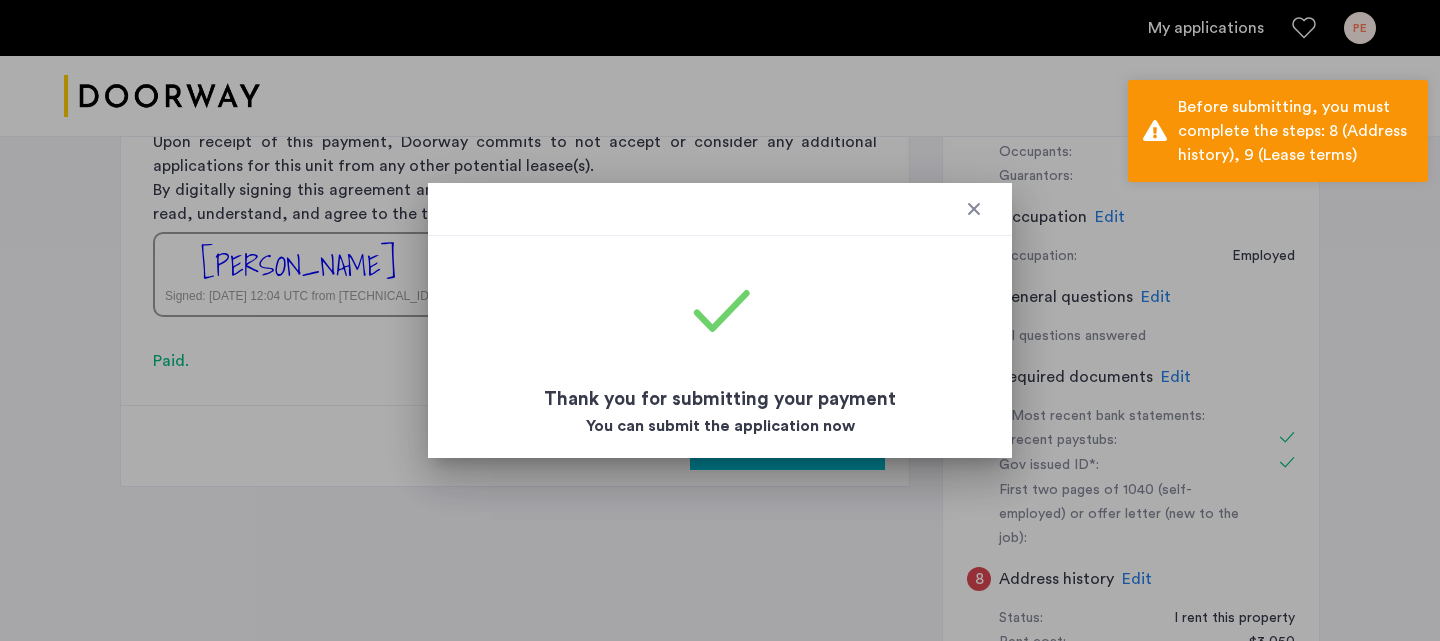 click at bounding box center (974, 209) 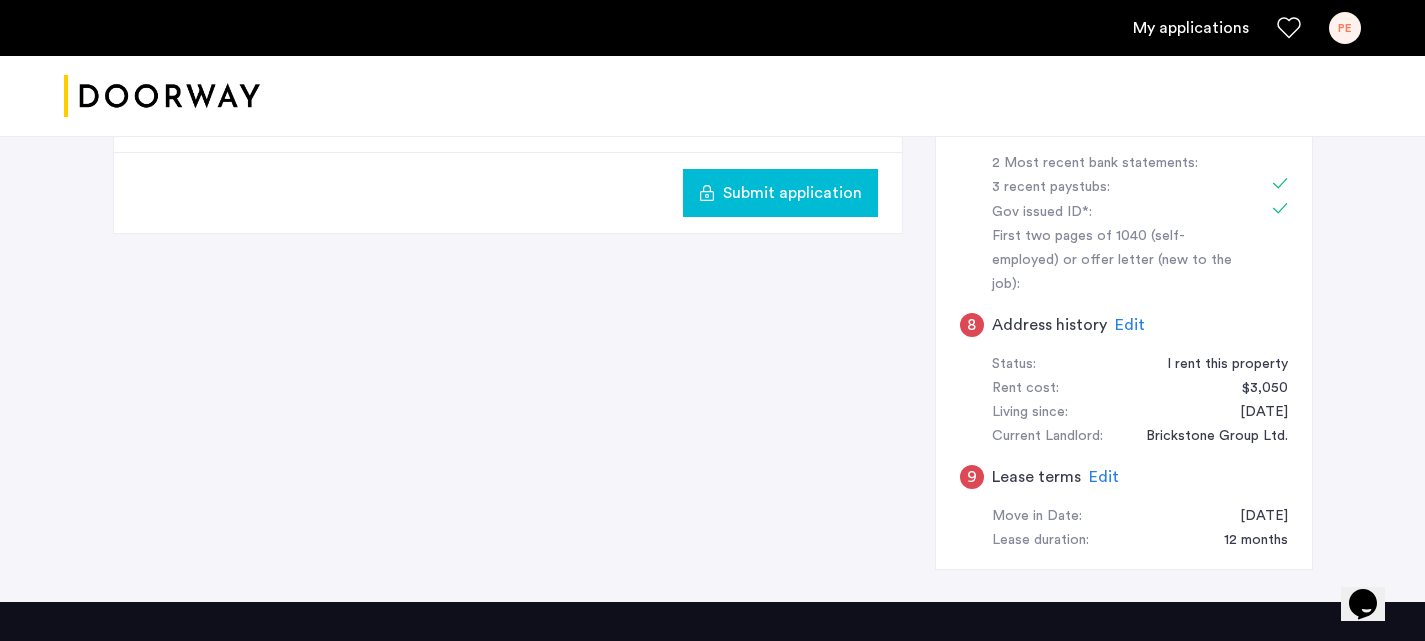 scroll, scrollTop: 902, scrollLeft: 0, axis: vertical 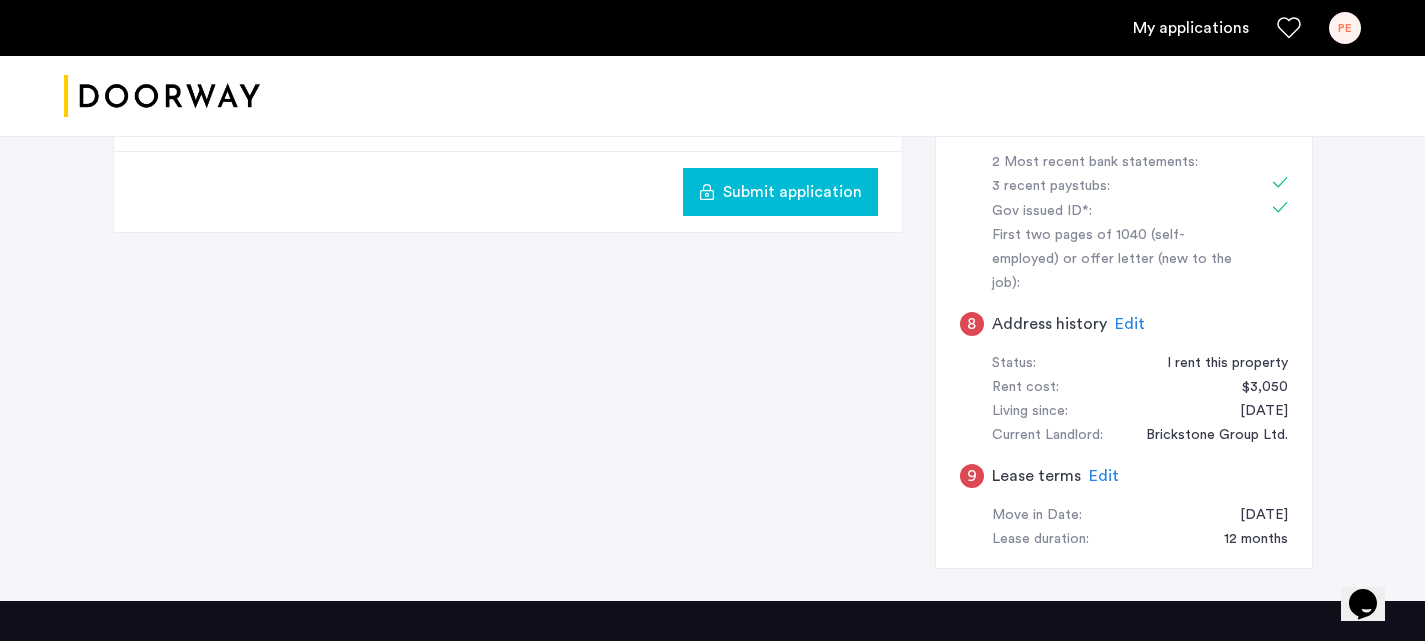 click on "Edit" 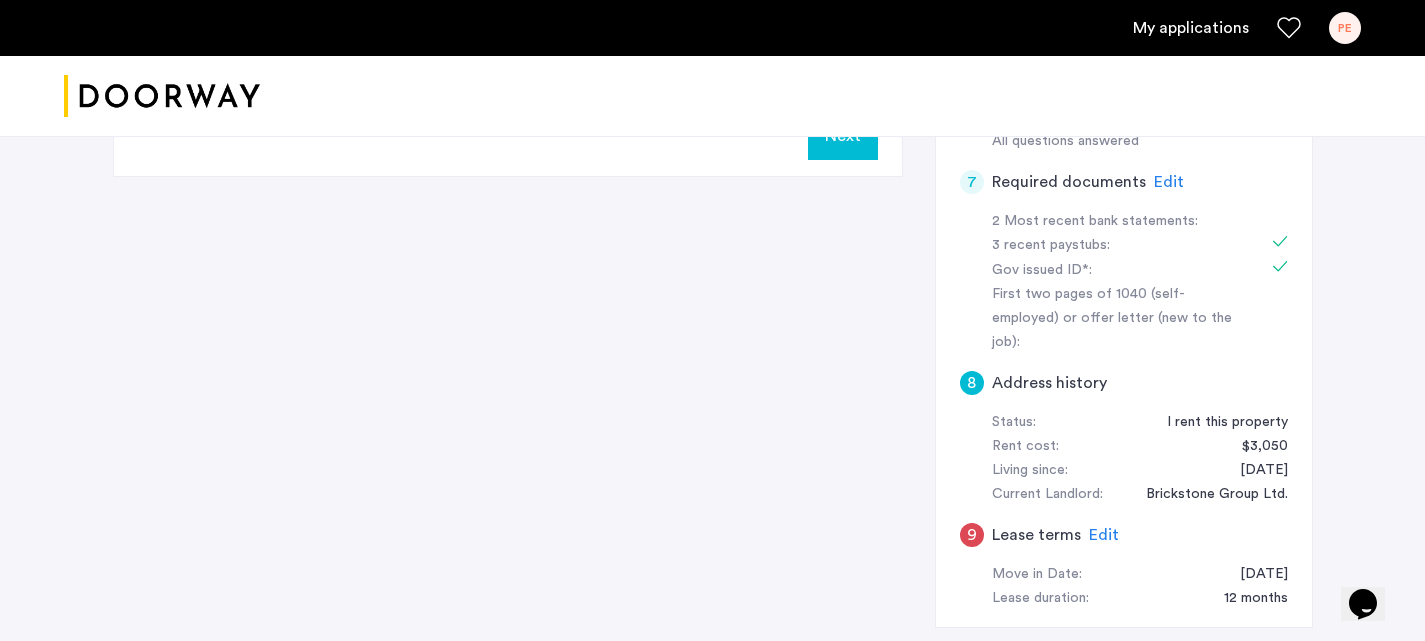 scroll, scrollTop: 844, scrollLeft: 0, axis: vertical 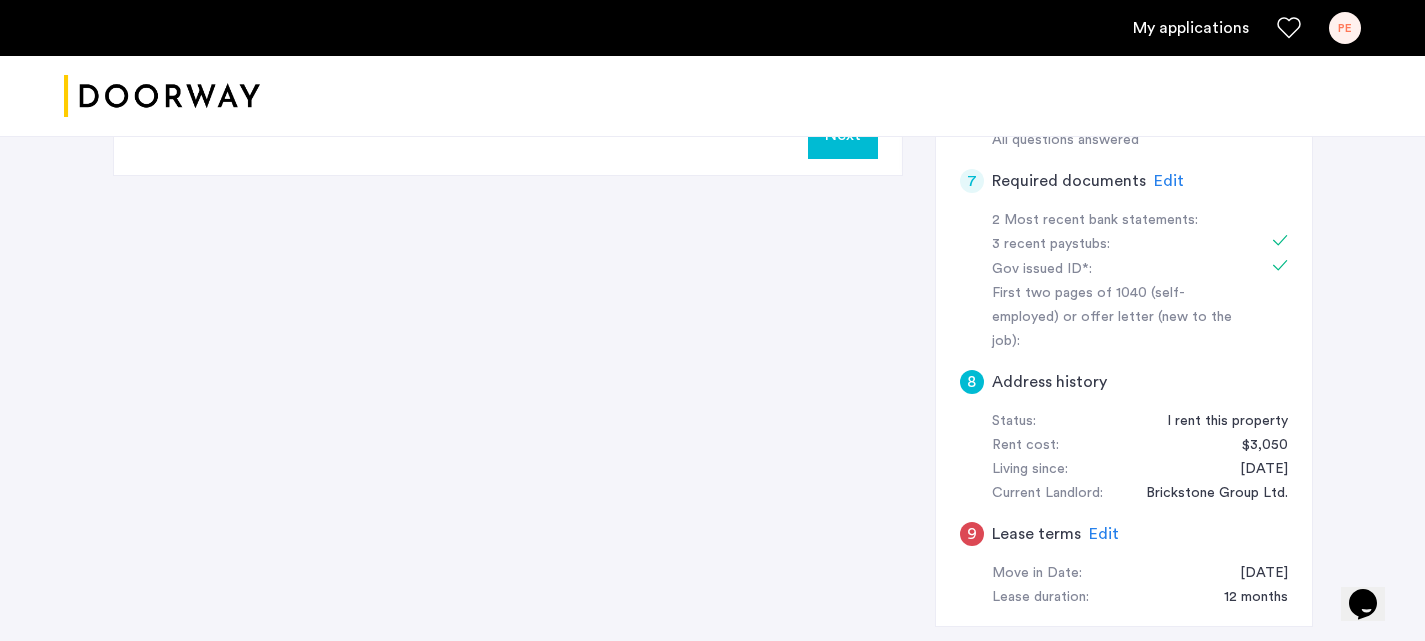click on "Edit" 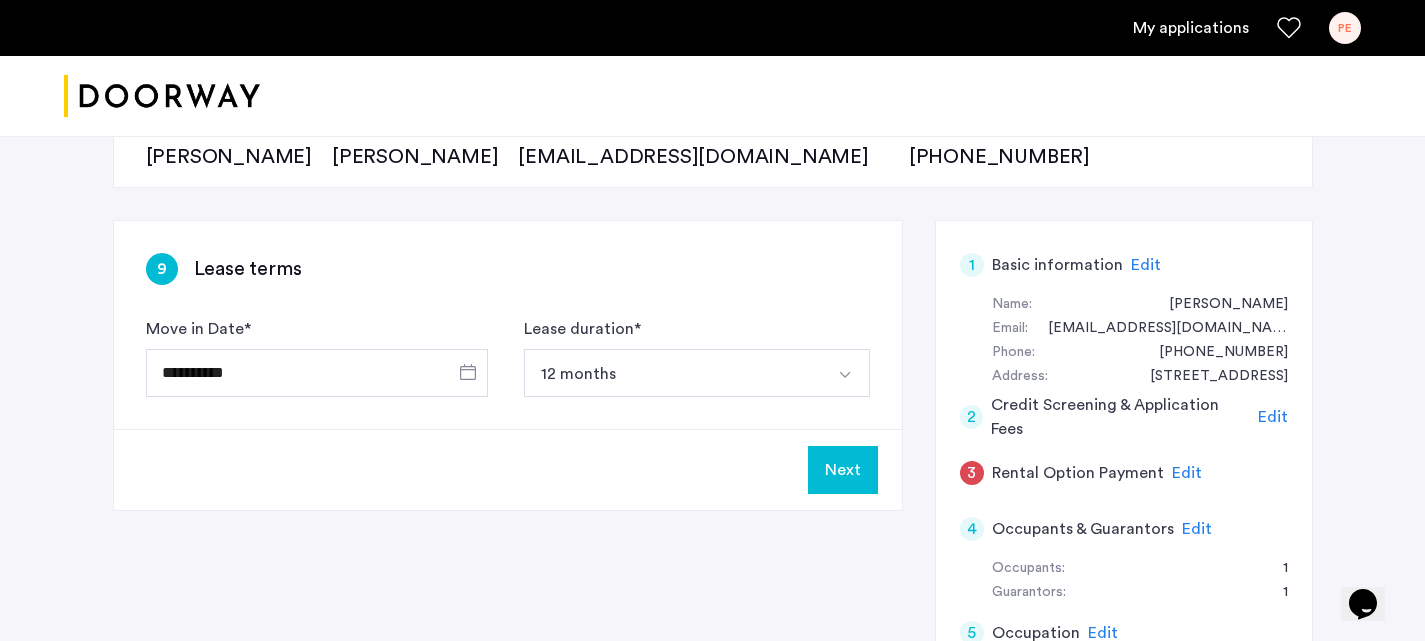 scroll, scrollTop: 231, scrollLeft: 0, axis: vertical 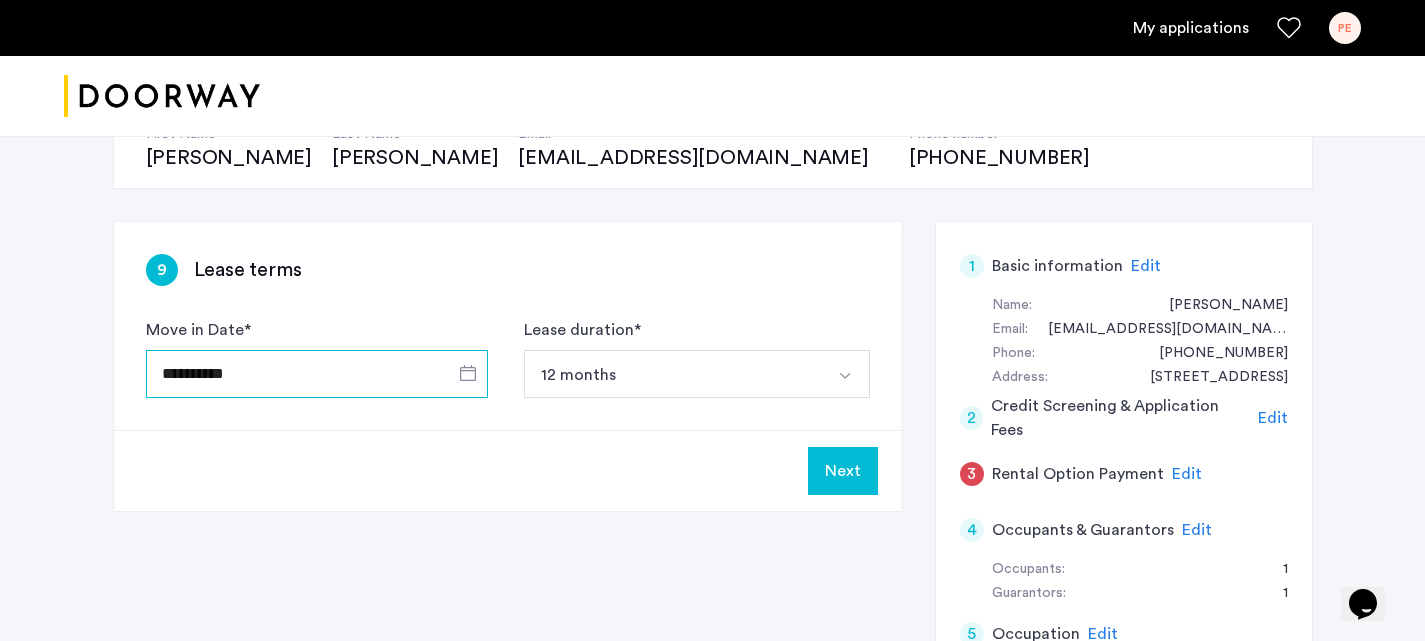 click on "**********" at bounding box center (317, 374) 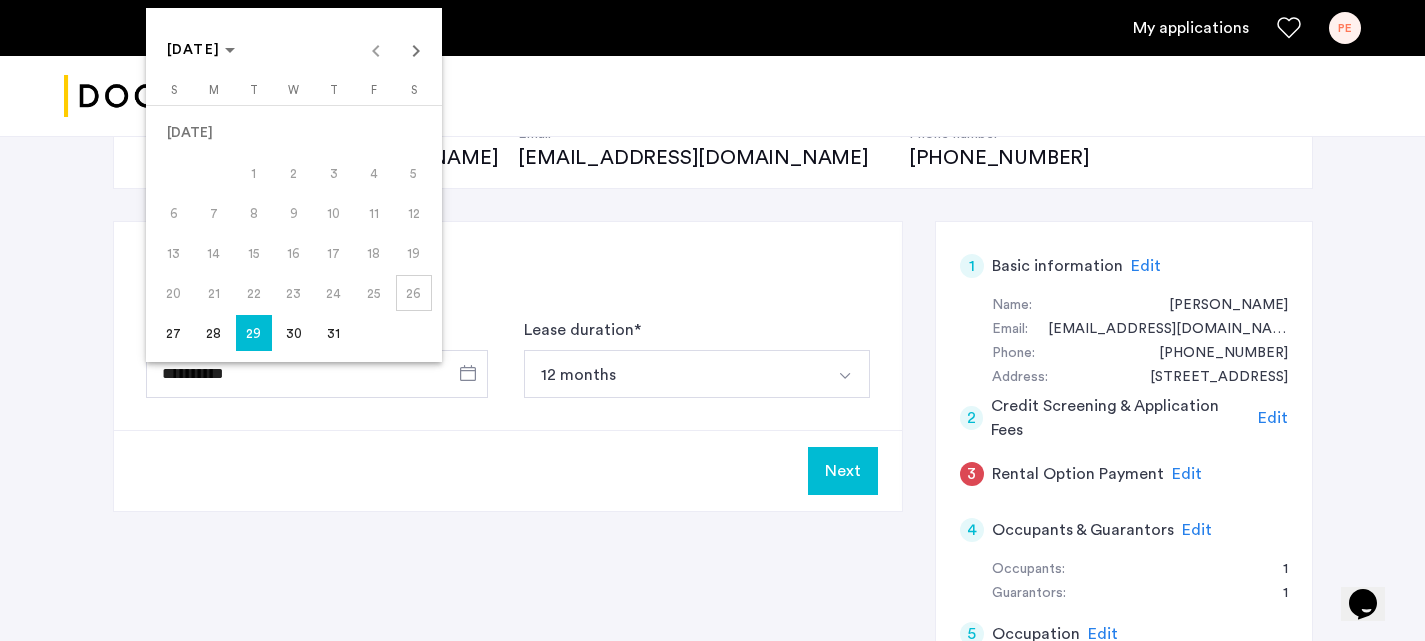 drag, startPoint x: 351, startPoint y: 329, endPoint x: 322, endPoint y: 326, distance: 29.15476 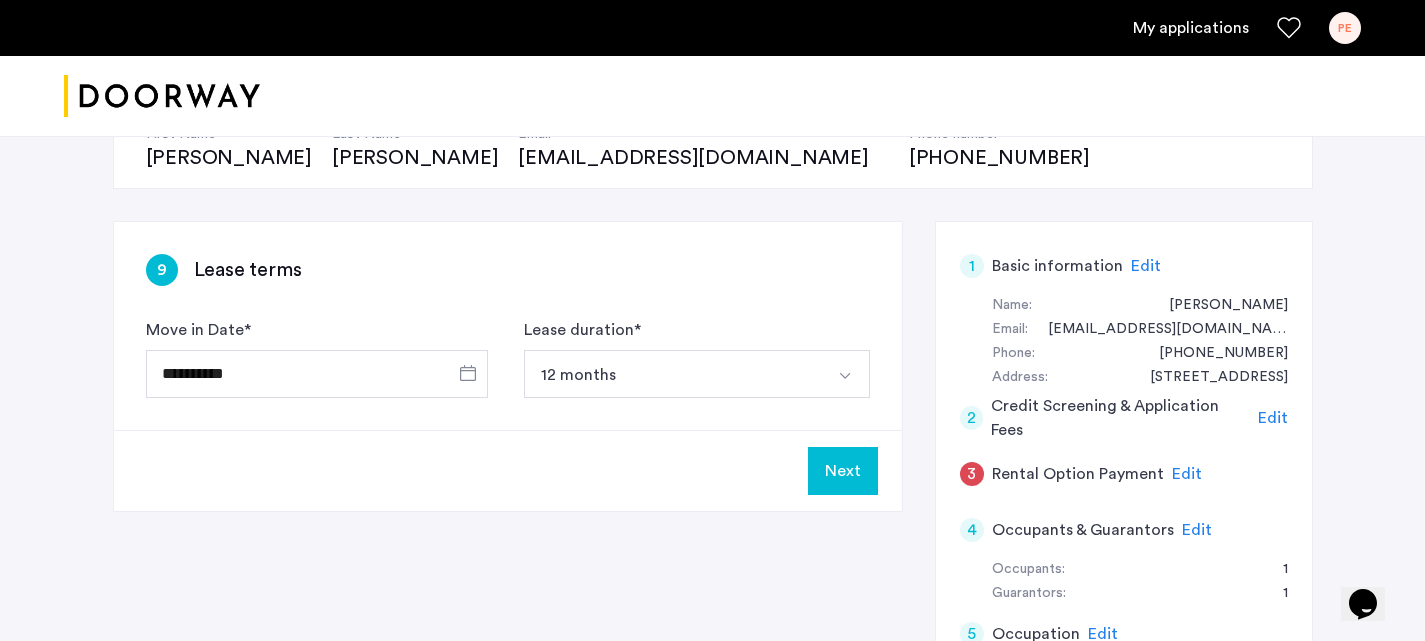 type on "**********" 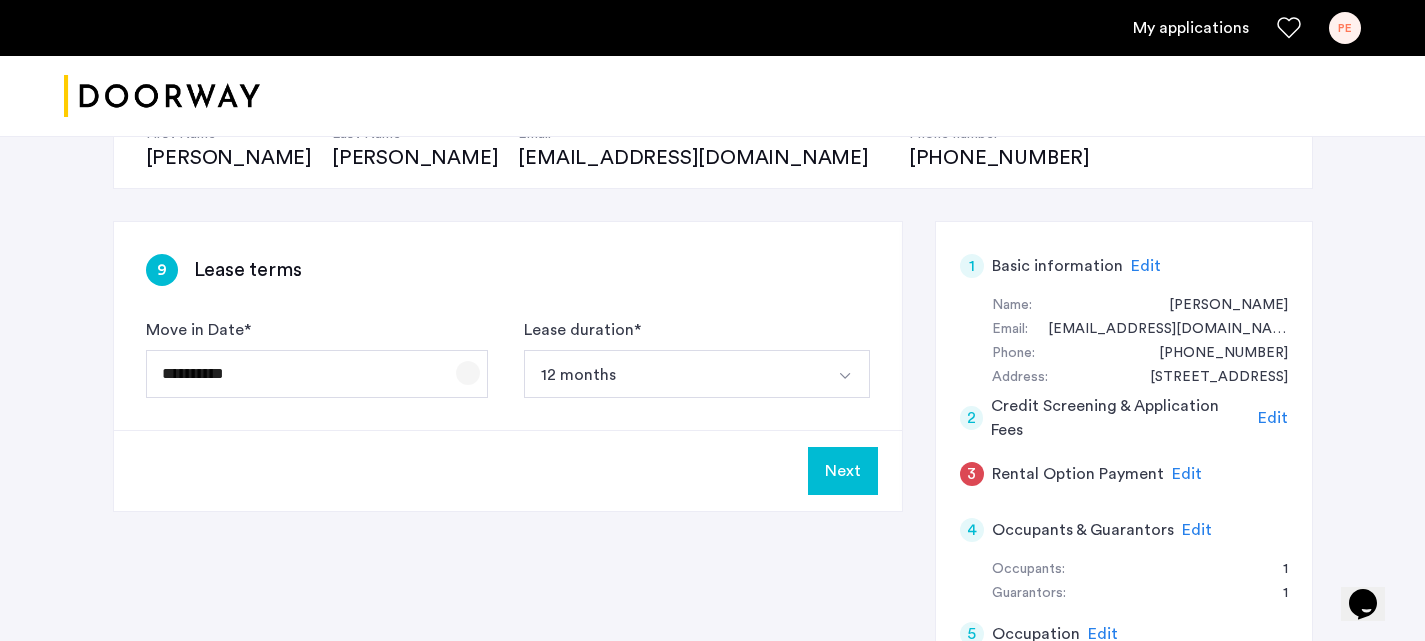 click 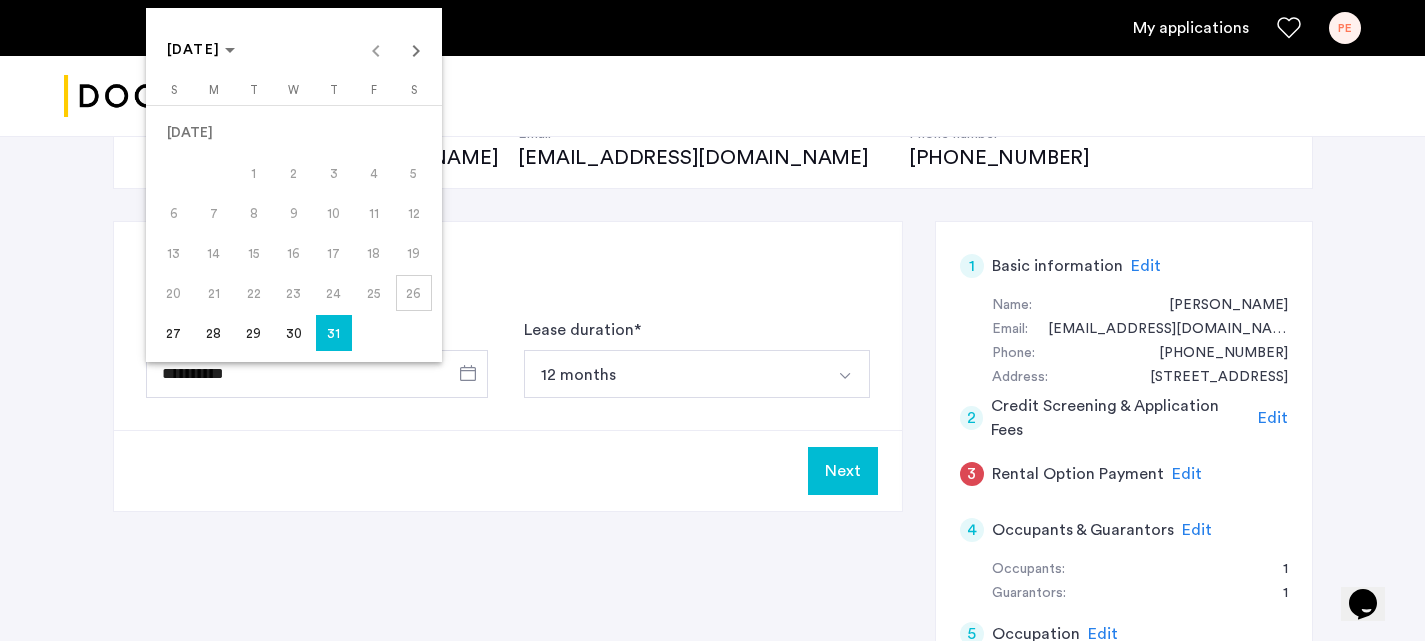 click at bounding box center [712, 320] 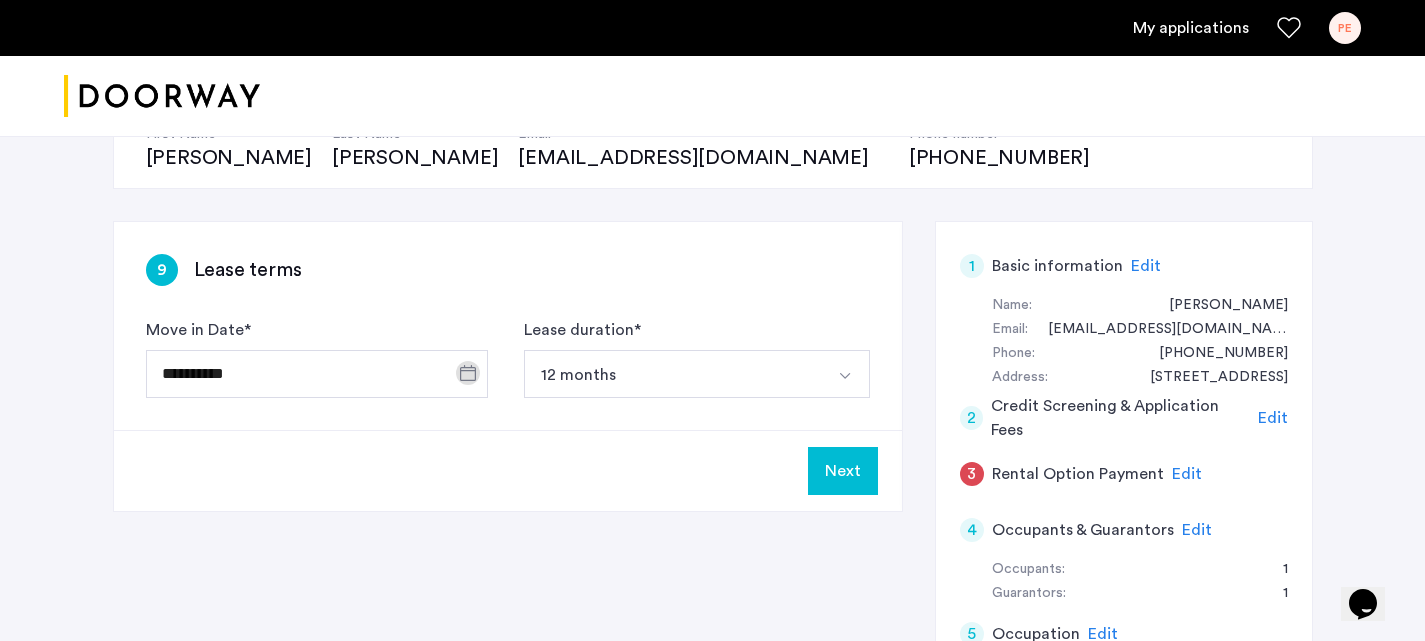 click on "Next" 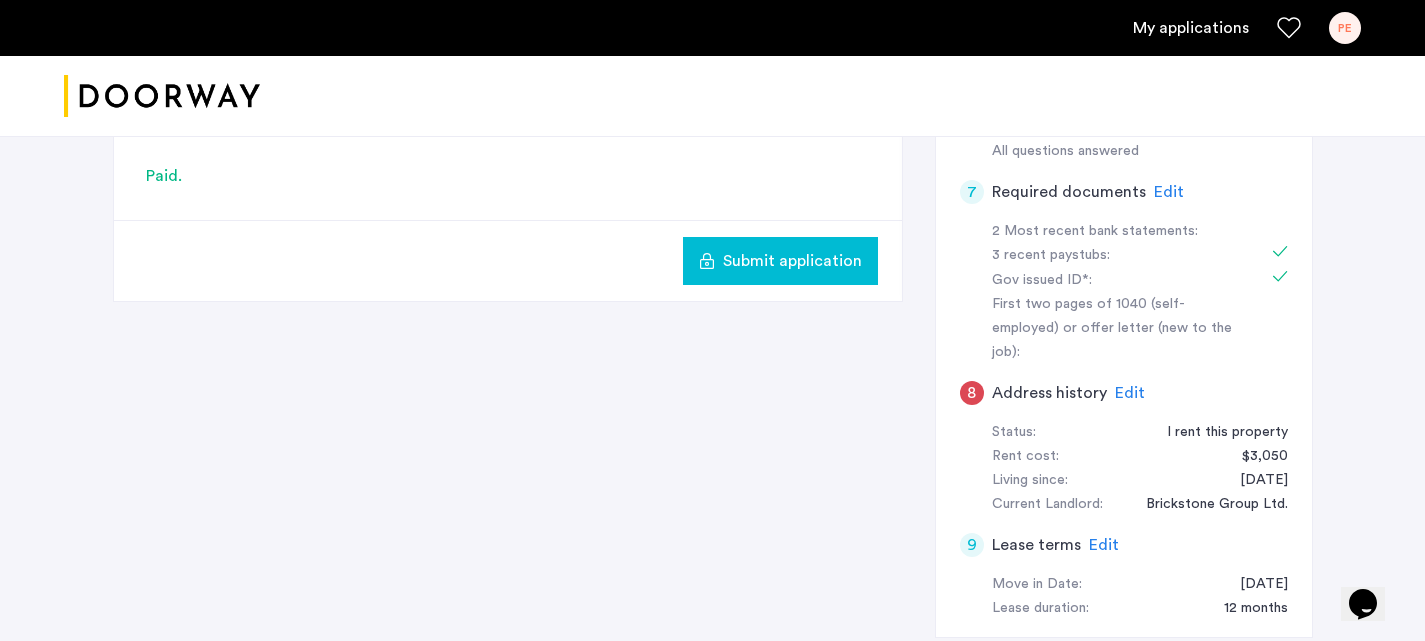 scroll, scrollTop: 835, scrollLeft: 0, axis: vertical 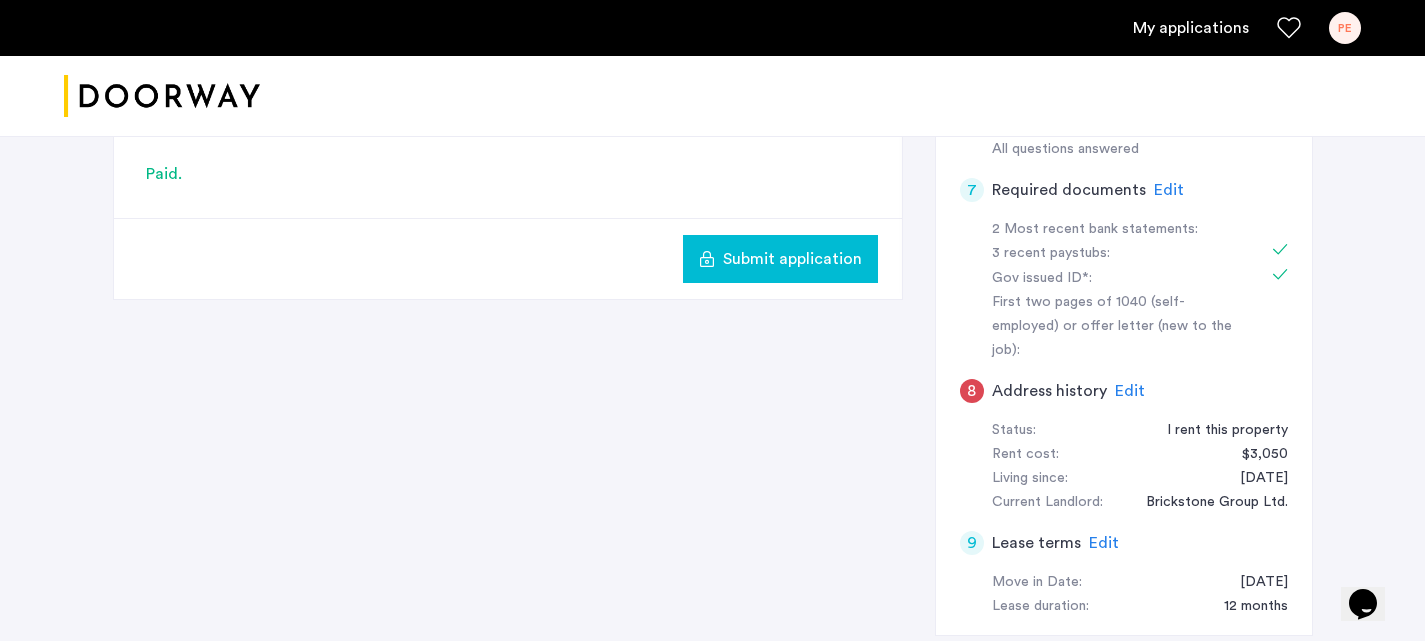 click on "Edit" 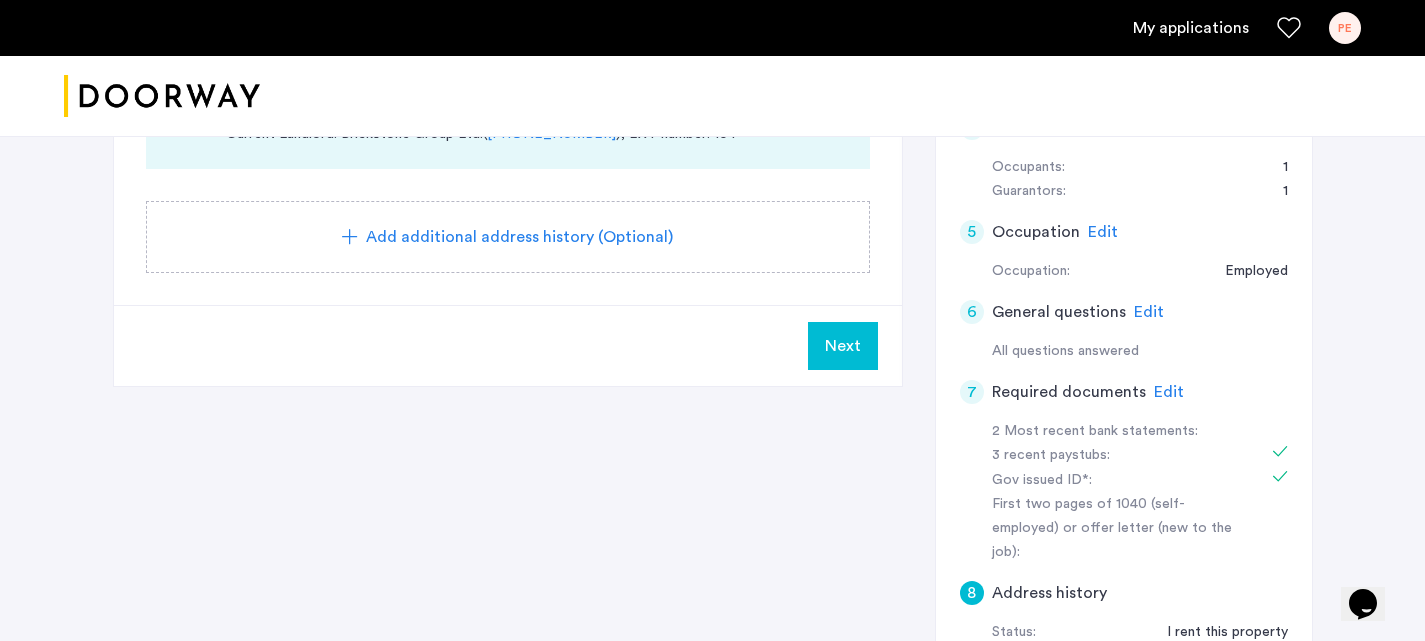 scroll, scrollTop: 634, scrollLeft: 0, axis: vertical 